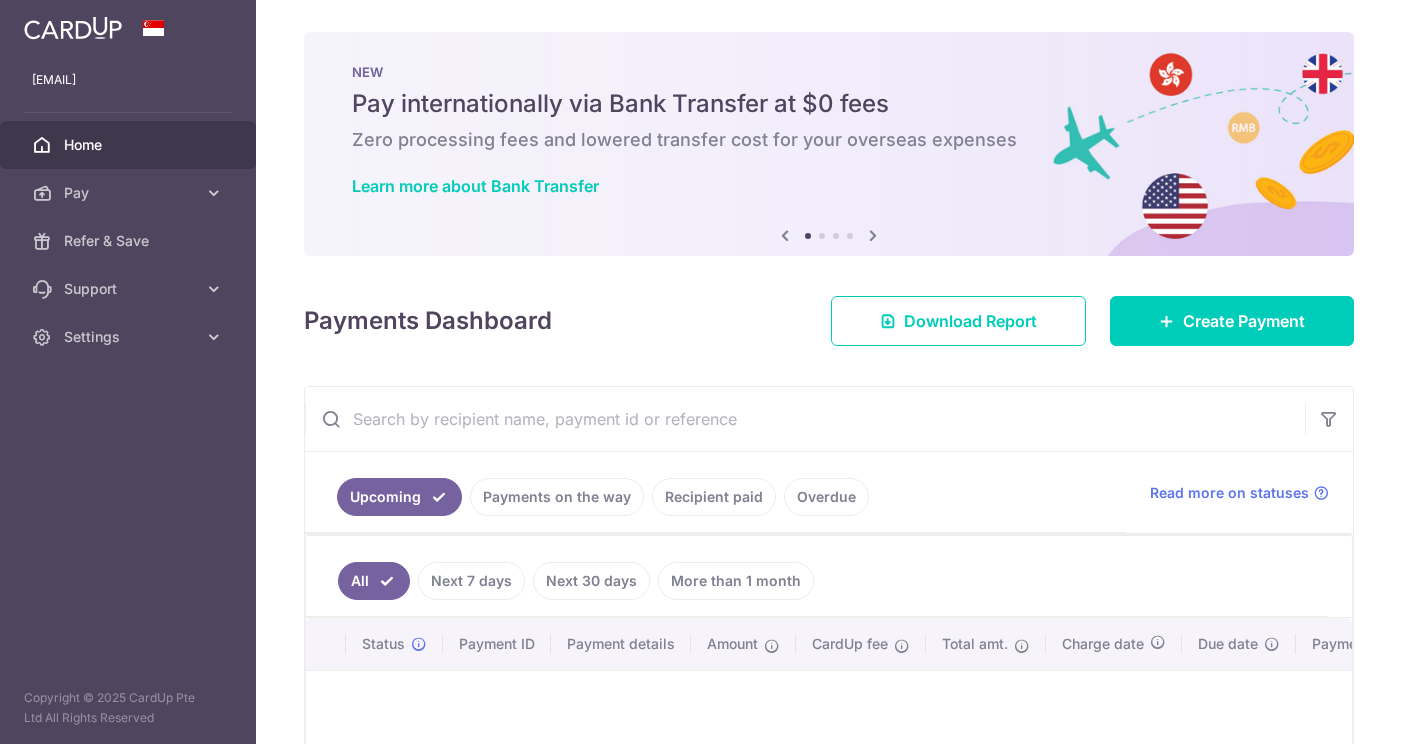 scroll, scrollTop: 0, scrollLeft: 0, axis: both 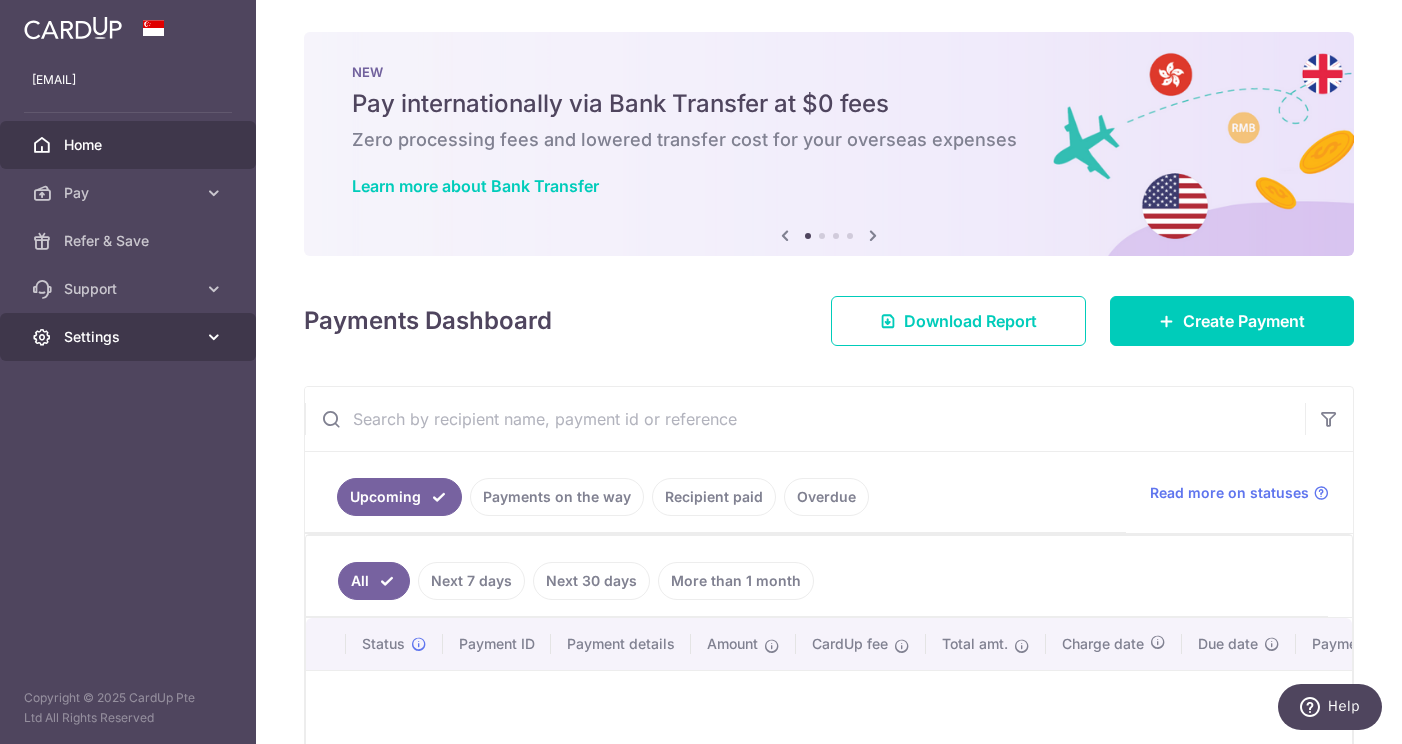 click on "Settings" at bounding box center (130, 337) 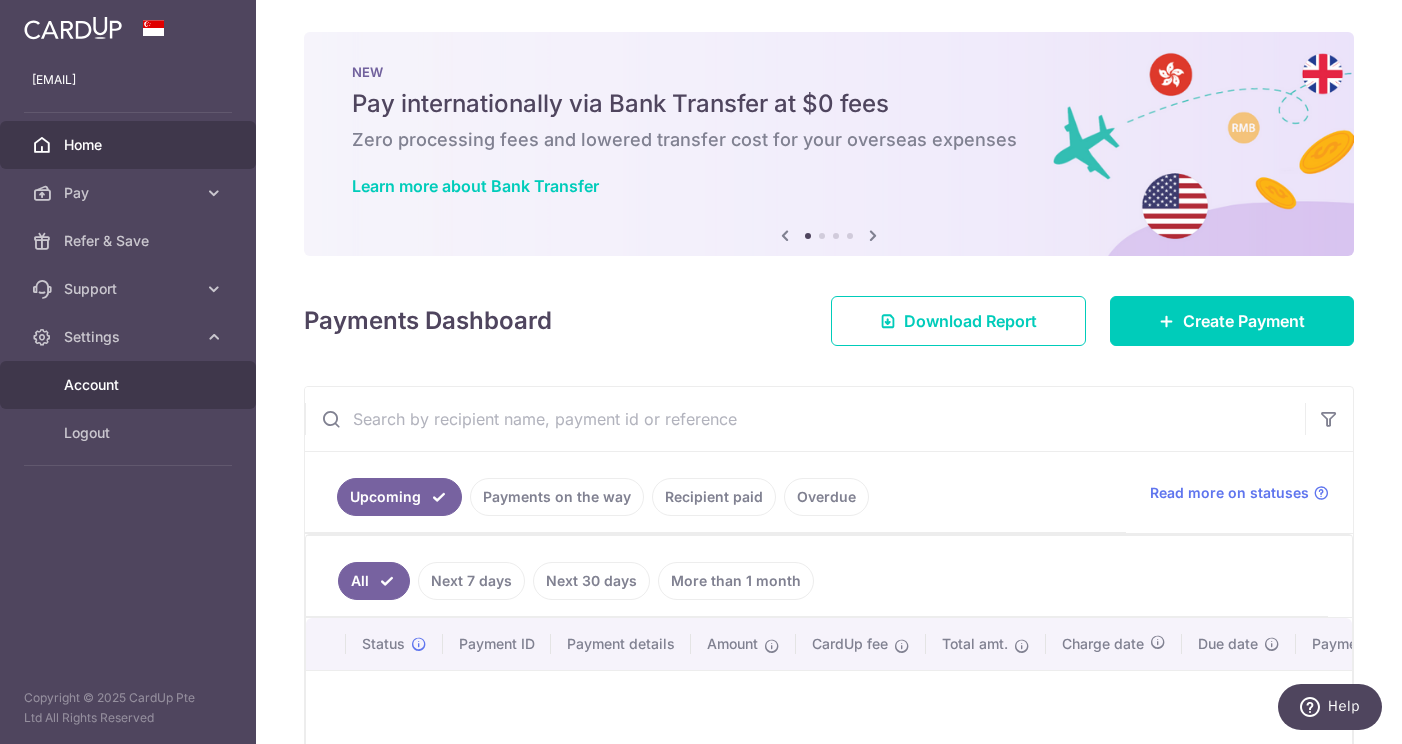 click on "Account" at bounding box center [130, 385] 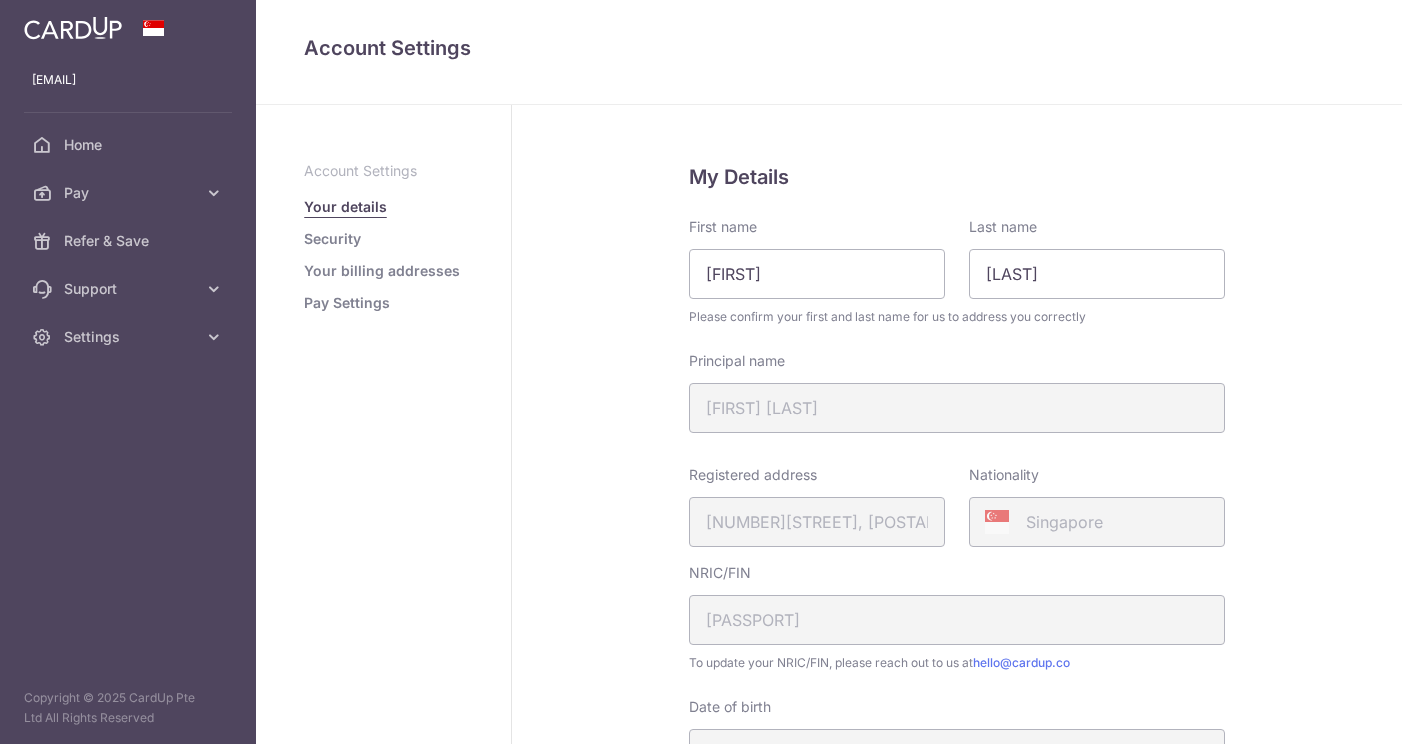 scroll, scrollTop: 0, scrollLeft: 0, axis: both 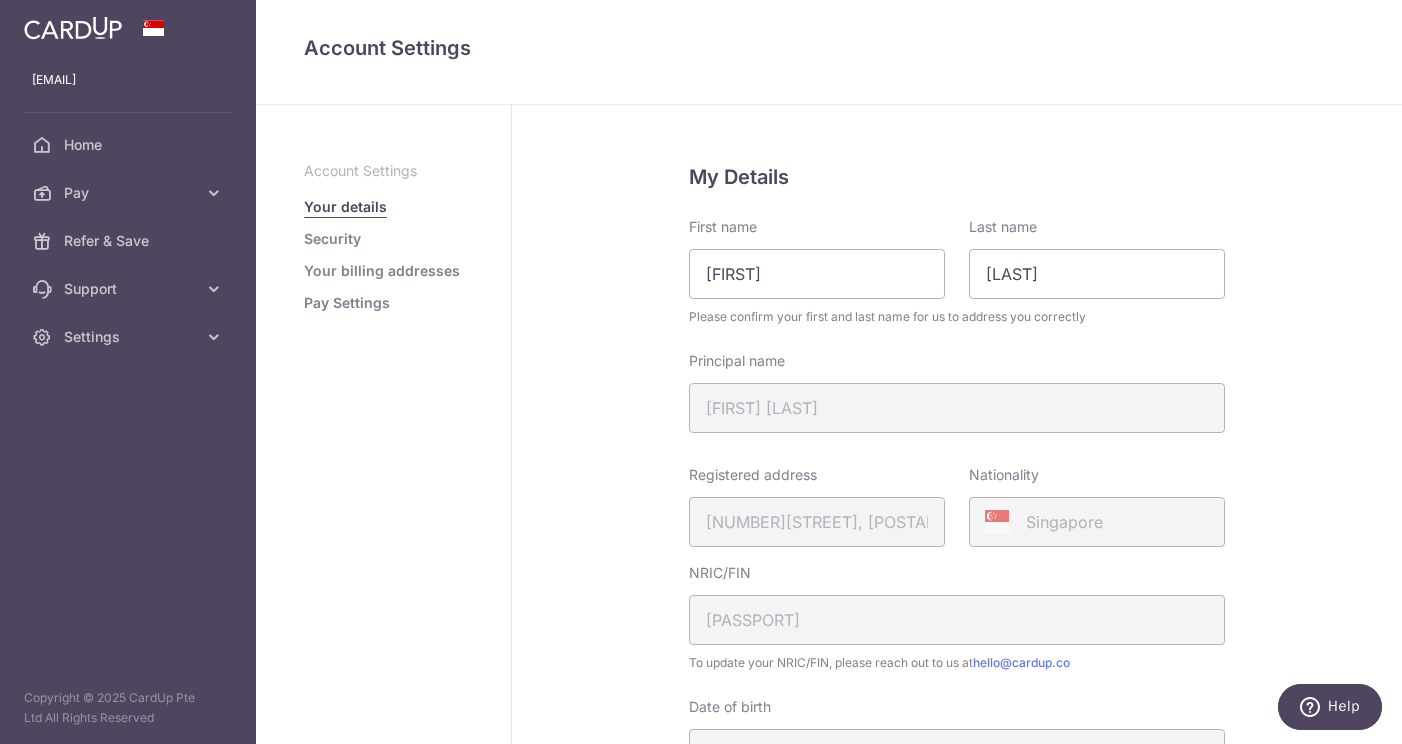 click on "Pay Settings" at bounding box center (347, 303) 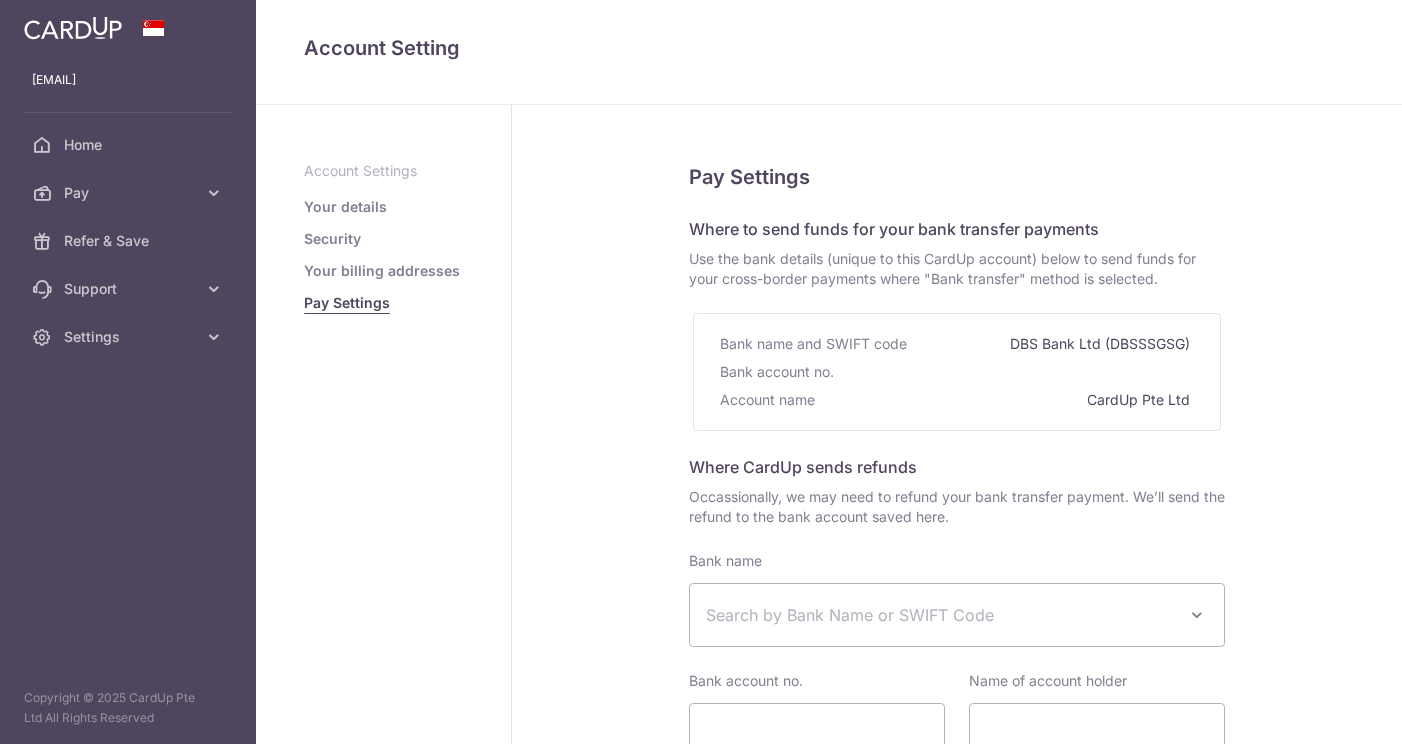 select 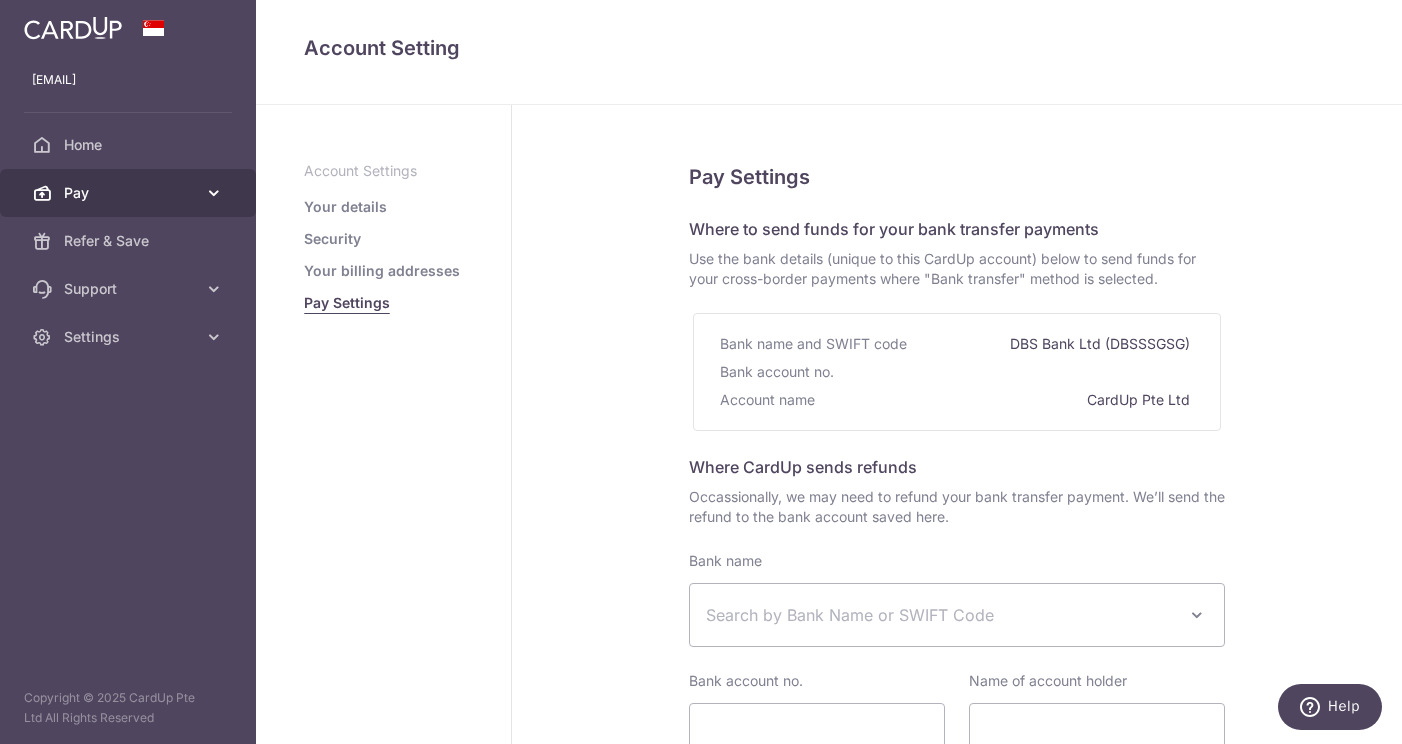 click on "Pay" at bounding box center [130, 193] 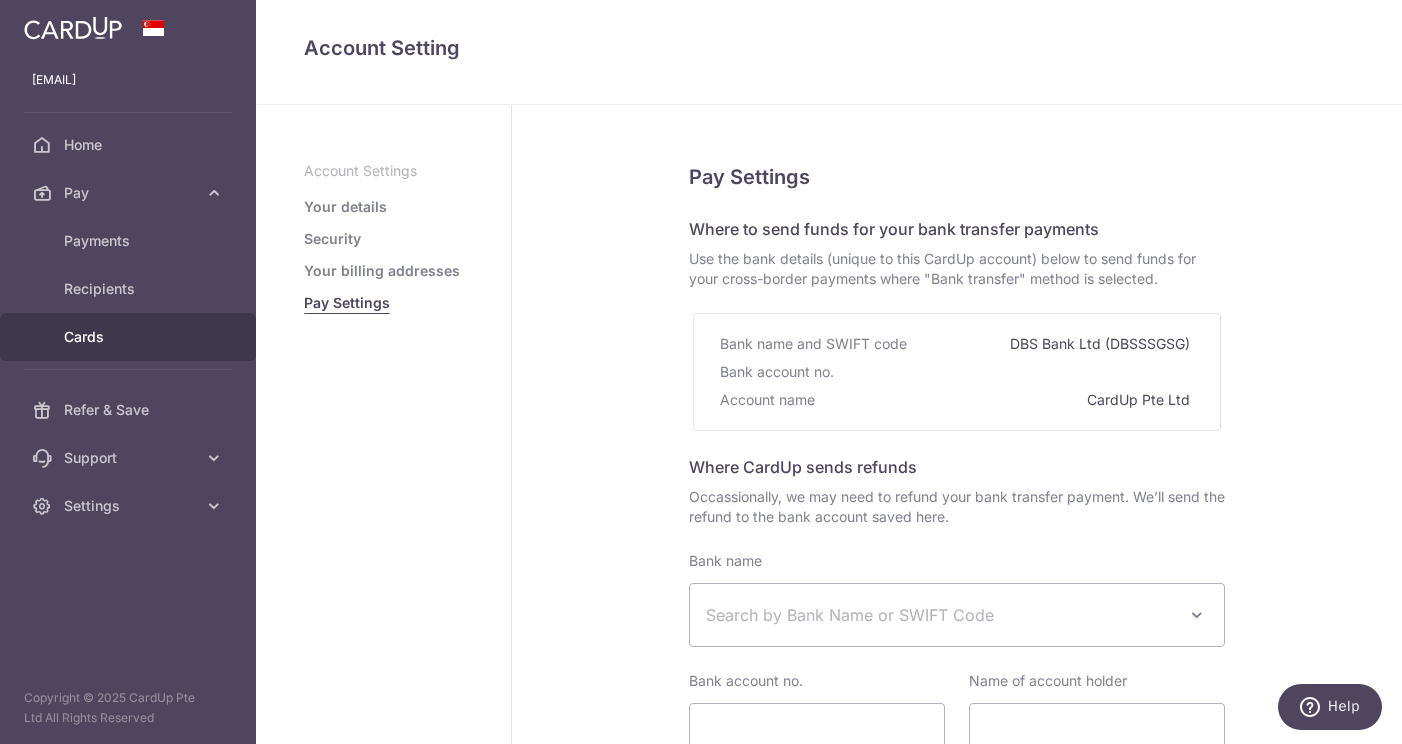 click on "Cards" at bounding box center (130, 337) 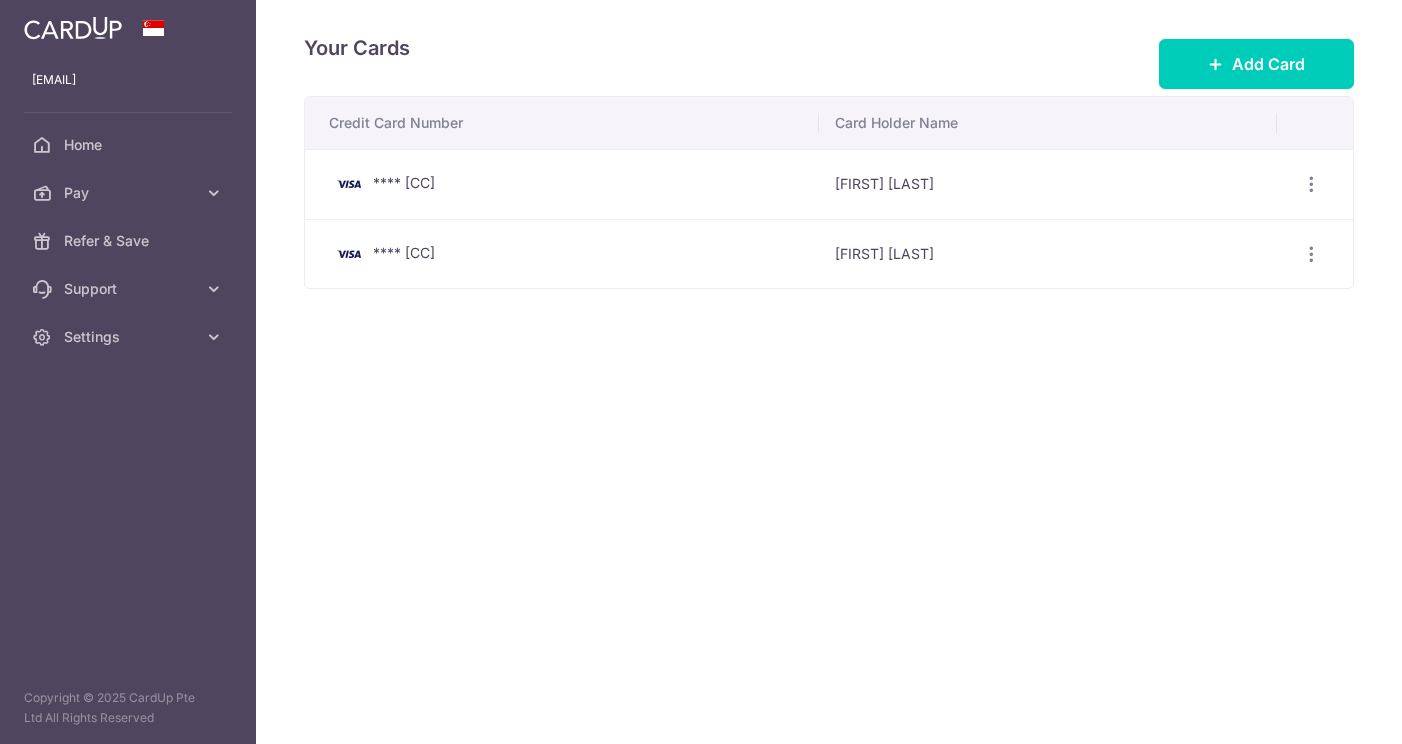 scroll, scrollTop: 0, scrollLeft: 0, axis: both 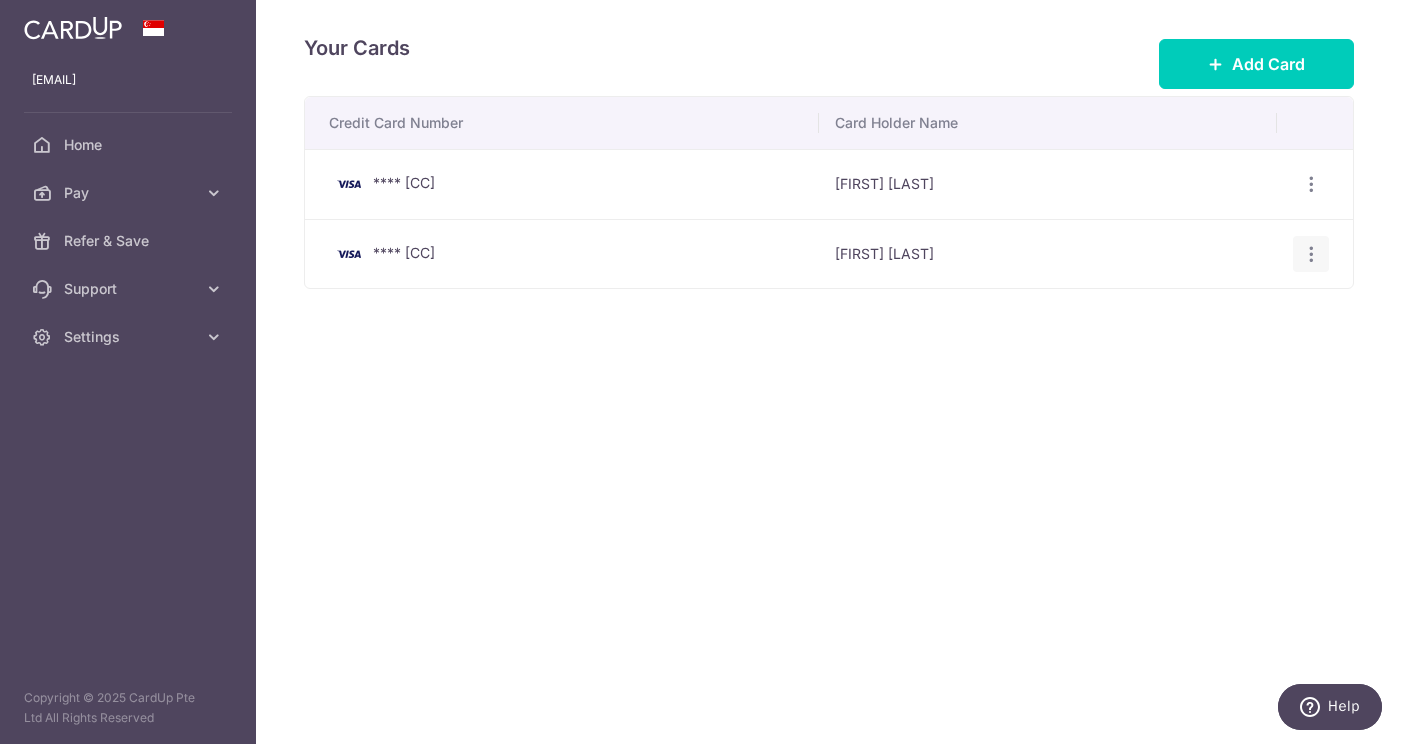 click at bounding box center (1311, 184) 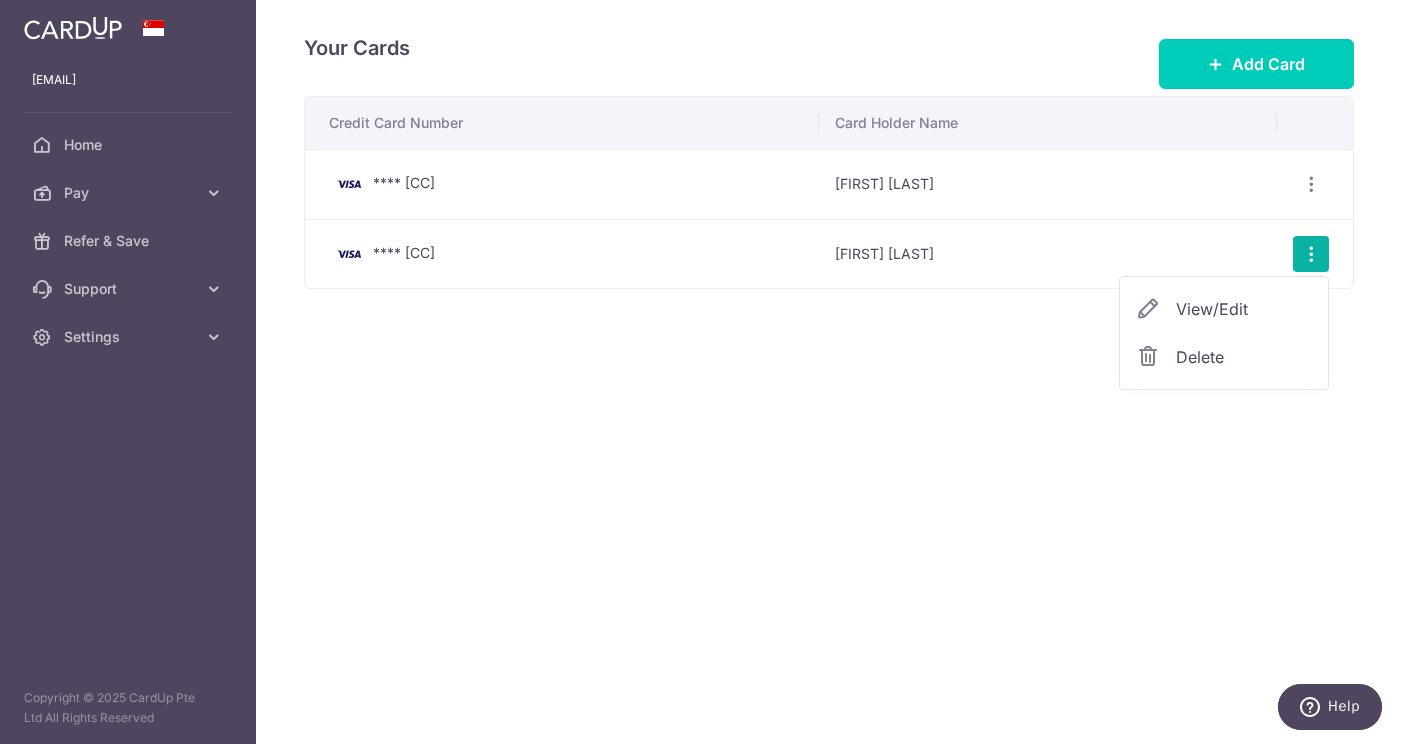 click on "Delete" at bounding box center [1244, 357] 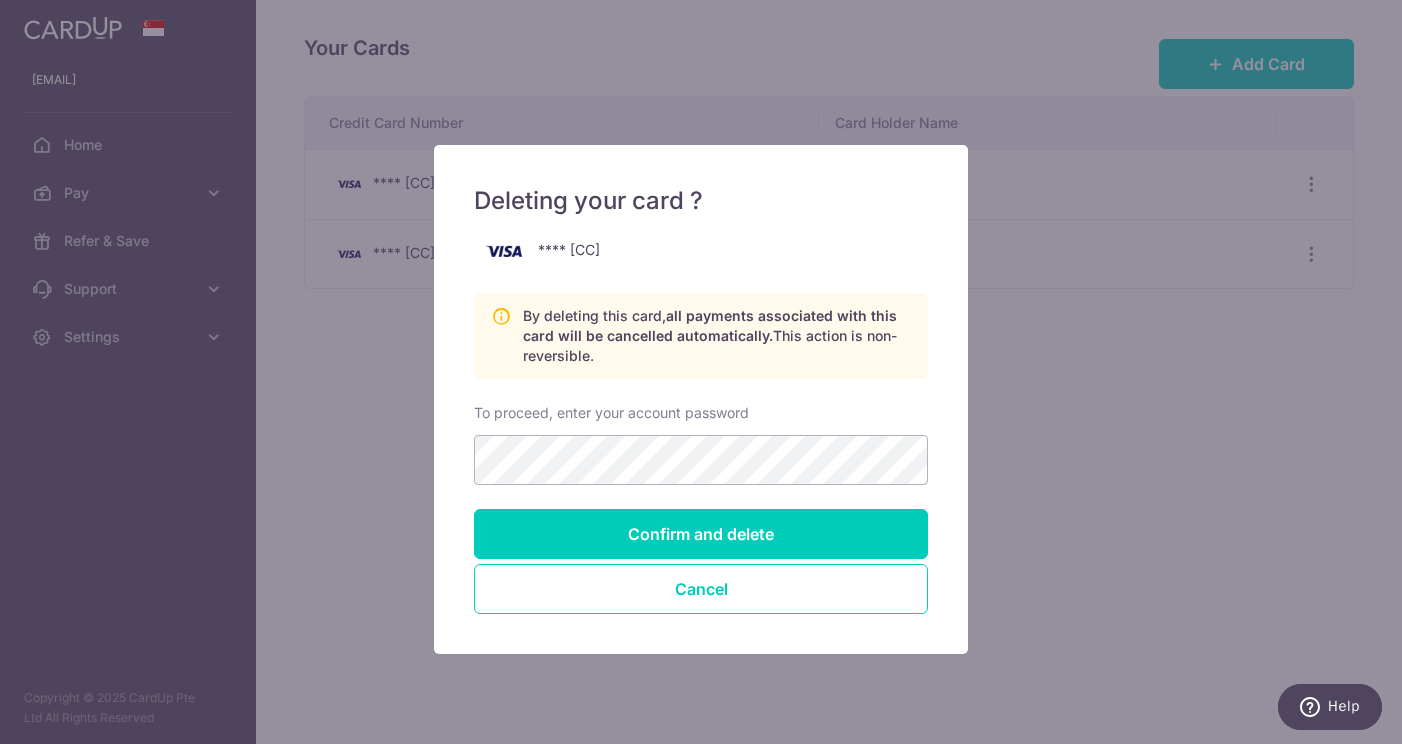 click on "Deleting your card ?
**** 0024
By deleting this card,  all payments associated with this card will be cancelled automatically.  This action is non-reversible.
To proceed, enter your account password
Please enter a valid password.
Confirm and delete
Cancel" at bounding box center (701, 372) 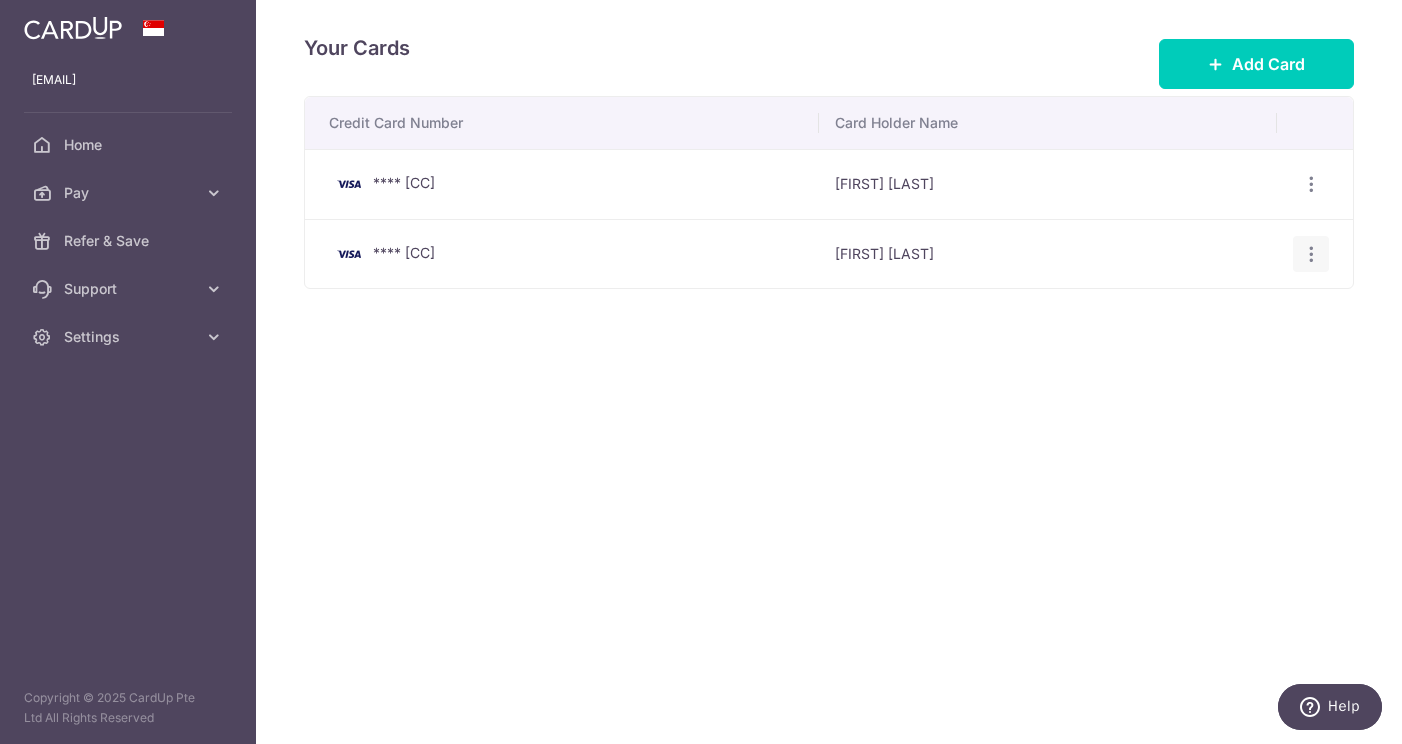 click at bounding box center (1311, 184) 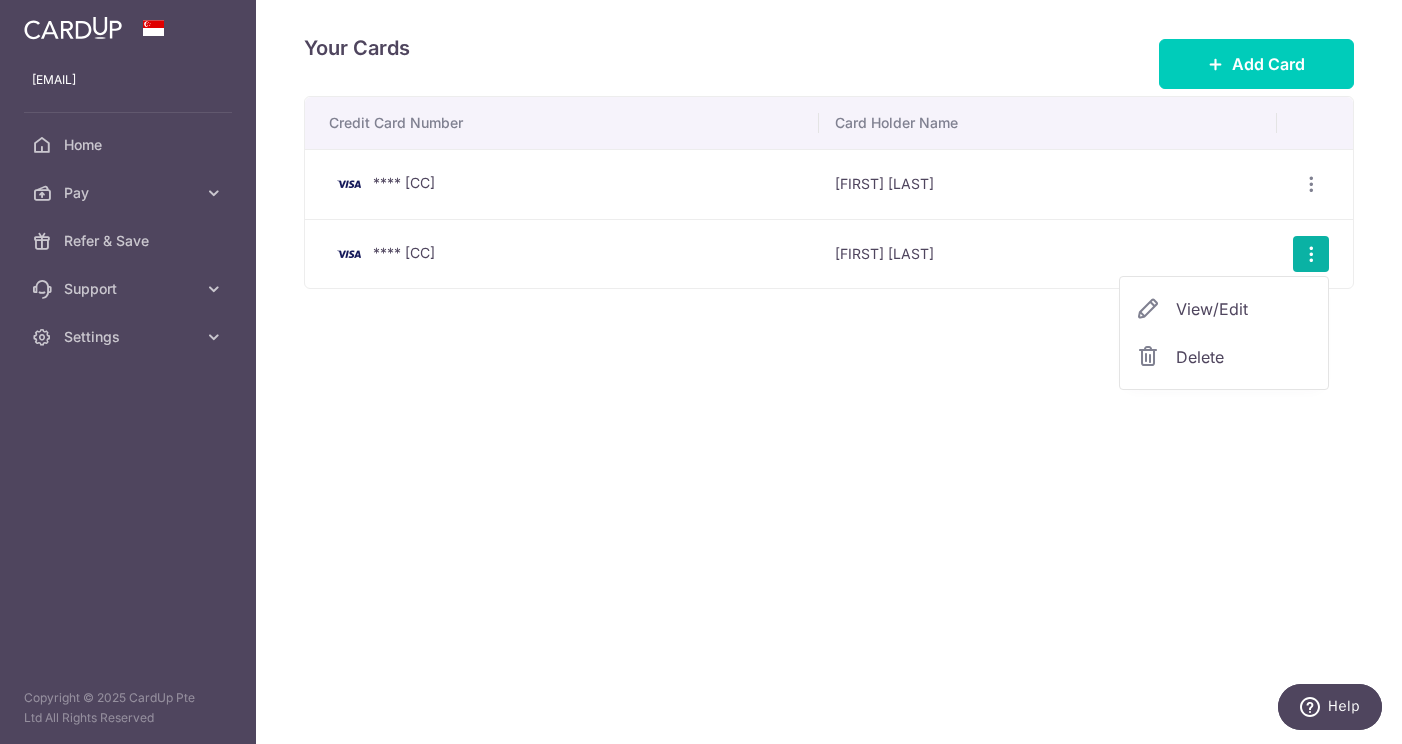 click on "Delete" at bounding box center (1244, 357) 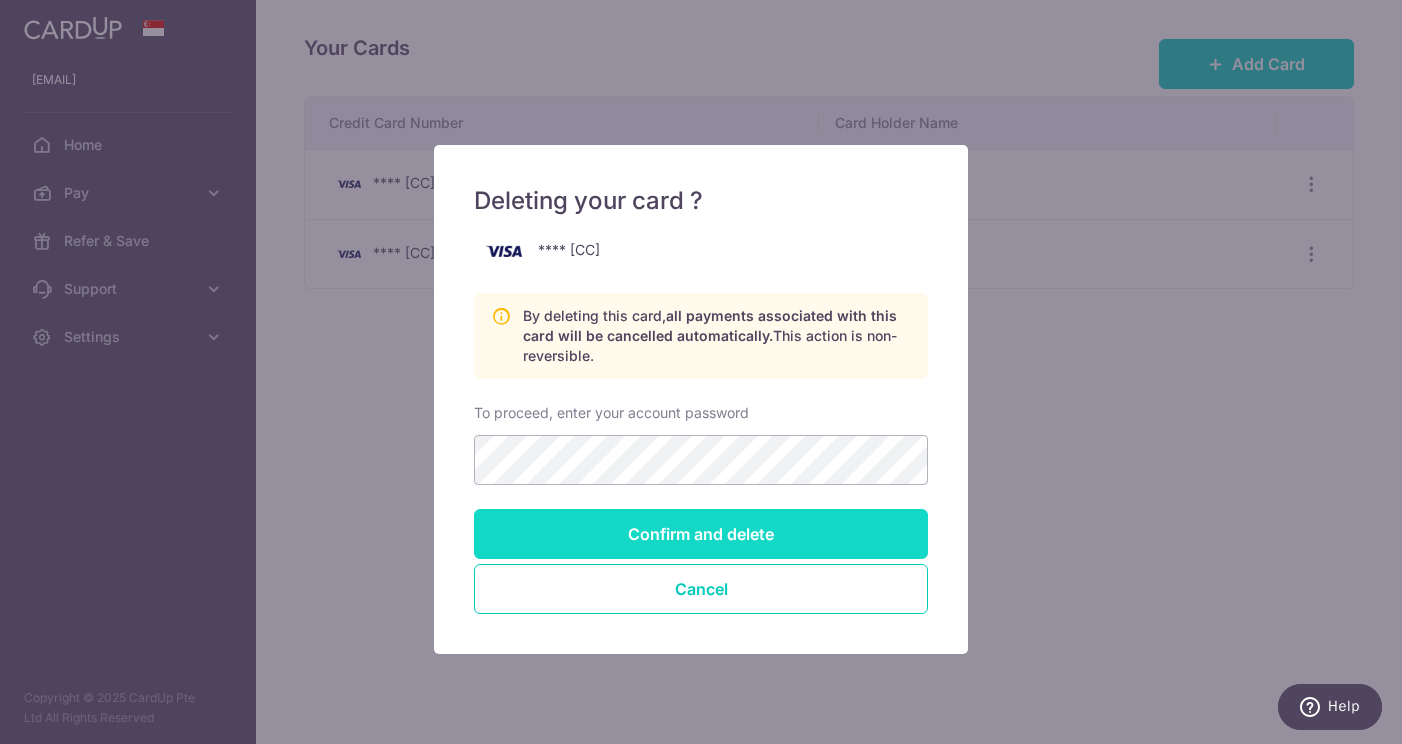 click on "Confirm and delete" at bounding box center (701, 534) 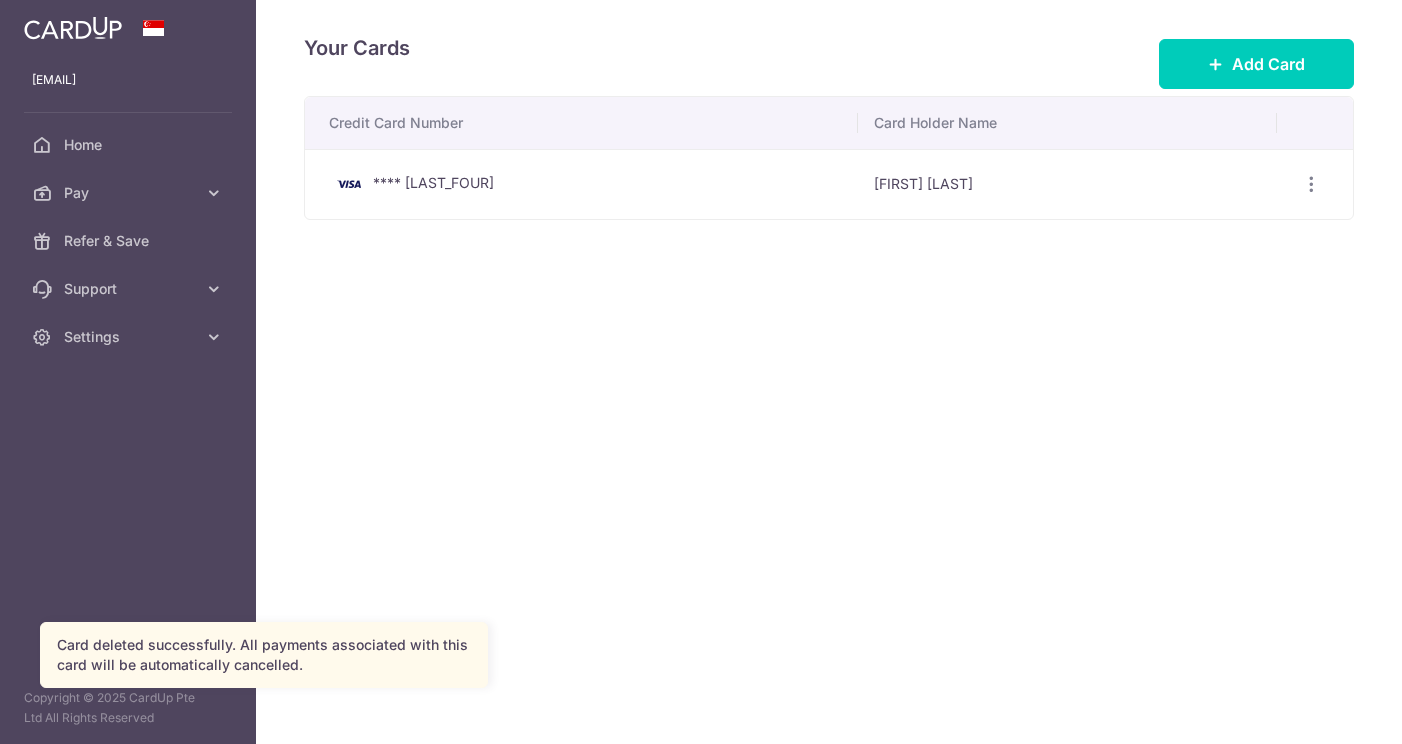 scroll, scrollTop: 0, scrollLeft: 0, axis: both 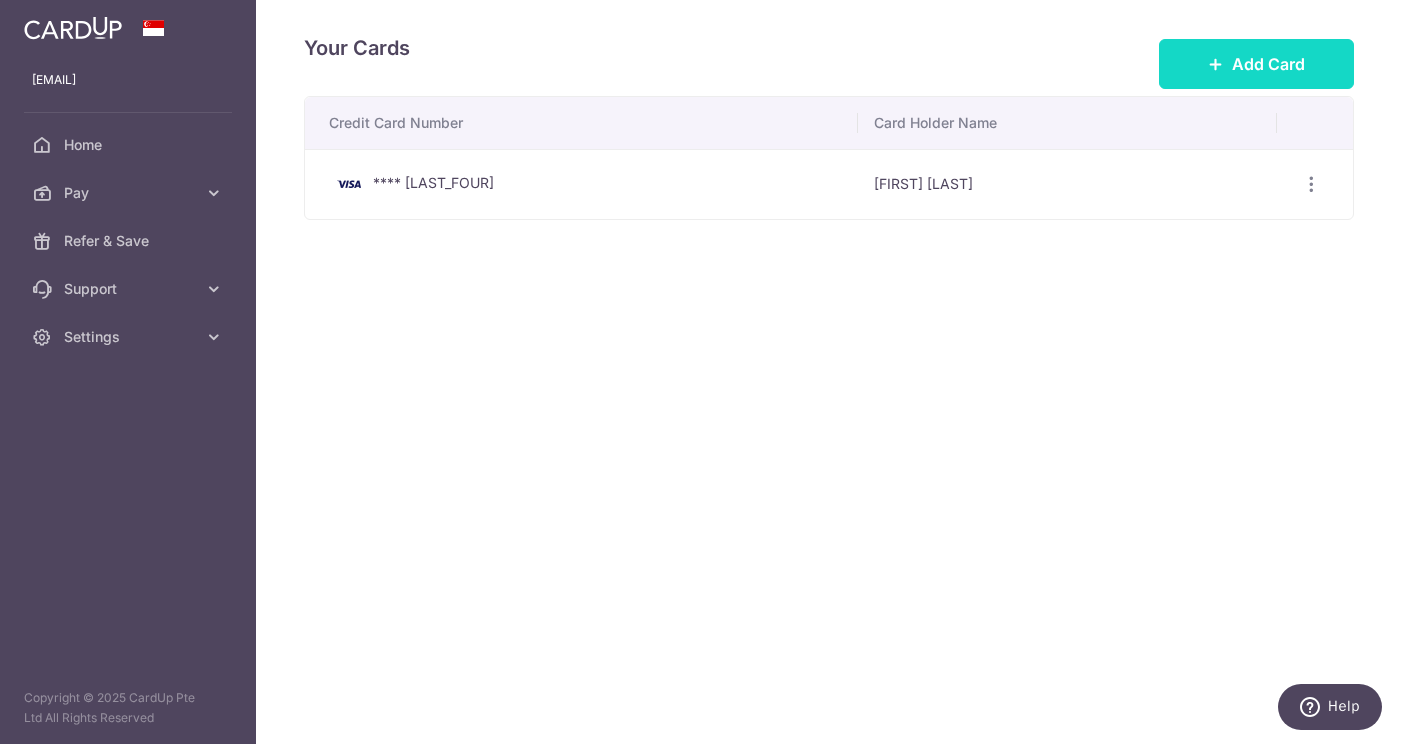 click on "Add Card" at bounding box center [1268, 64] 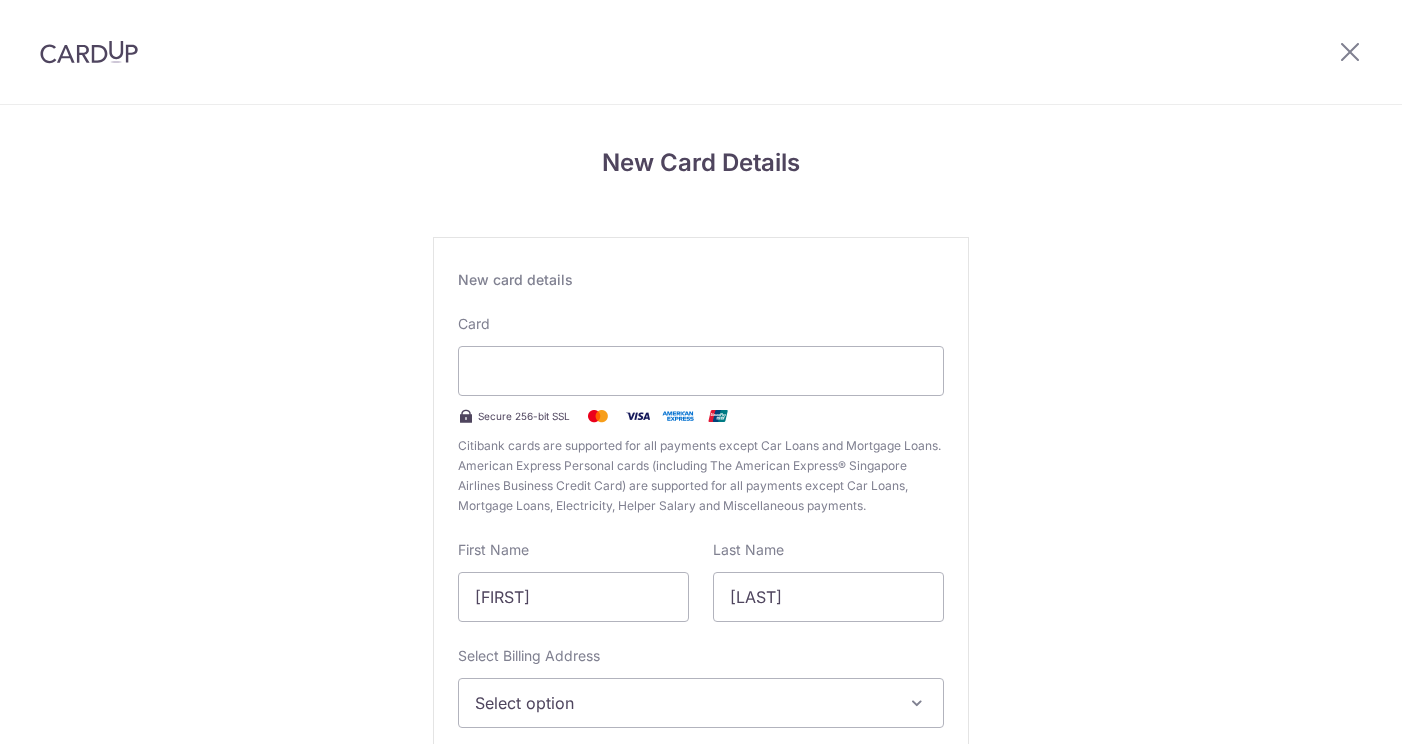 scroll, scrollTop: 0, scrollLeft: 0, axis: both 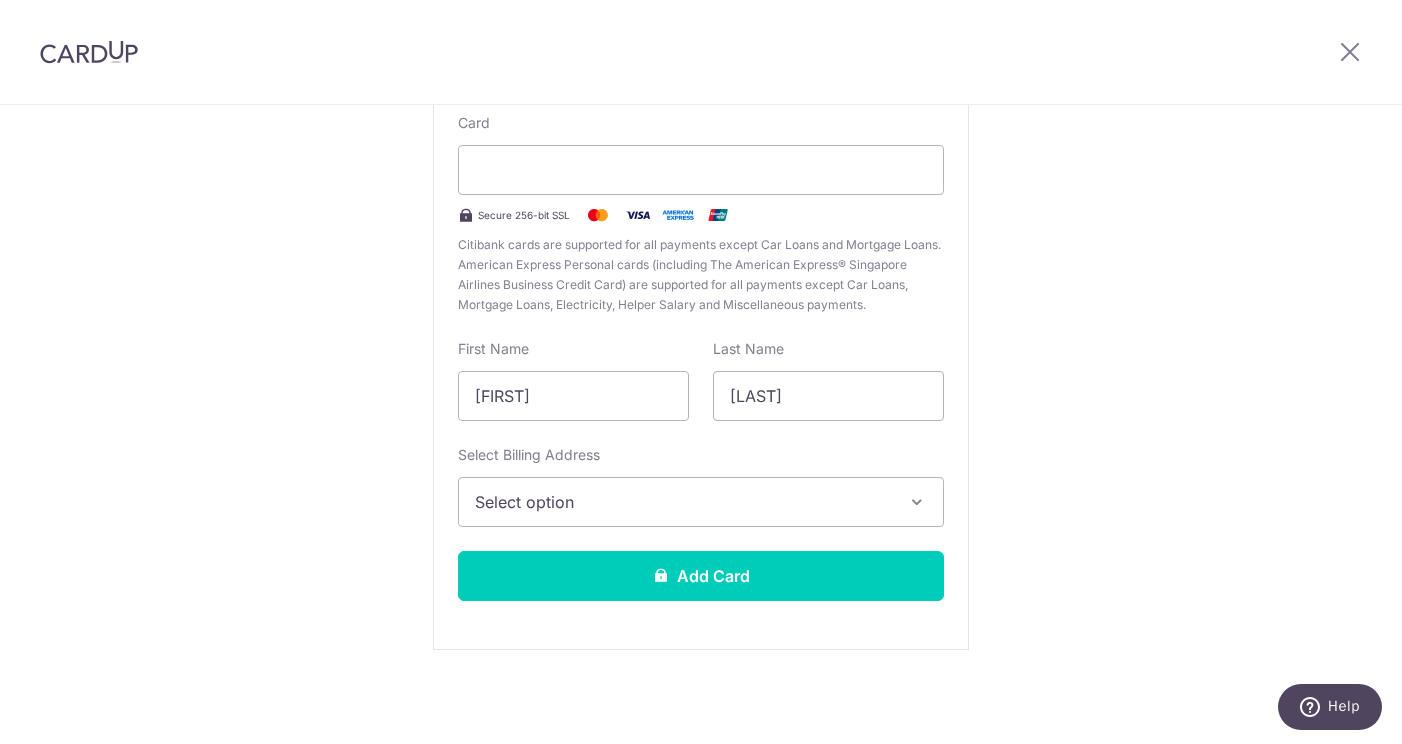 click on "Select option" at bounding box center [683, 502] 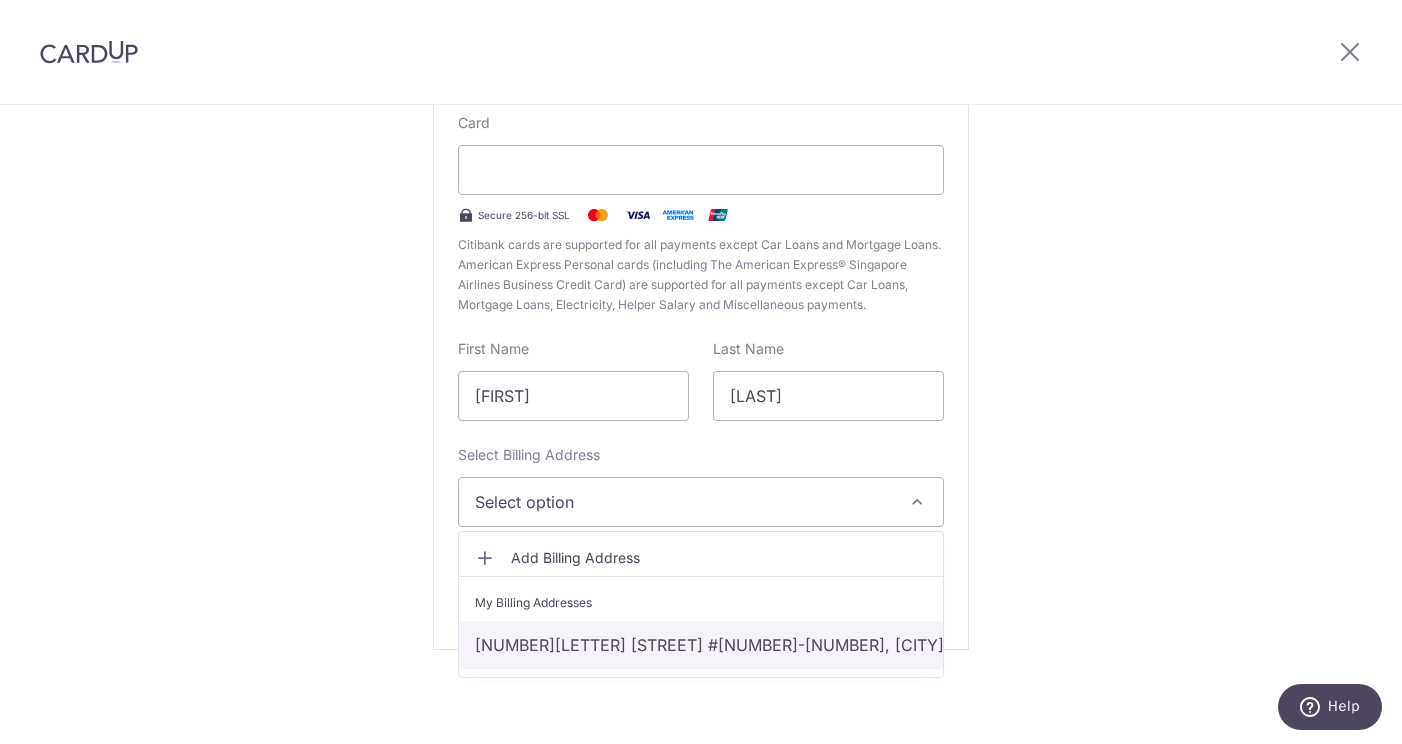 click on "[NUMBER] [STREET] #[NUMBER], [CITY], [CITY]-[POSTAL_CODE]" at bounding box center (701, 645) 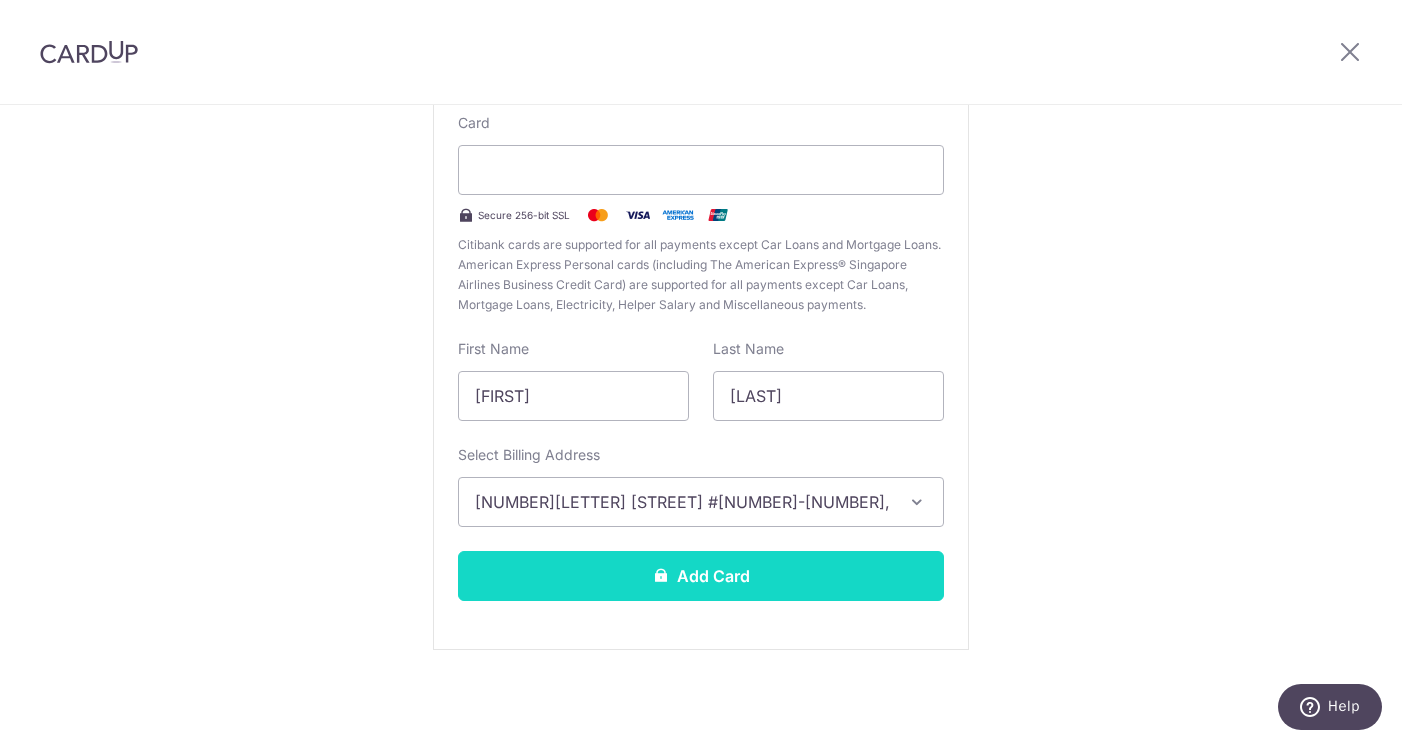 click on "Add Card" at bounding box center (701, 576) 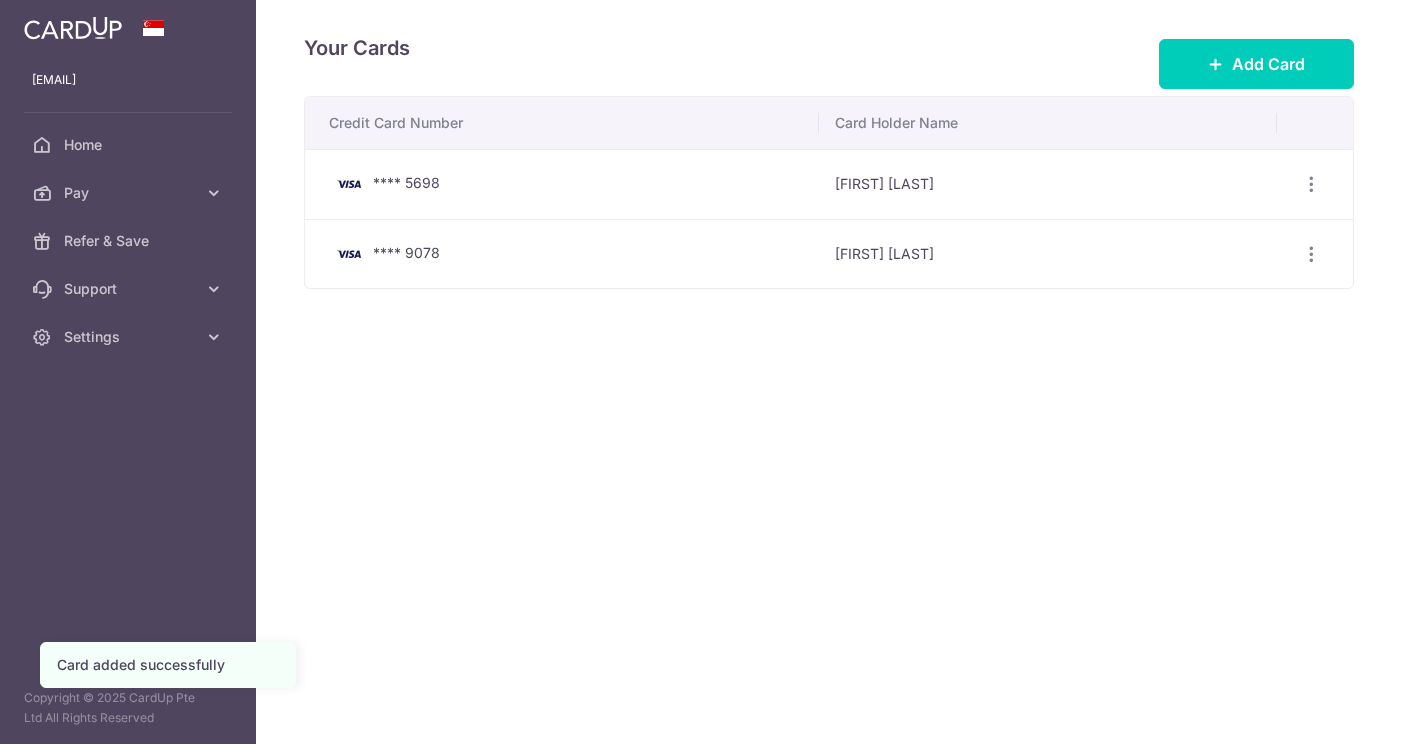 scroll, scrollTop: 0, scrollLeft: 0, axis: both 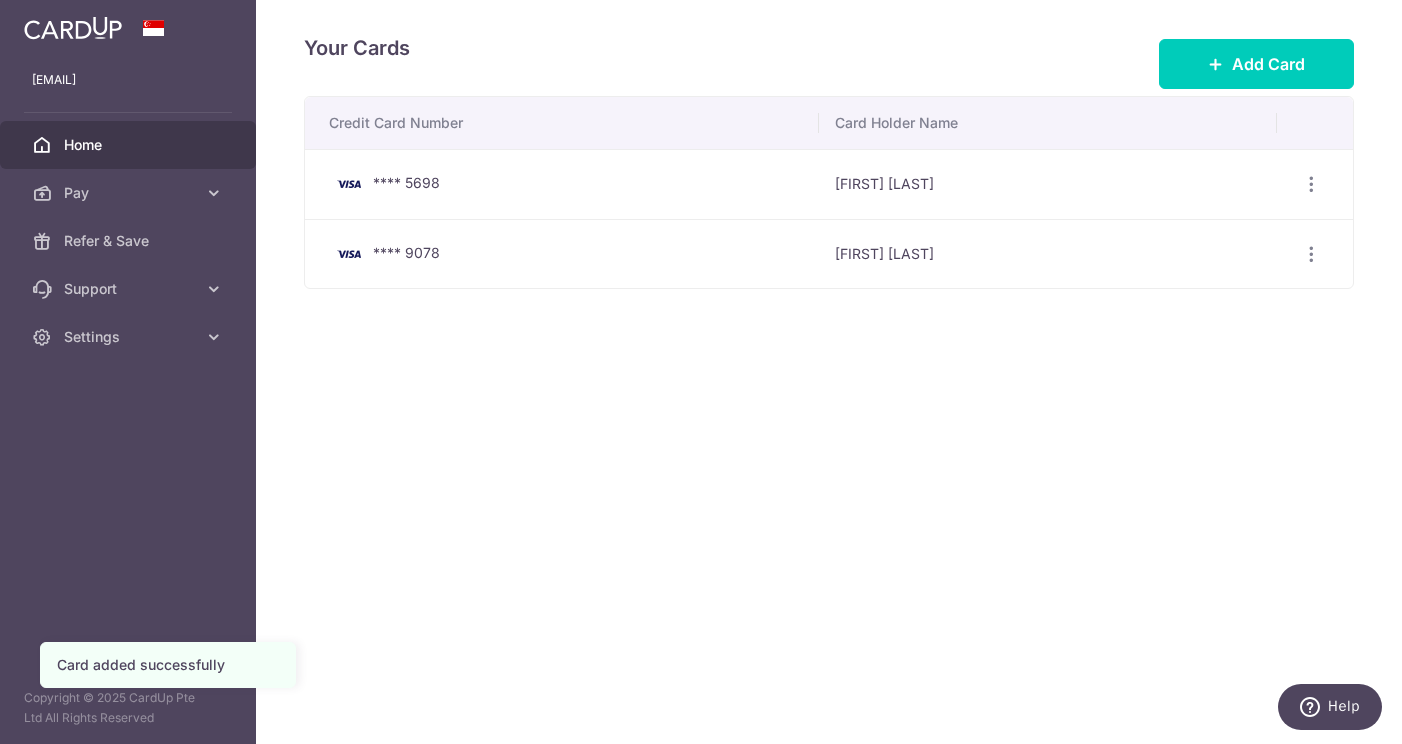 click on "Home" at bounding box center [130, 145] 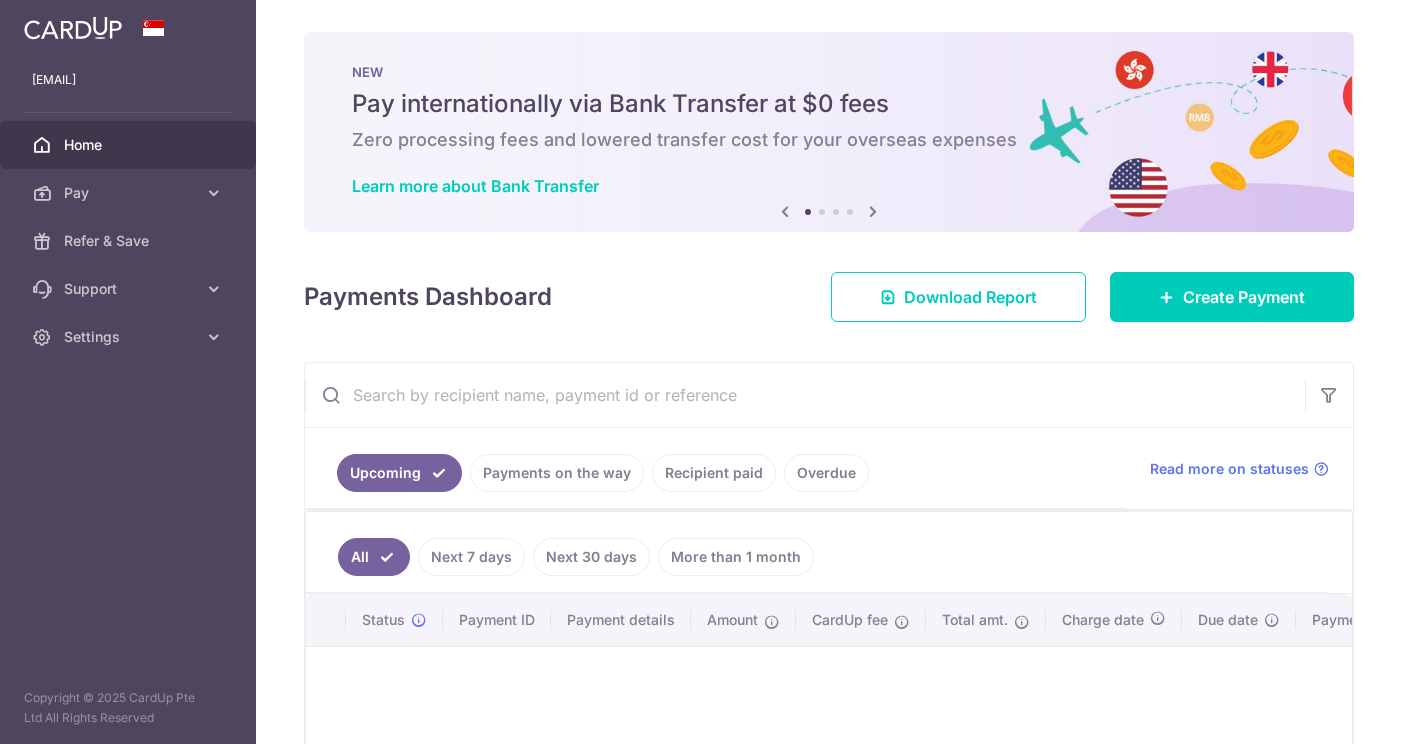 scroll, scrollTop: 0, scrollLeft: 0, axis: both 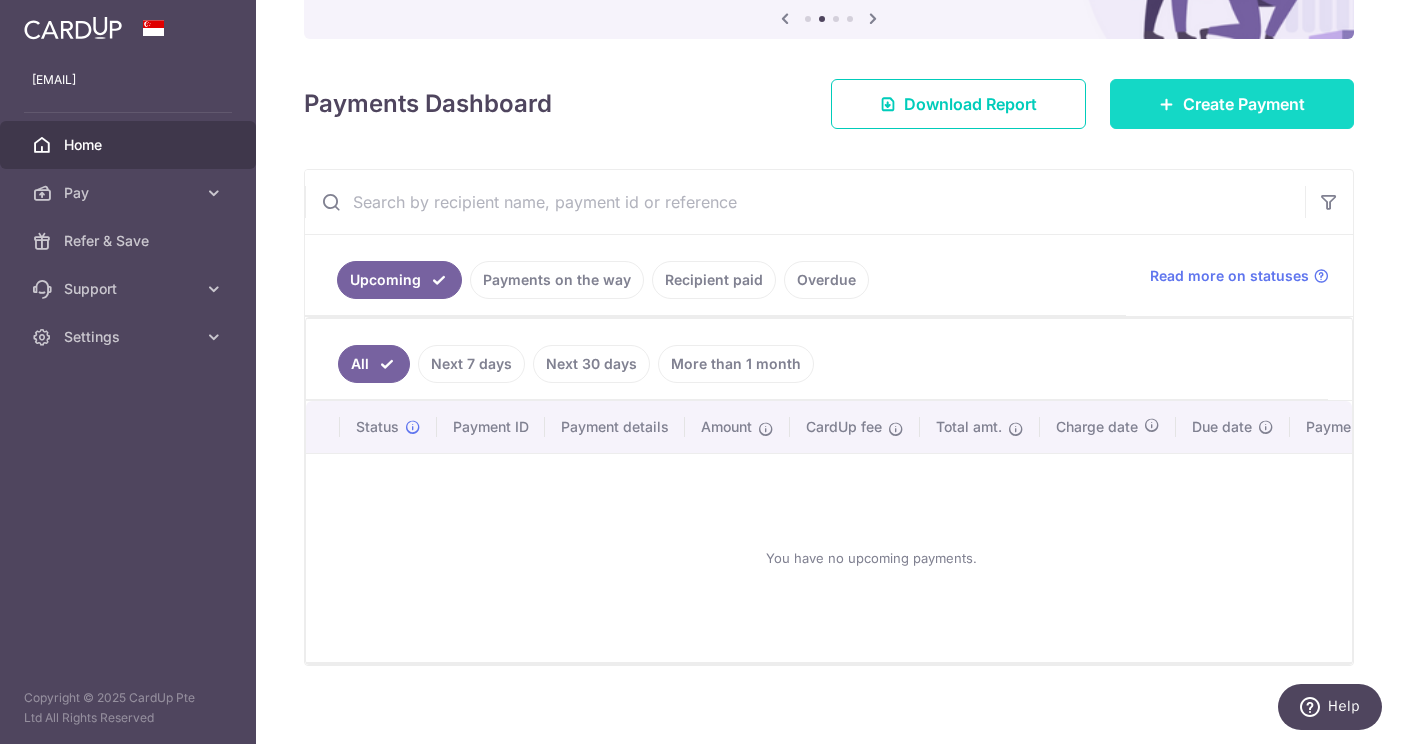 click on "Create Payment" at bounding box center (1244, 104) 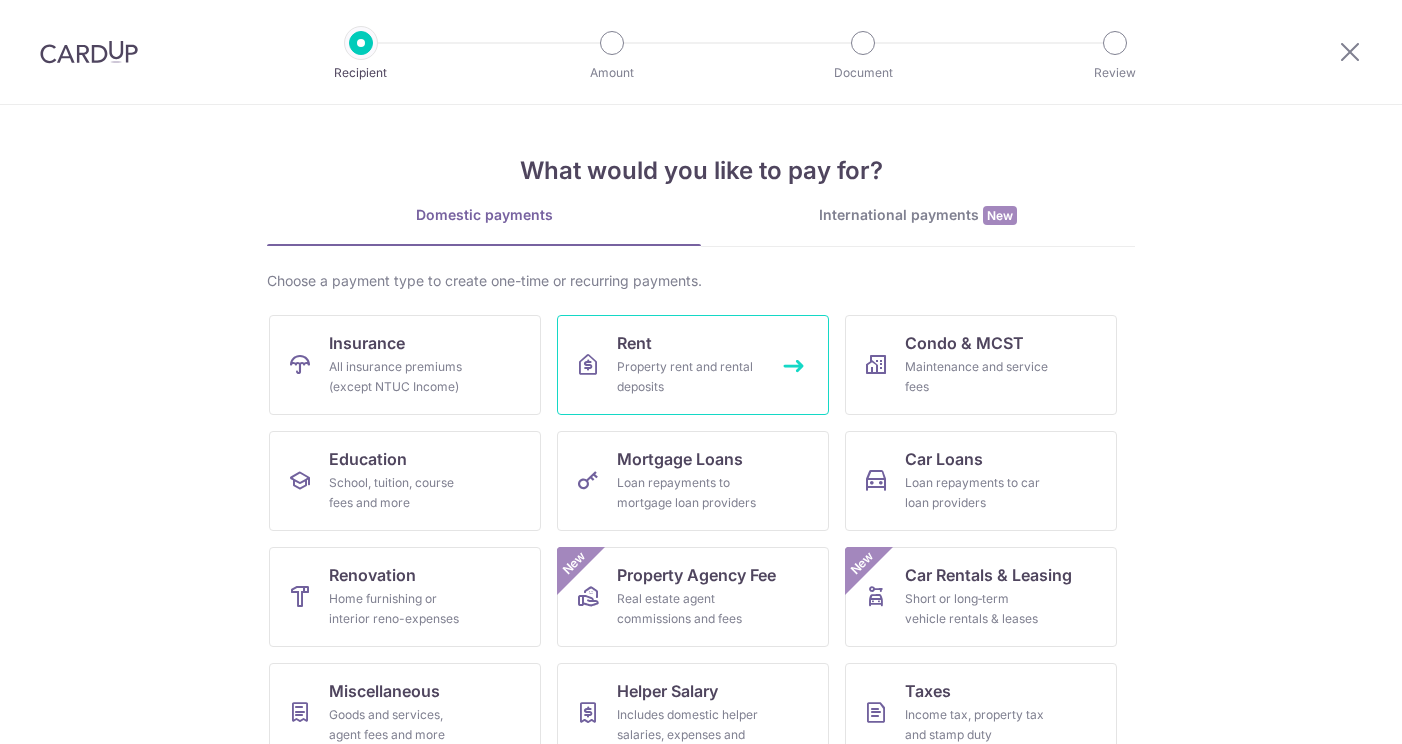 scroll, scrollTop: 0, scrollLeft: 0, axis: both 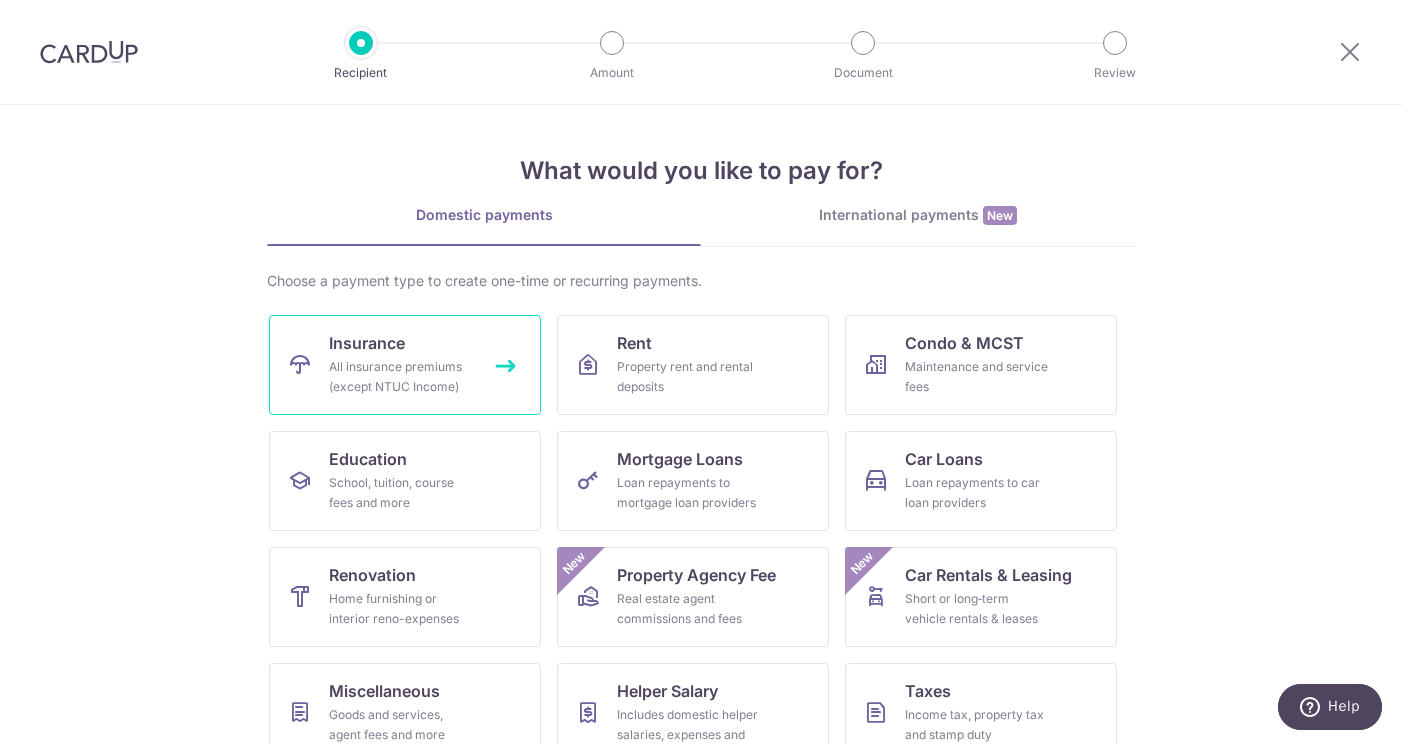 click on "All insurance premiums (except NTUC Income)" at bounding box center [401, 377] 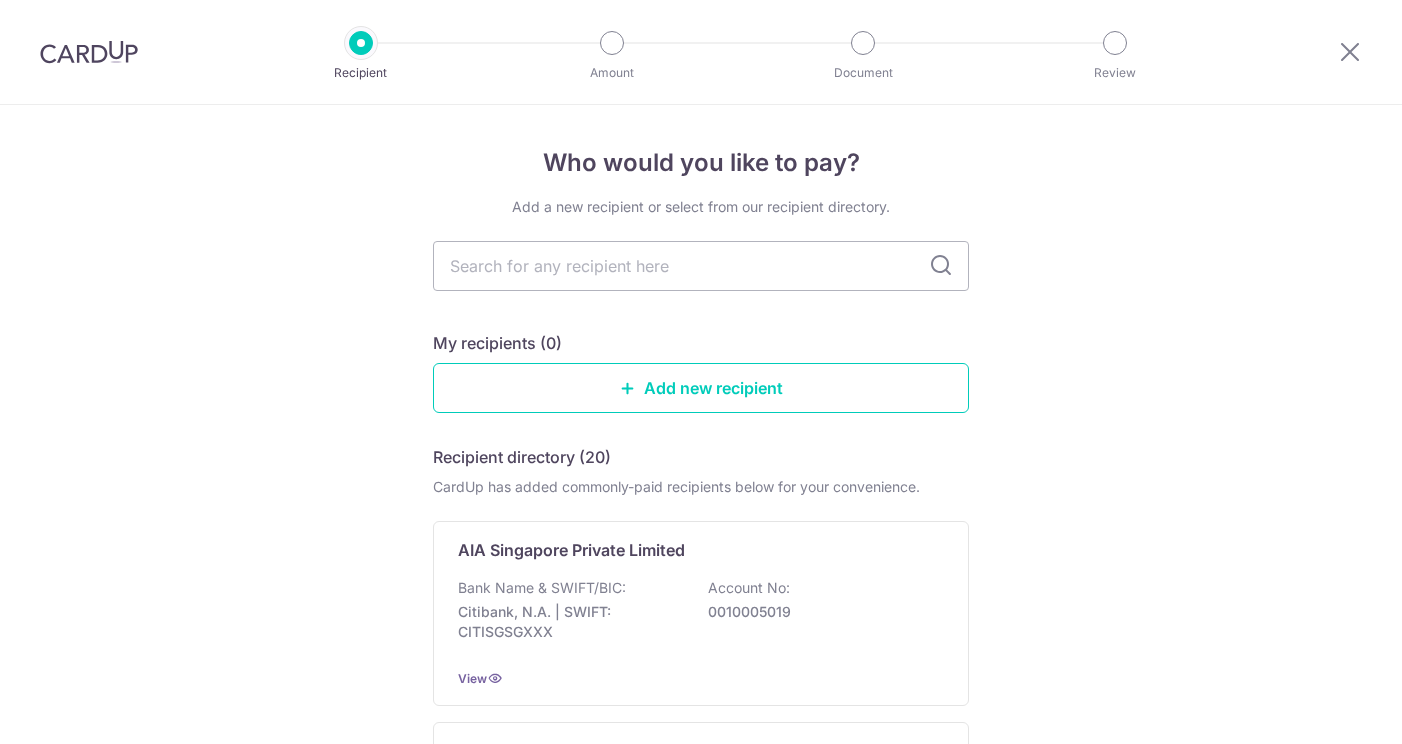 scroll, scrollTop: 0, scrollLeft: 0, axis: both 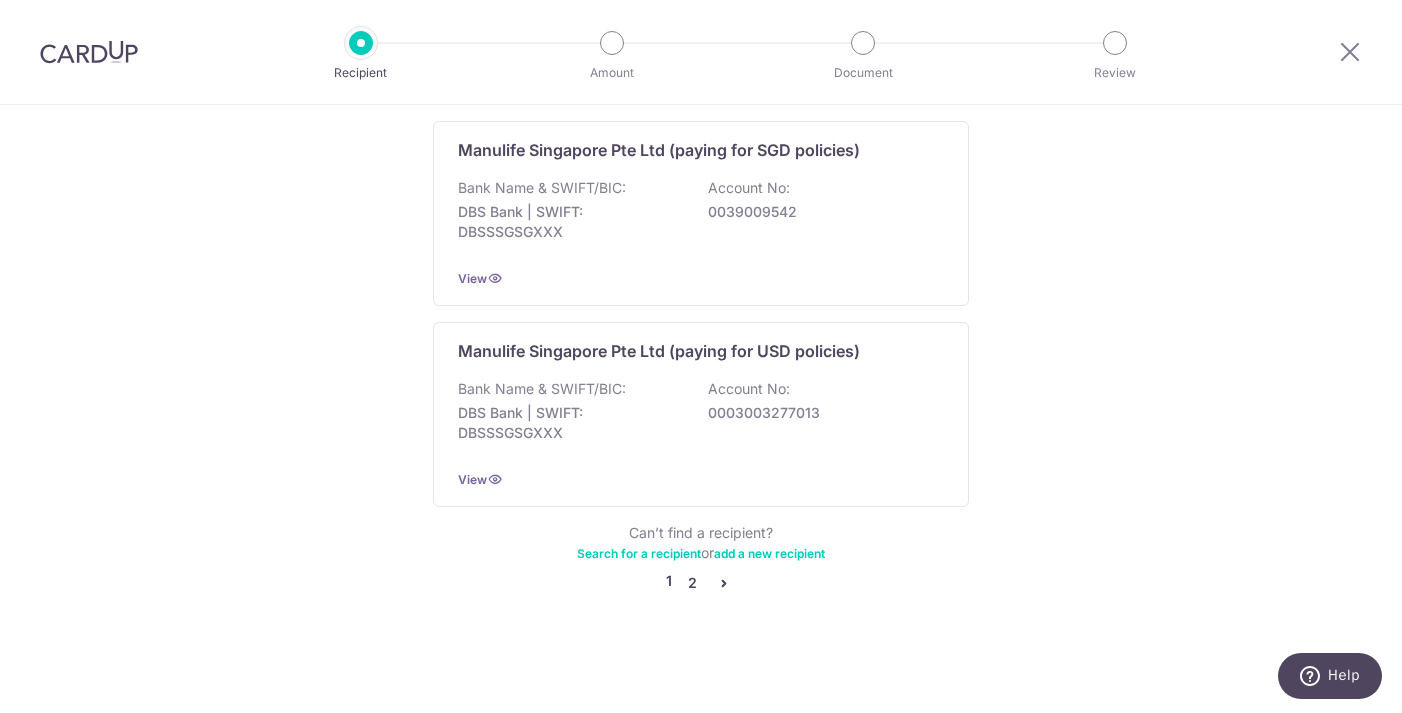 click on "2" at bounding box center (692, 583) 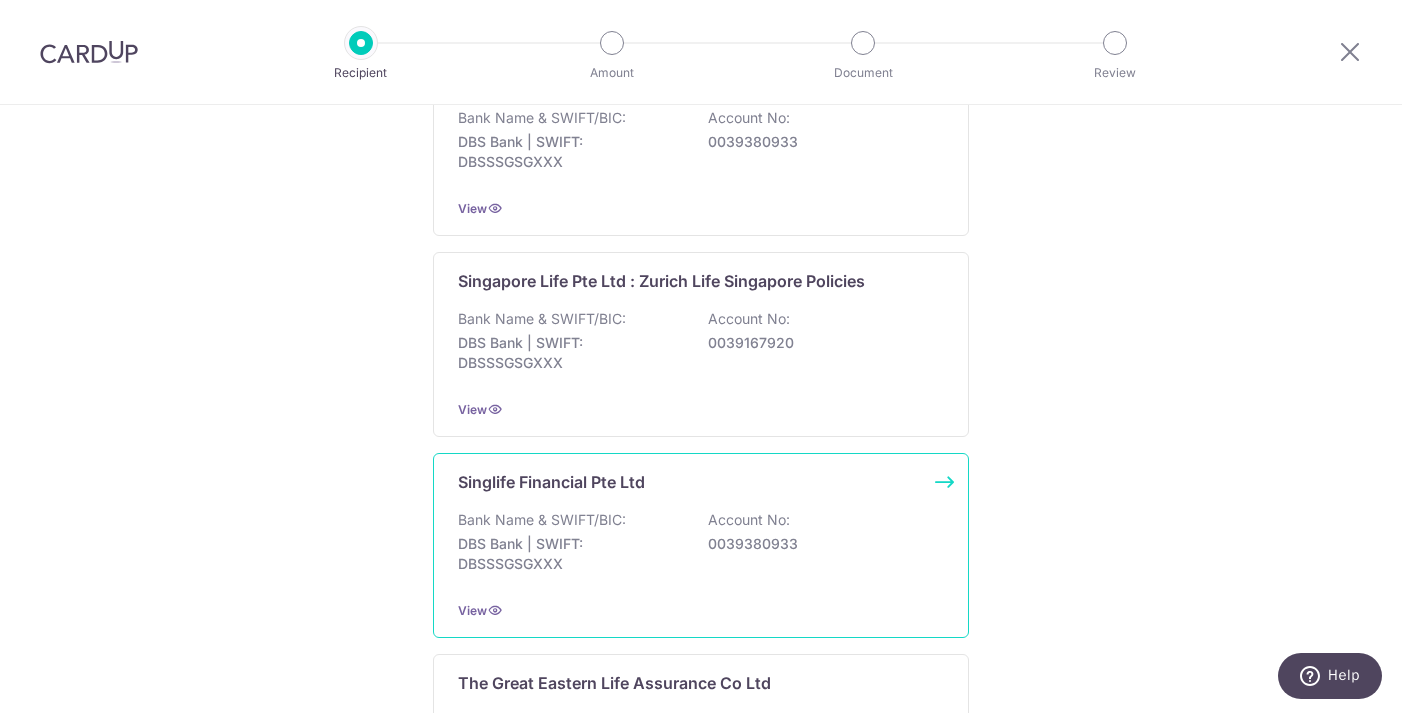 scroll, scrollTop: 1482, scrollLeft: 0, axis: vertical 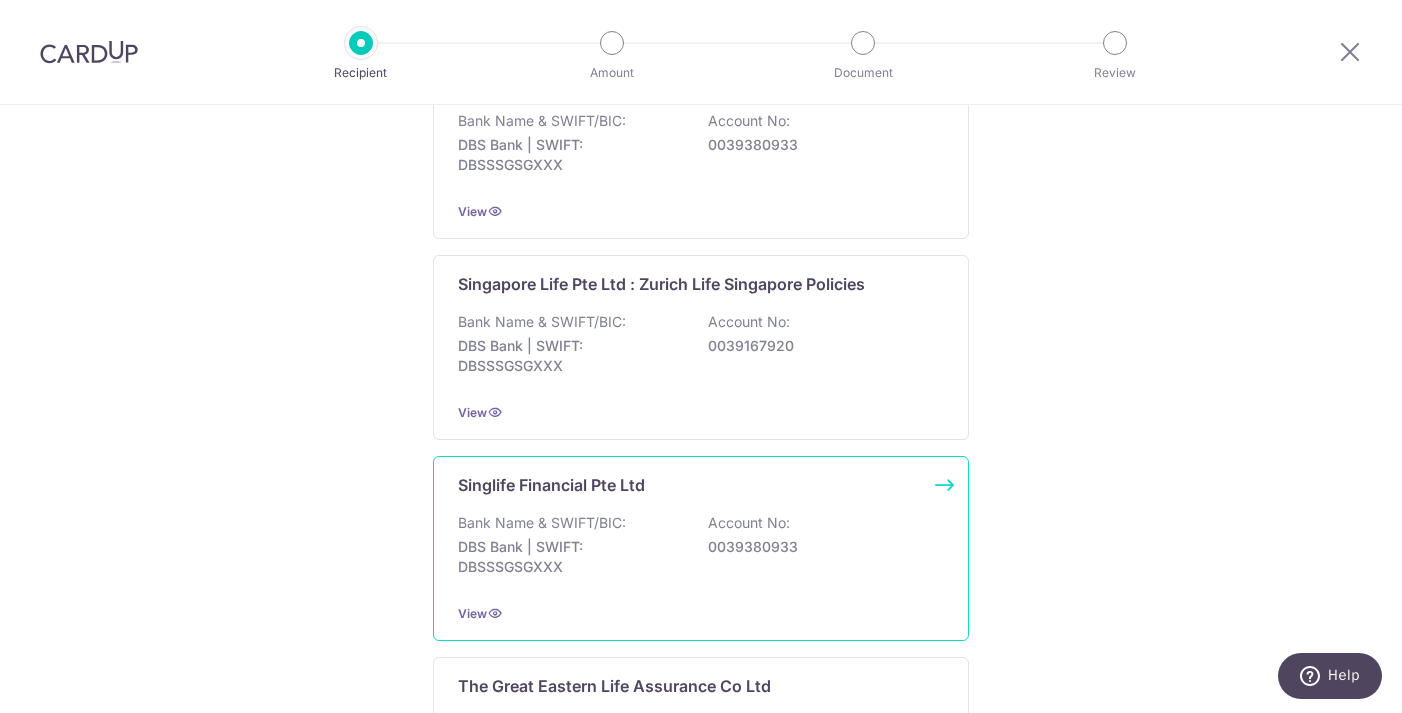 click on "Bank Name & SWIFT/BIC:
DBS Bank | SWIFT: DBSSSGSGXXX
Account No:
0039380933" at bounding box center (701, 550) 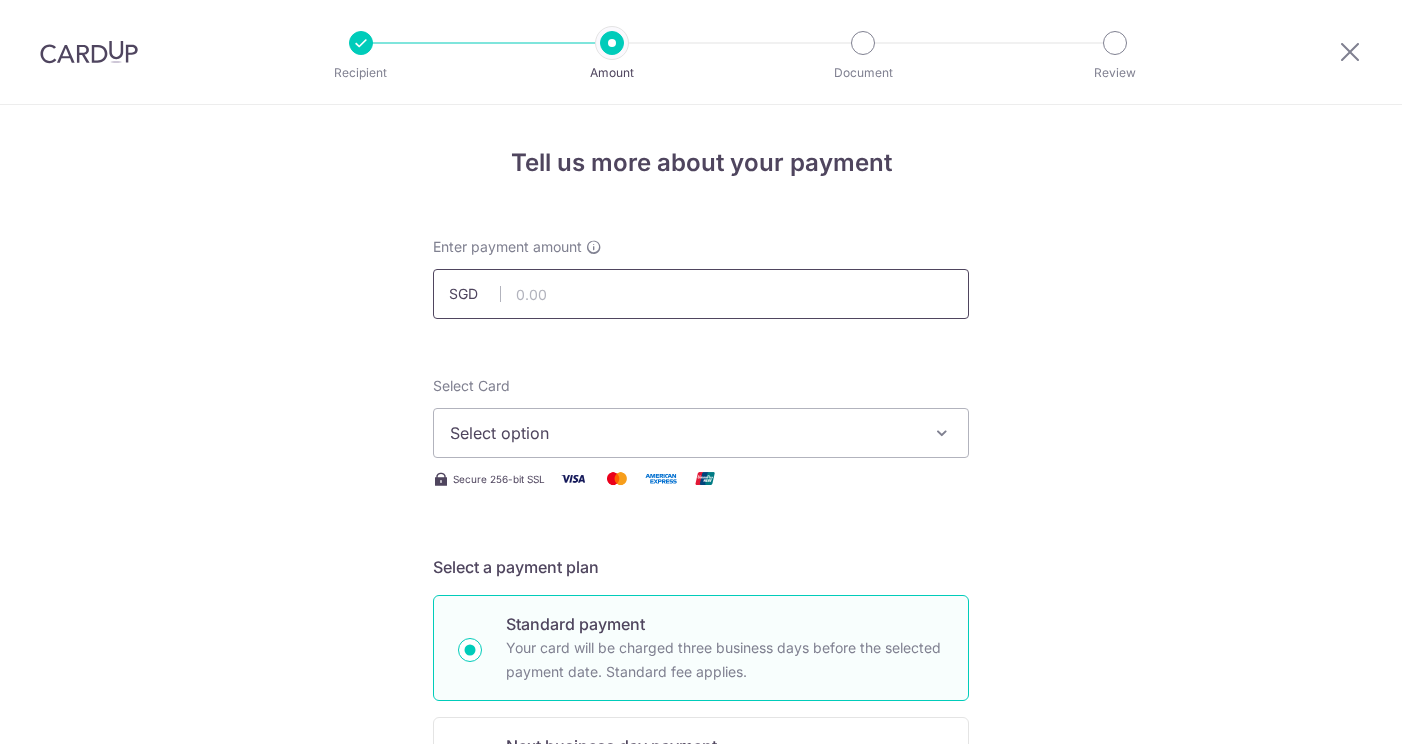 scroll, scrollTop: 0, scrollLeft: 0, axis: both 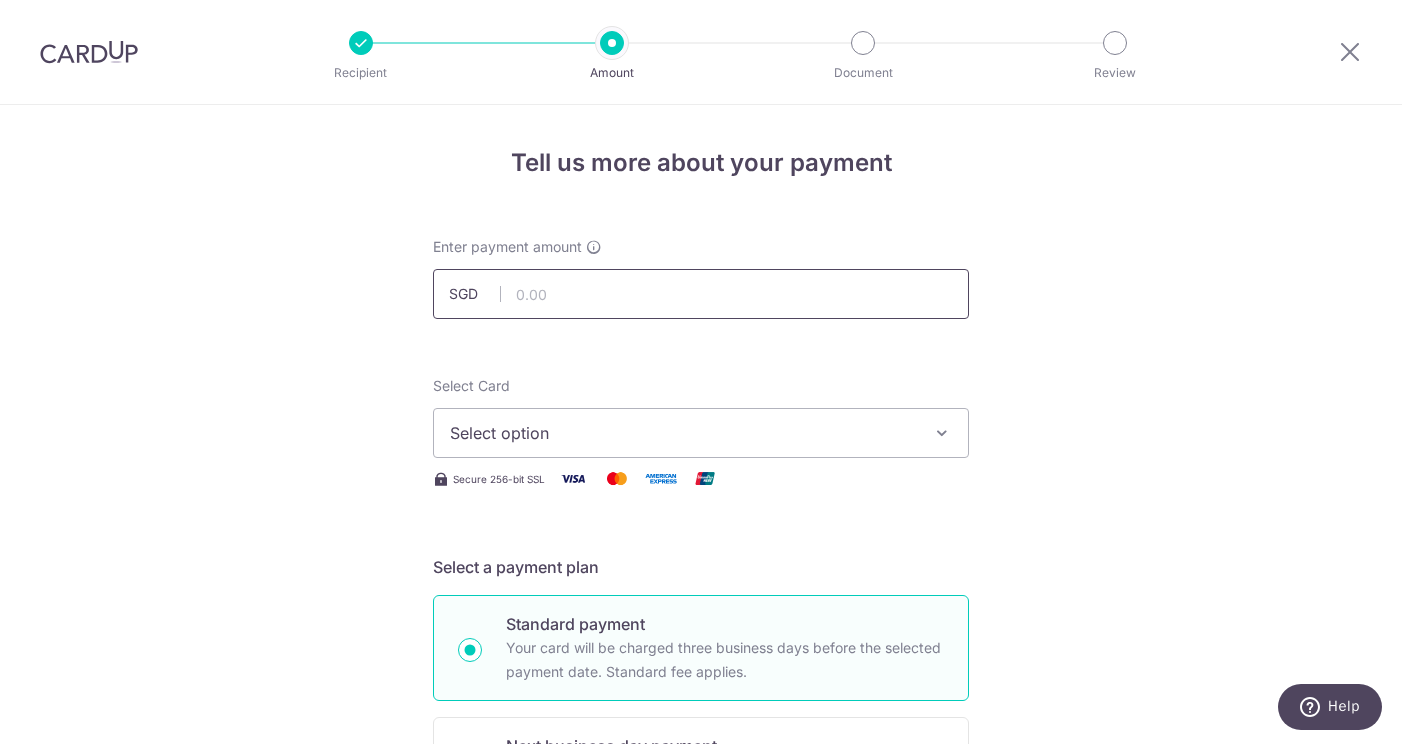 click at bounding box center [701, 294] 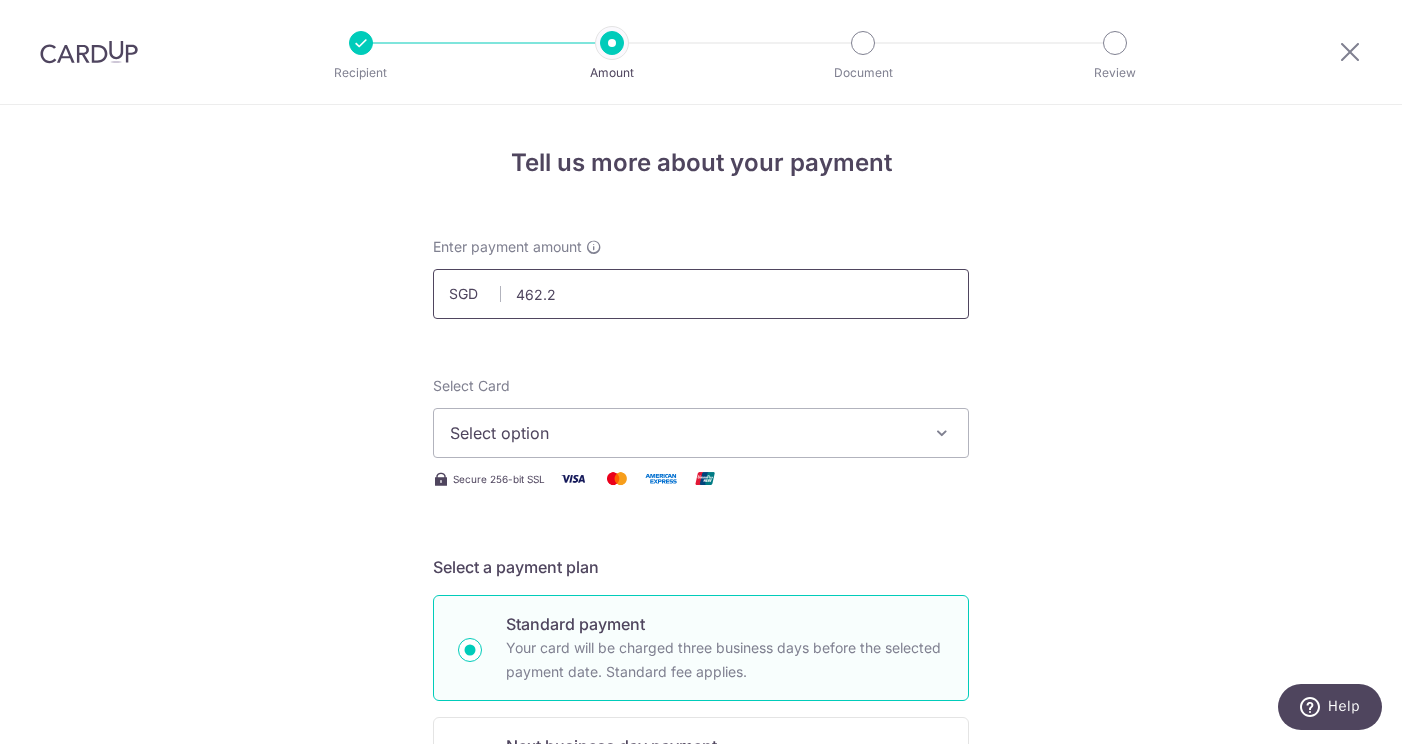 type on "462.25" 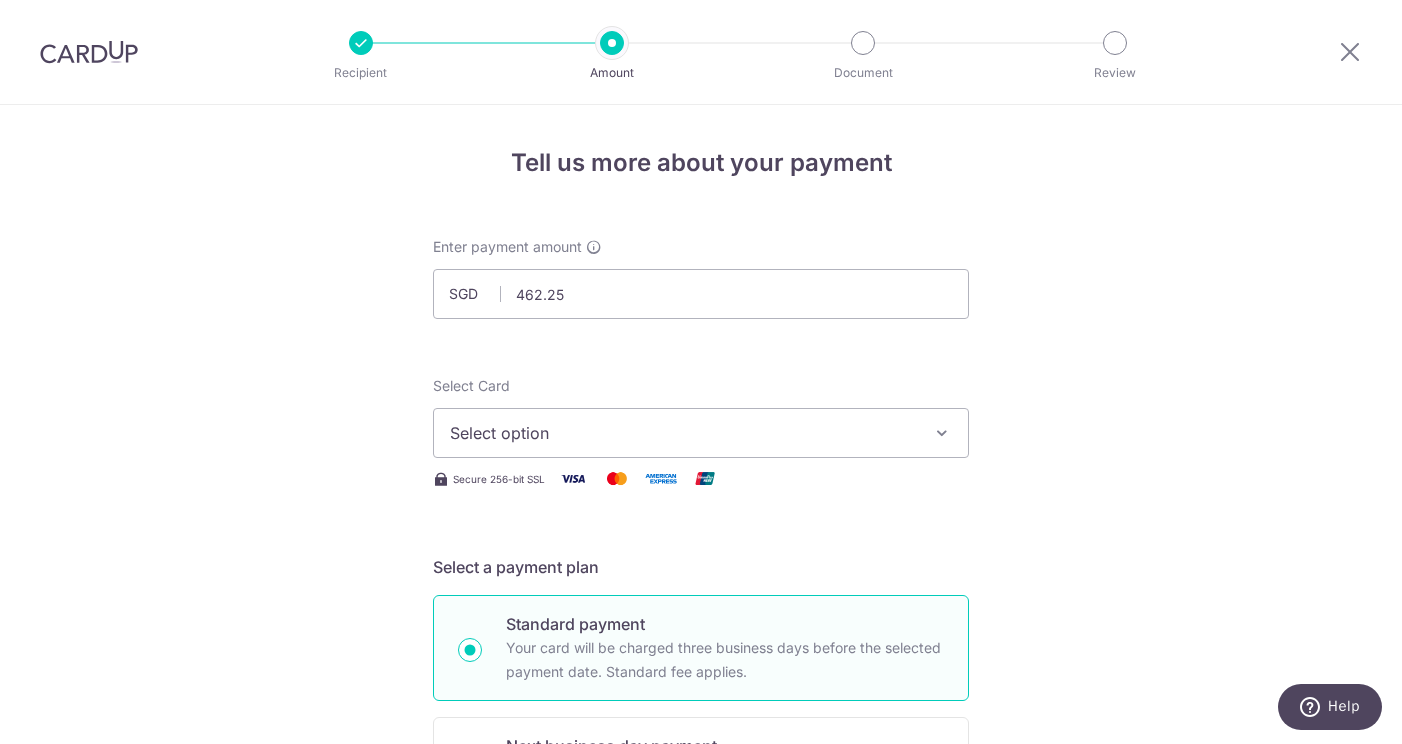 click on "Select option" at bounding box center (683, 433) 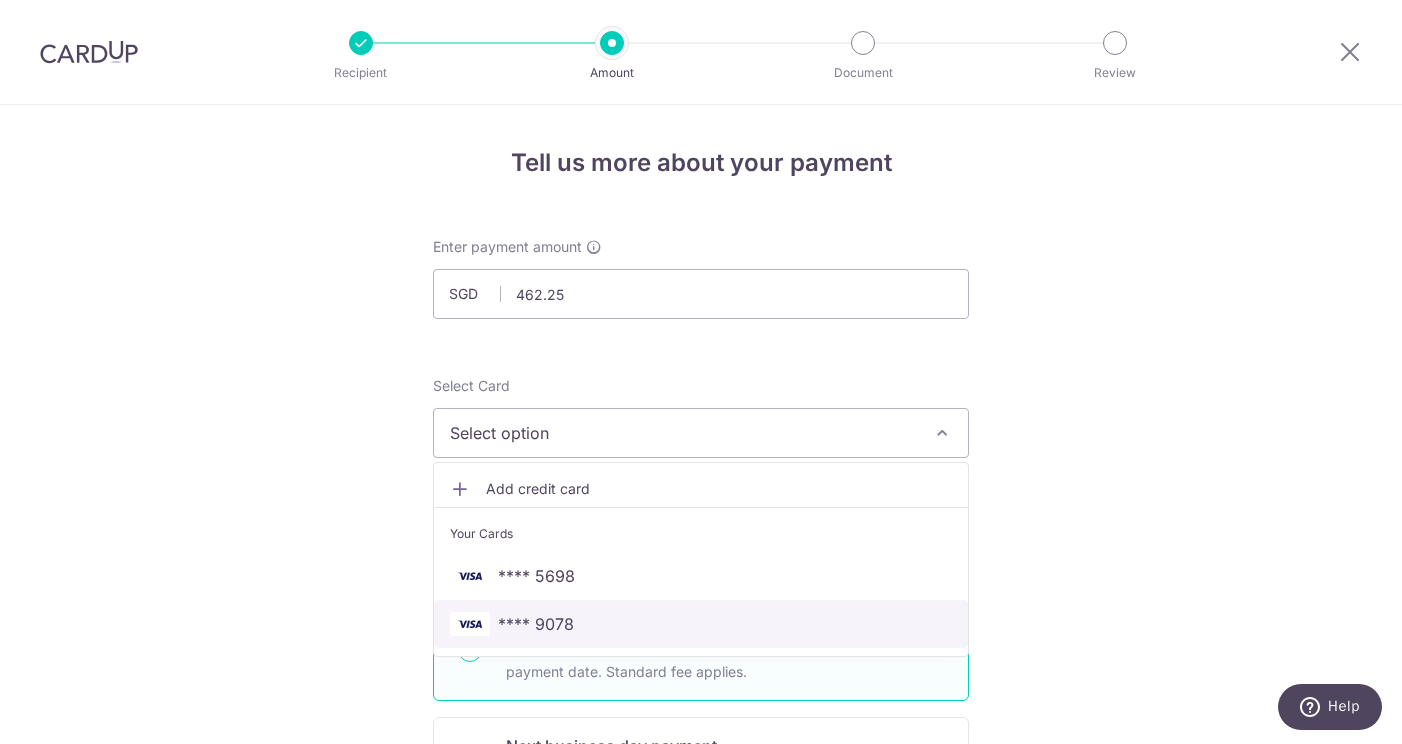 click on "**** 9078" at bounding box center (701, 624) 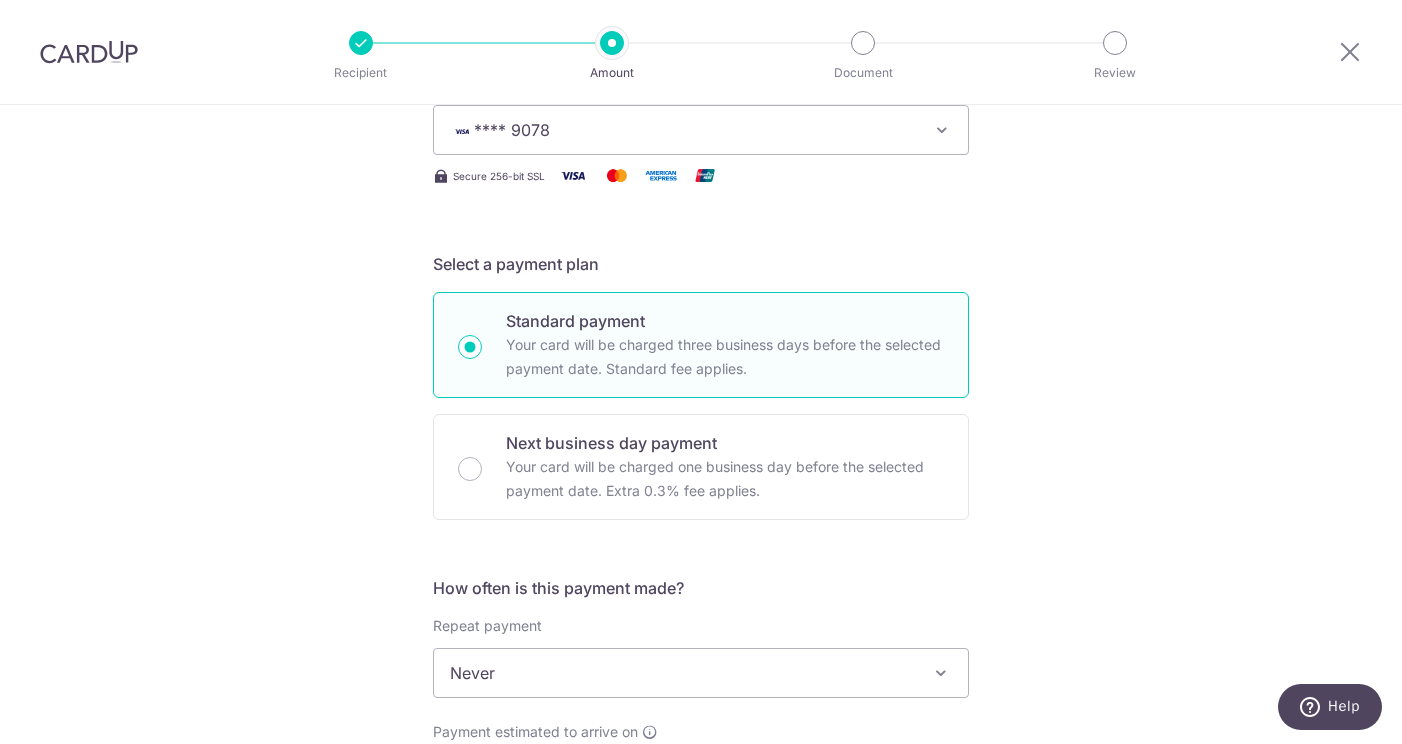 scroll, scrollTop: 434, scrollLeft: 0, axis: vertical 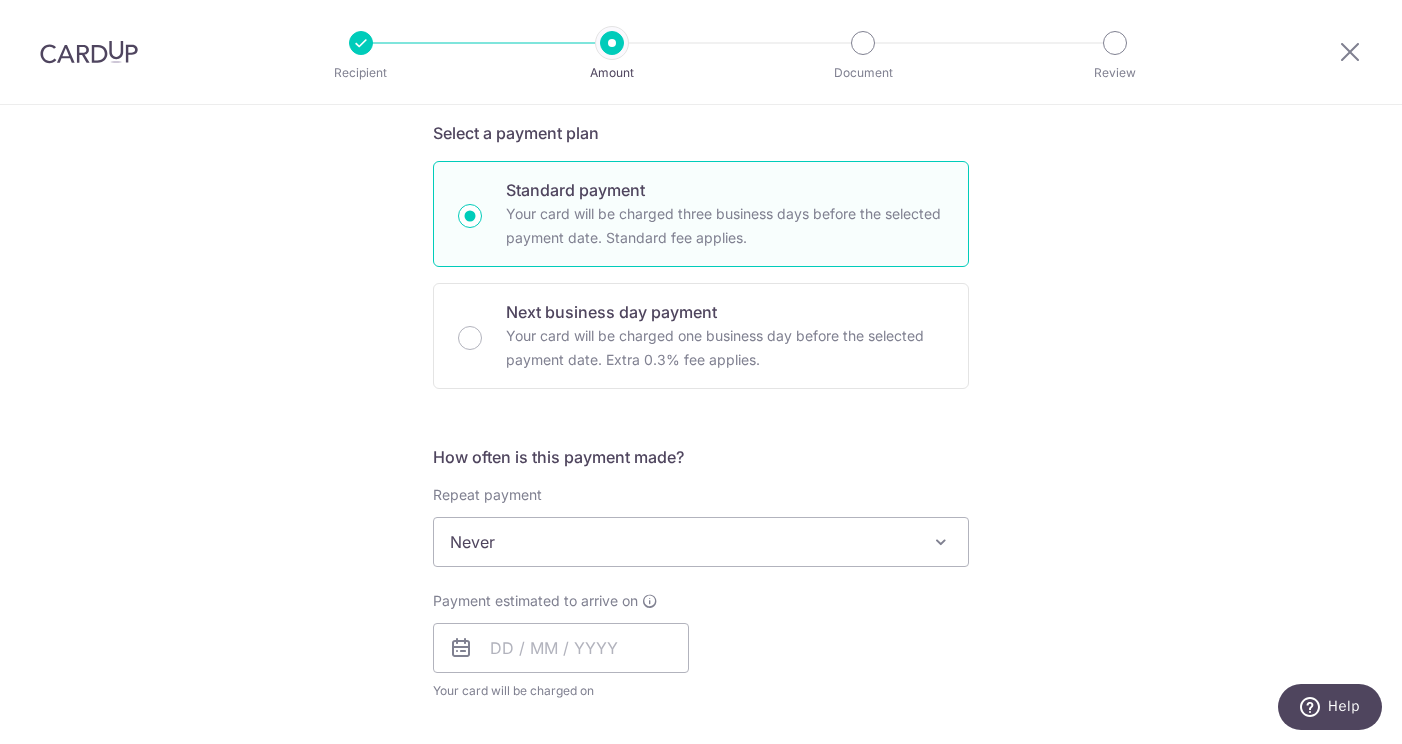 click on "Never" at bounding box center (701, 542) 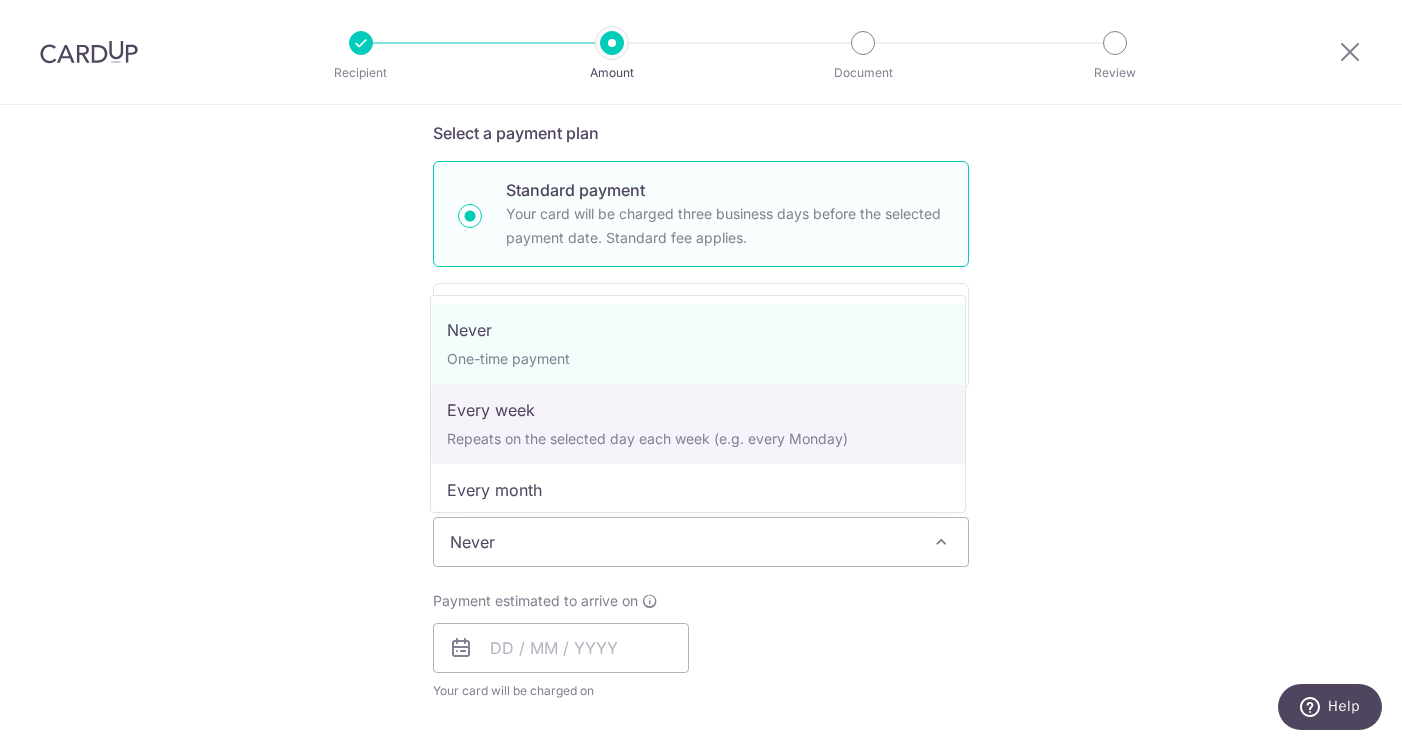 select on "2" 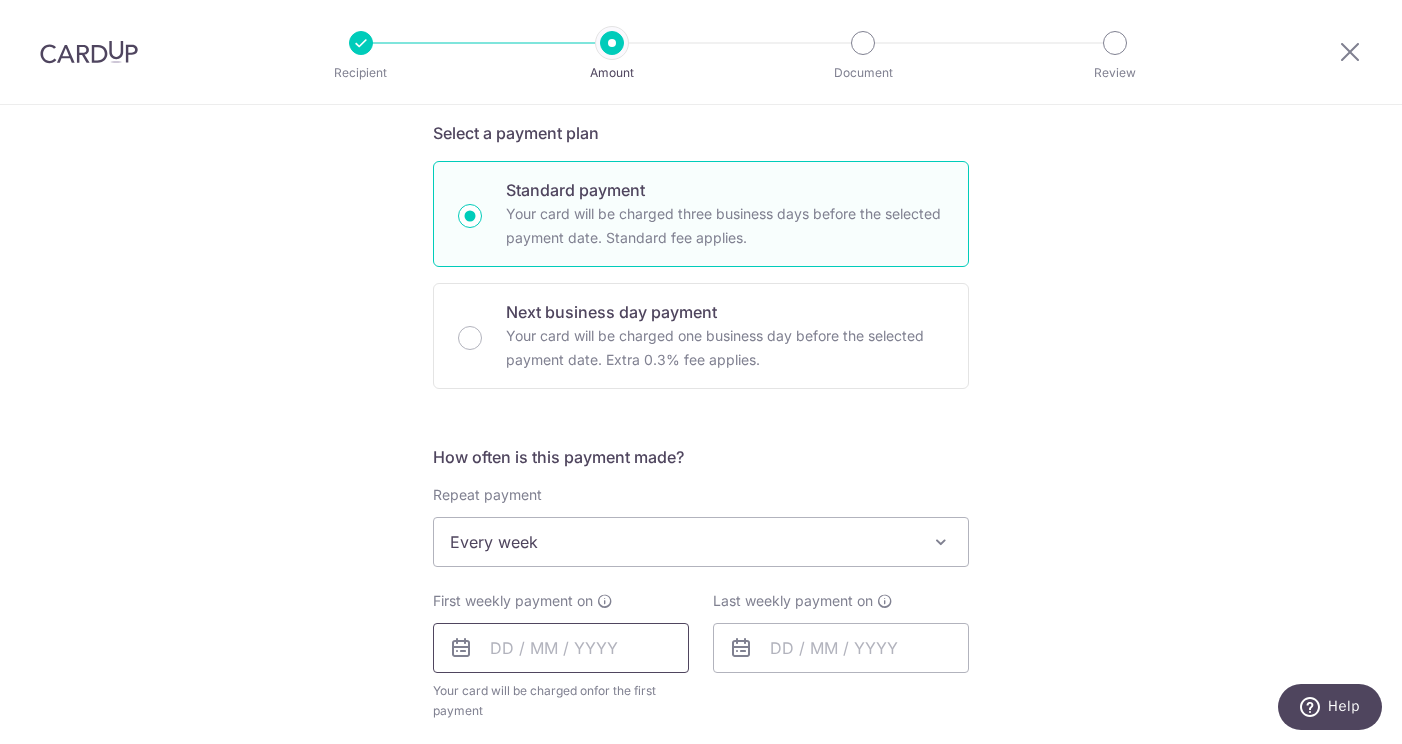 click at bounding box center [561, 648] 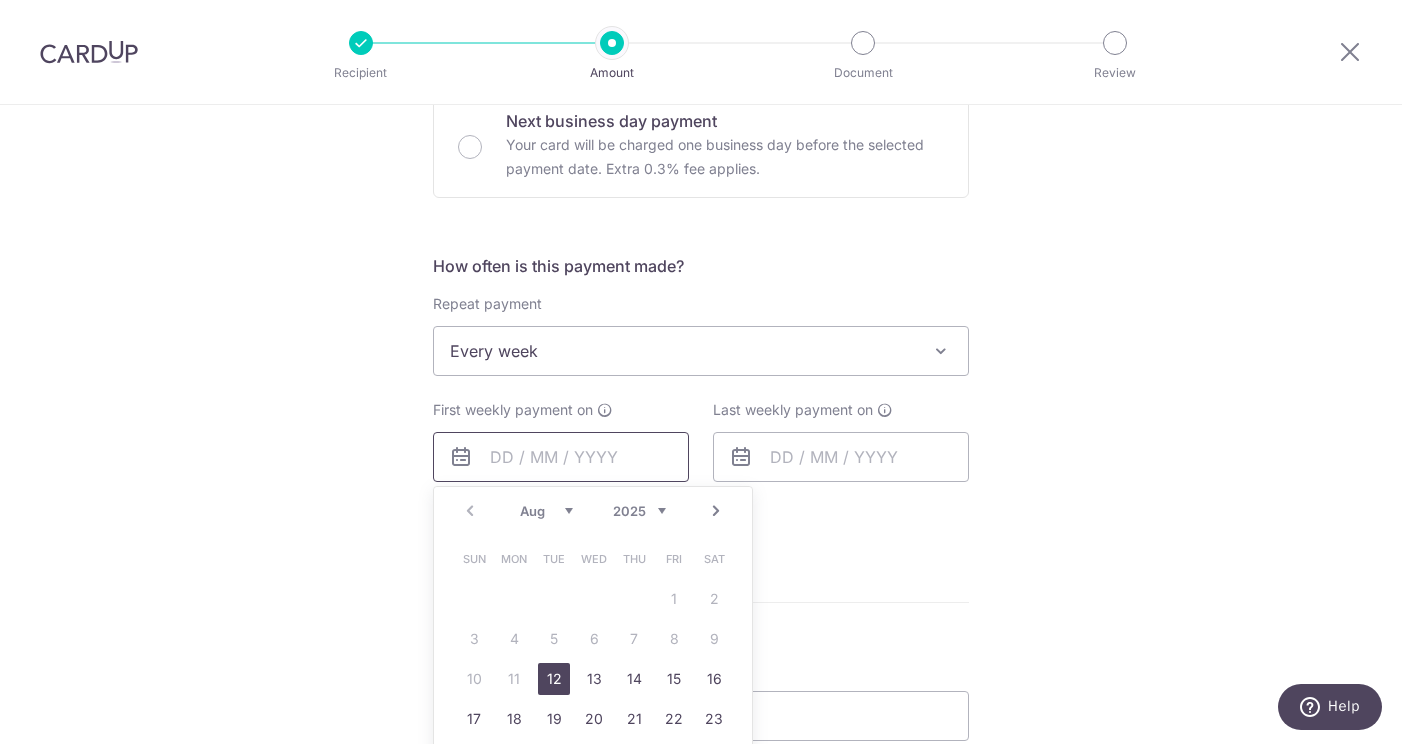 scroll, scrollTop: 645, scrollLeft: 0, axis: vertical 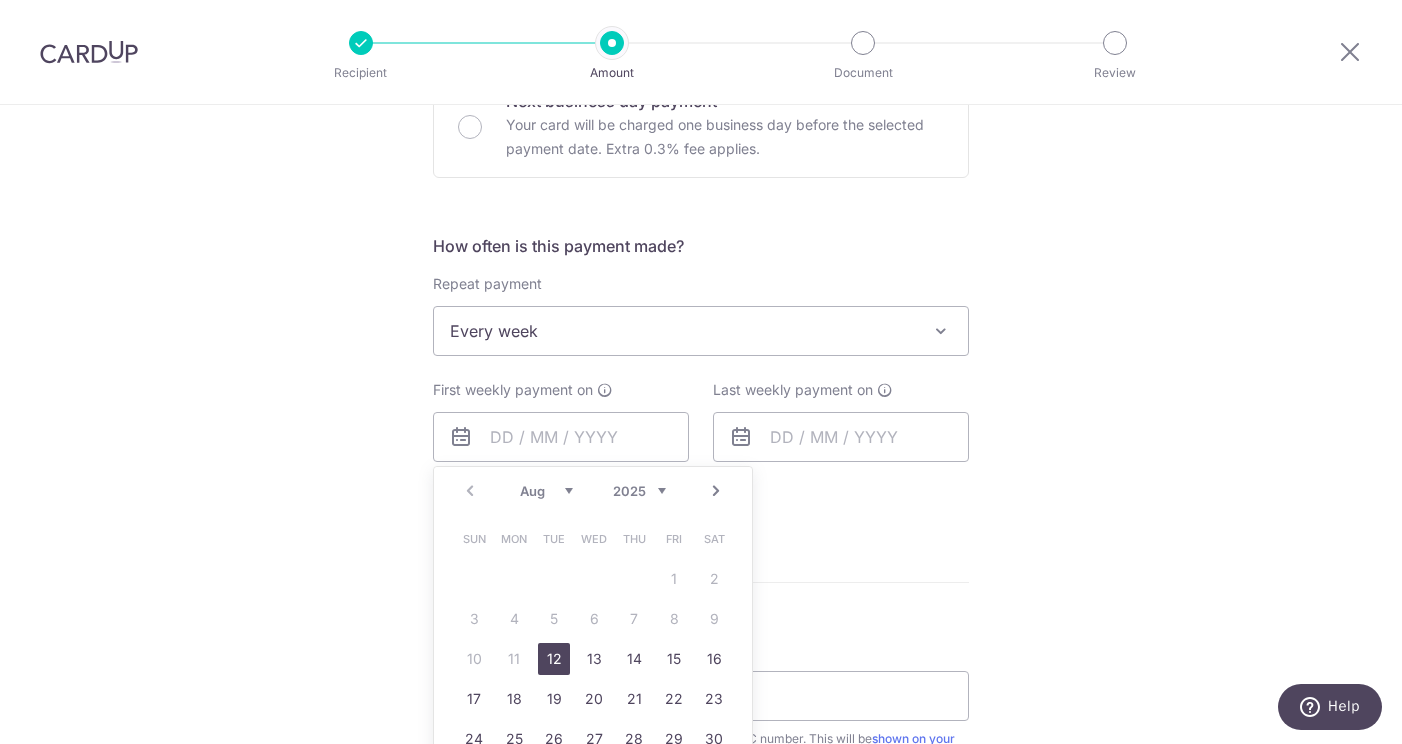 click on "12" at bounding box center [554, 659] 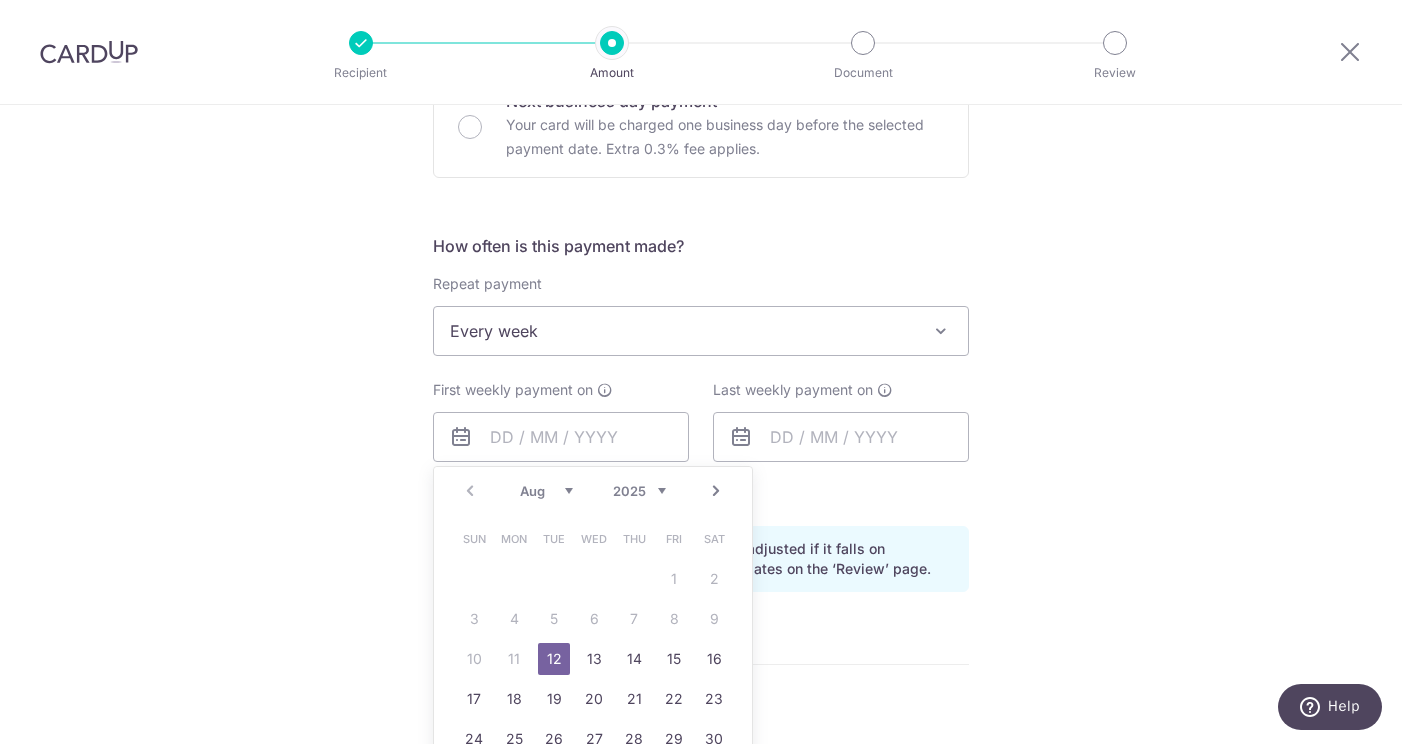 type on "12/08/2025" 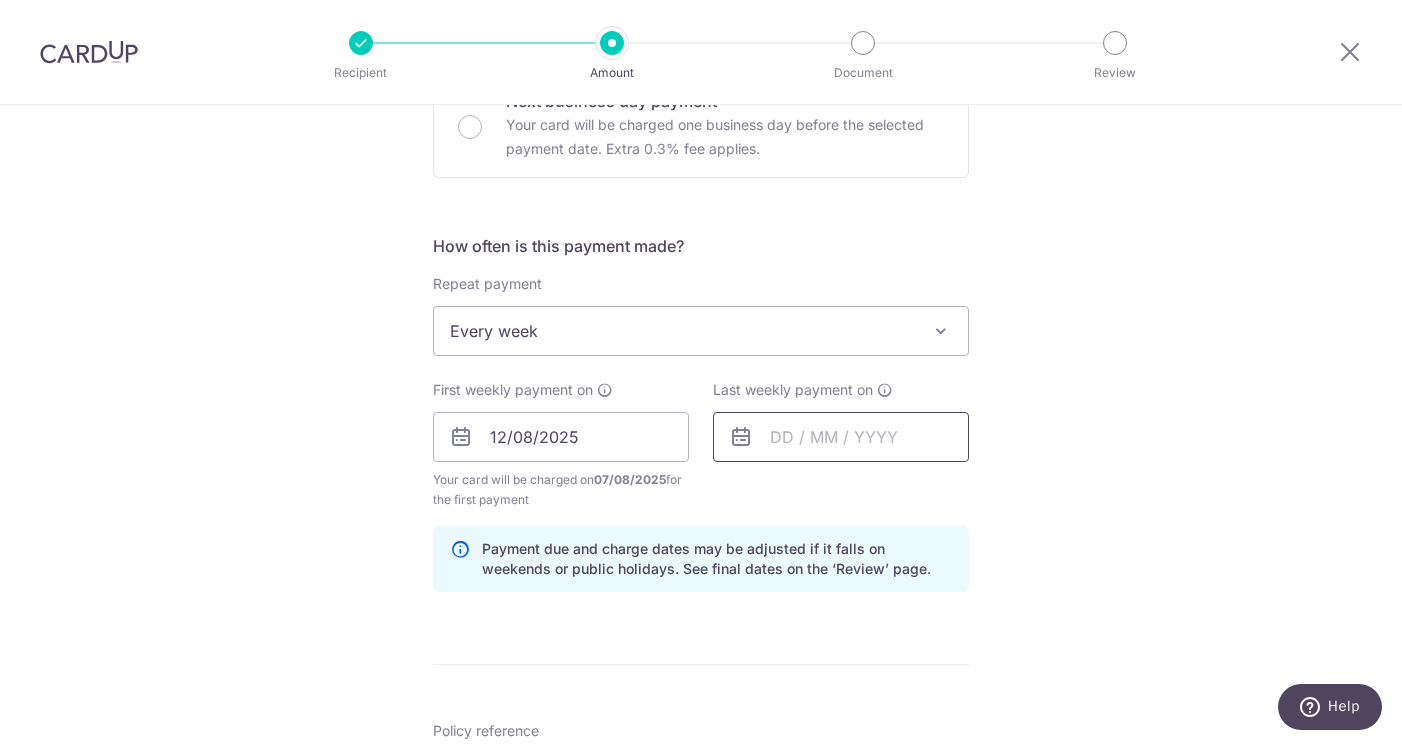 click at bounding box center (841, 437) 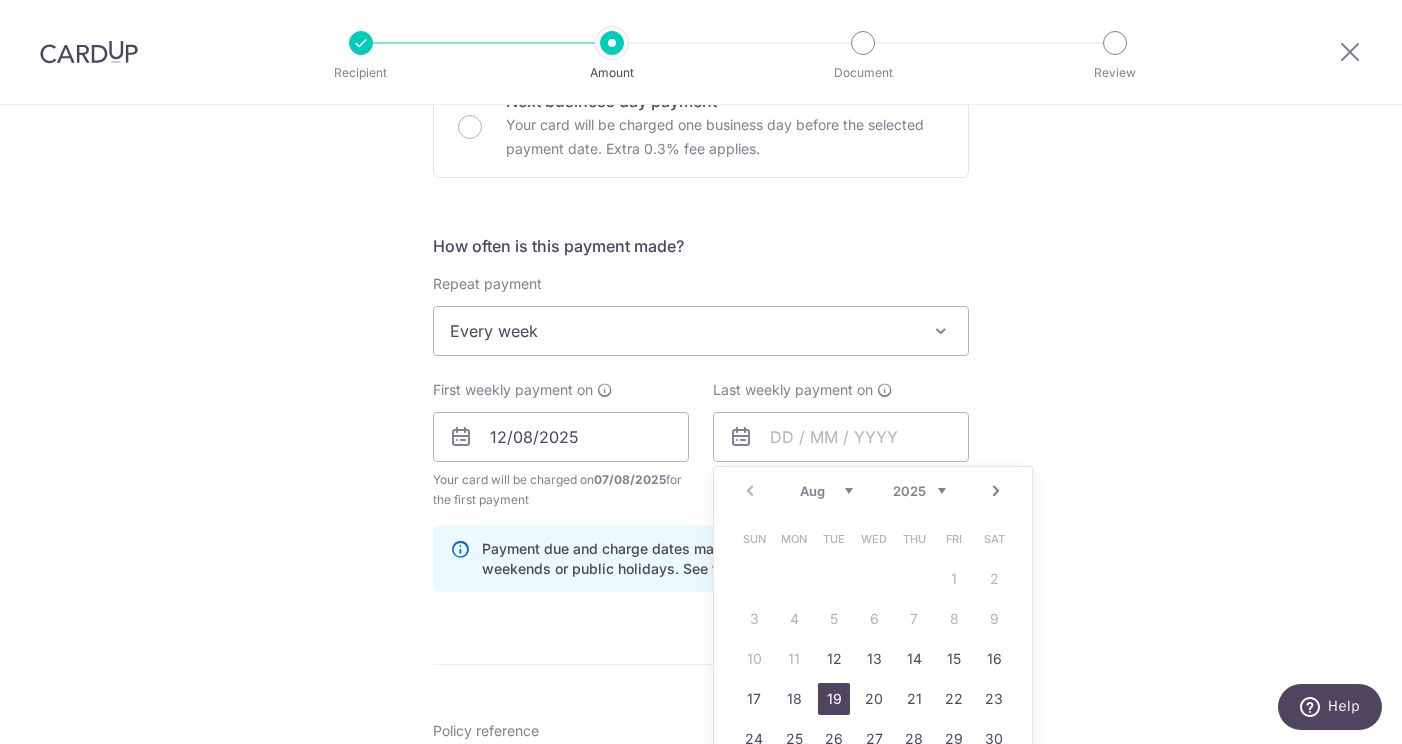 click on "19" at bounding box center (834, 699) 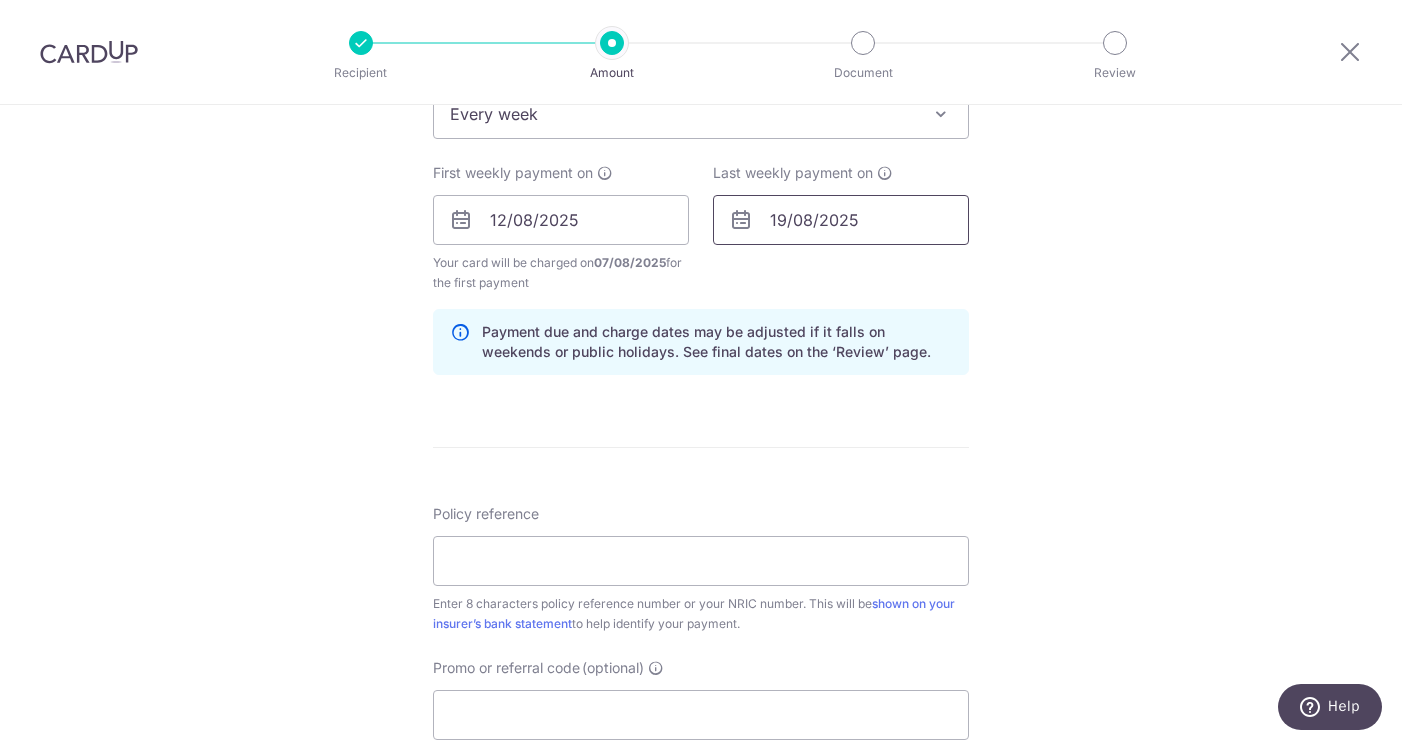 scroll, scrollTop: 868, scrollLeft: 0, axis: vertical 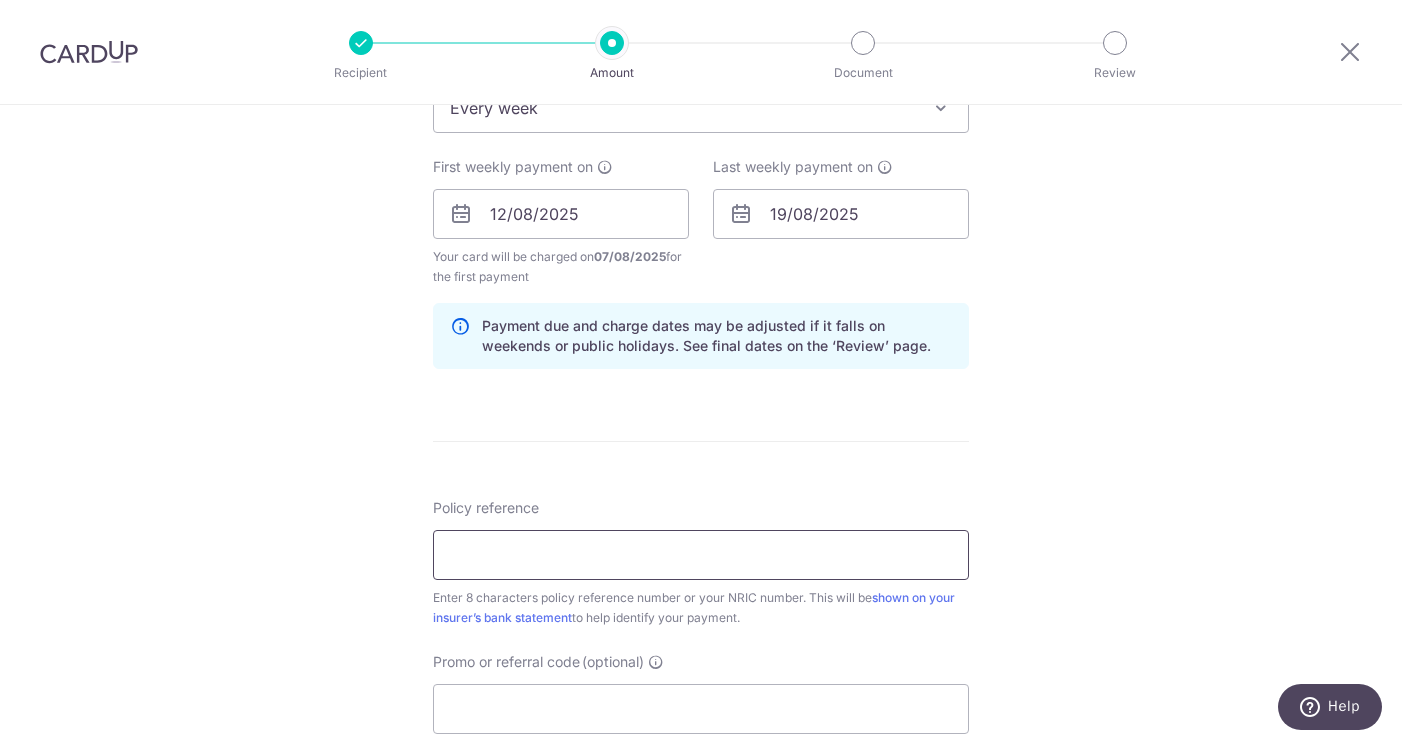 click on "Policy reference" at bounding box center (701, 555) 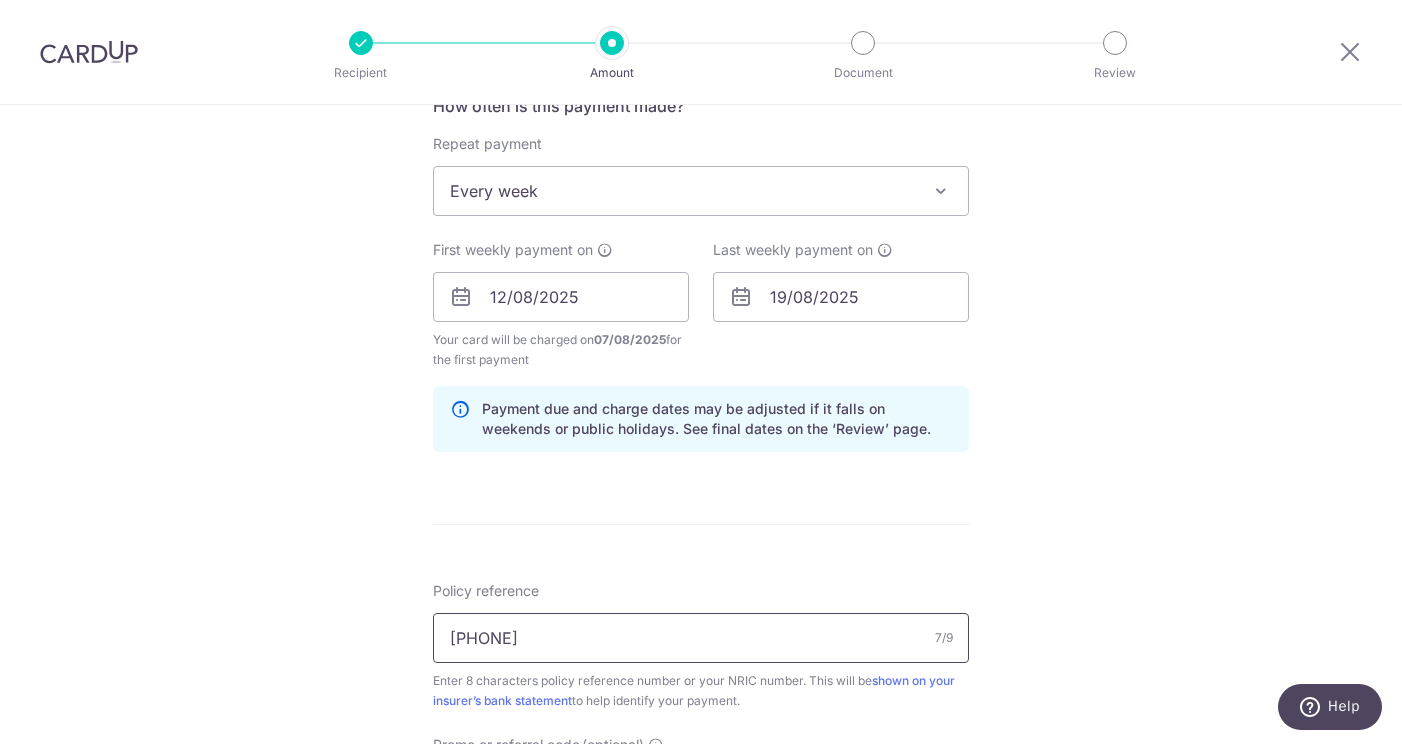scroll, scrollTop: 784, scrollLeft: 0, axis: vertical 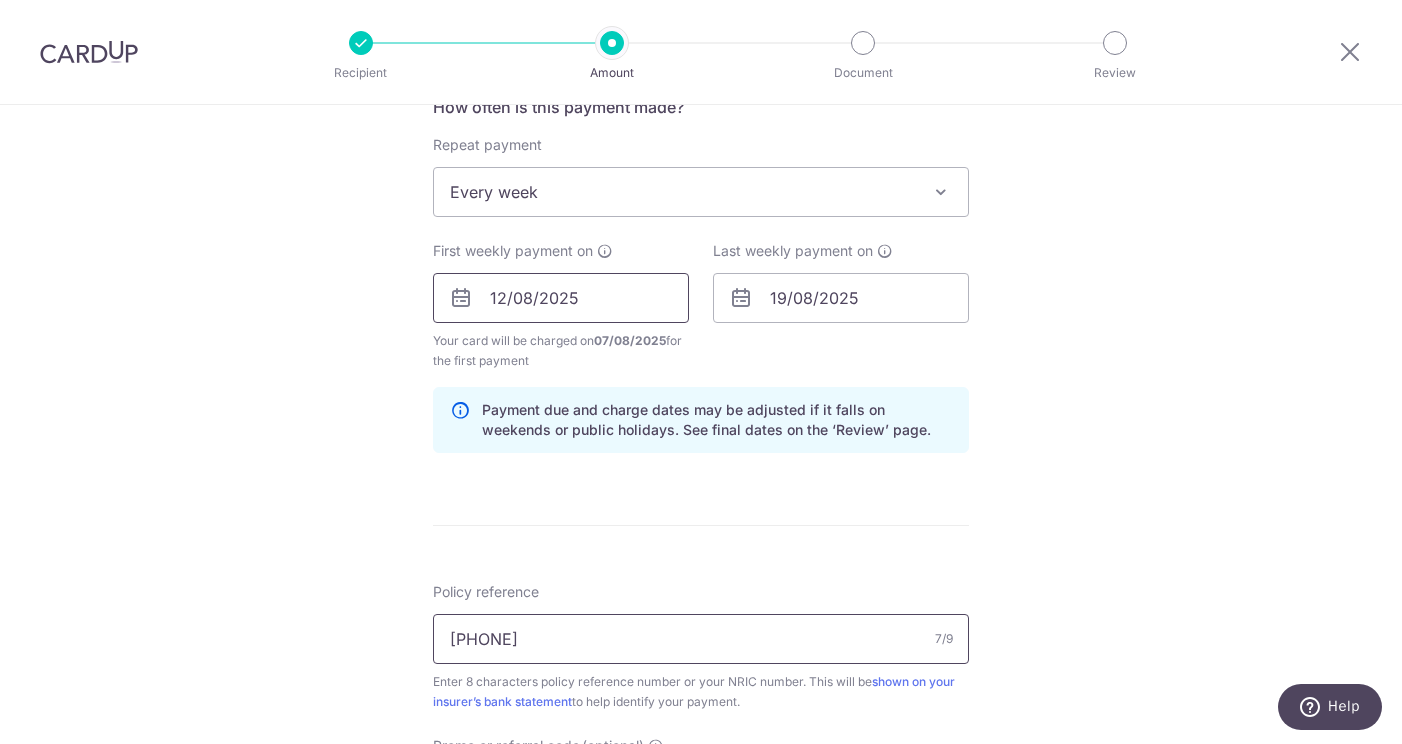 type on "8346139" 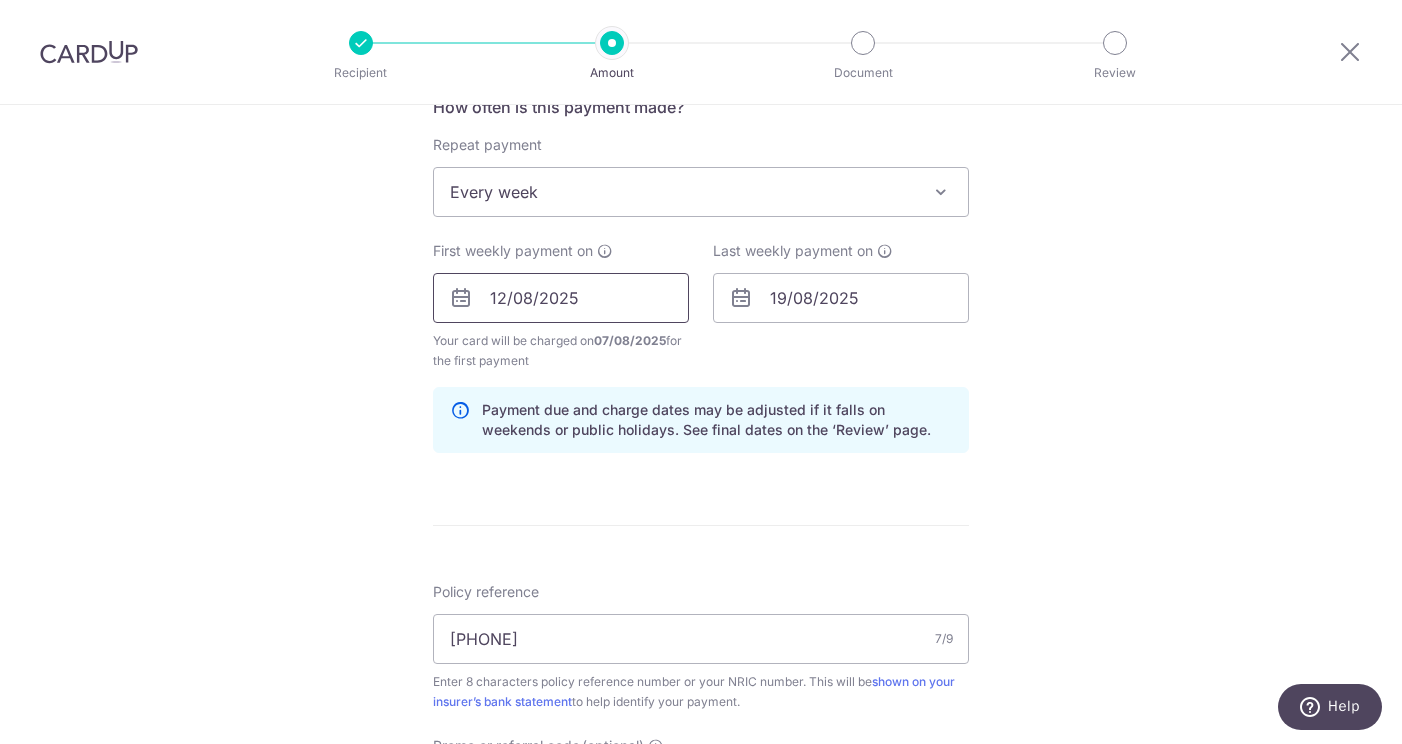 click on "12/08/2025" at bounding box center [561, 298] 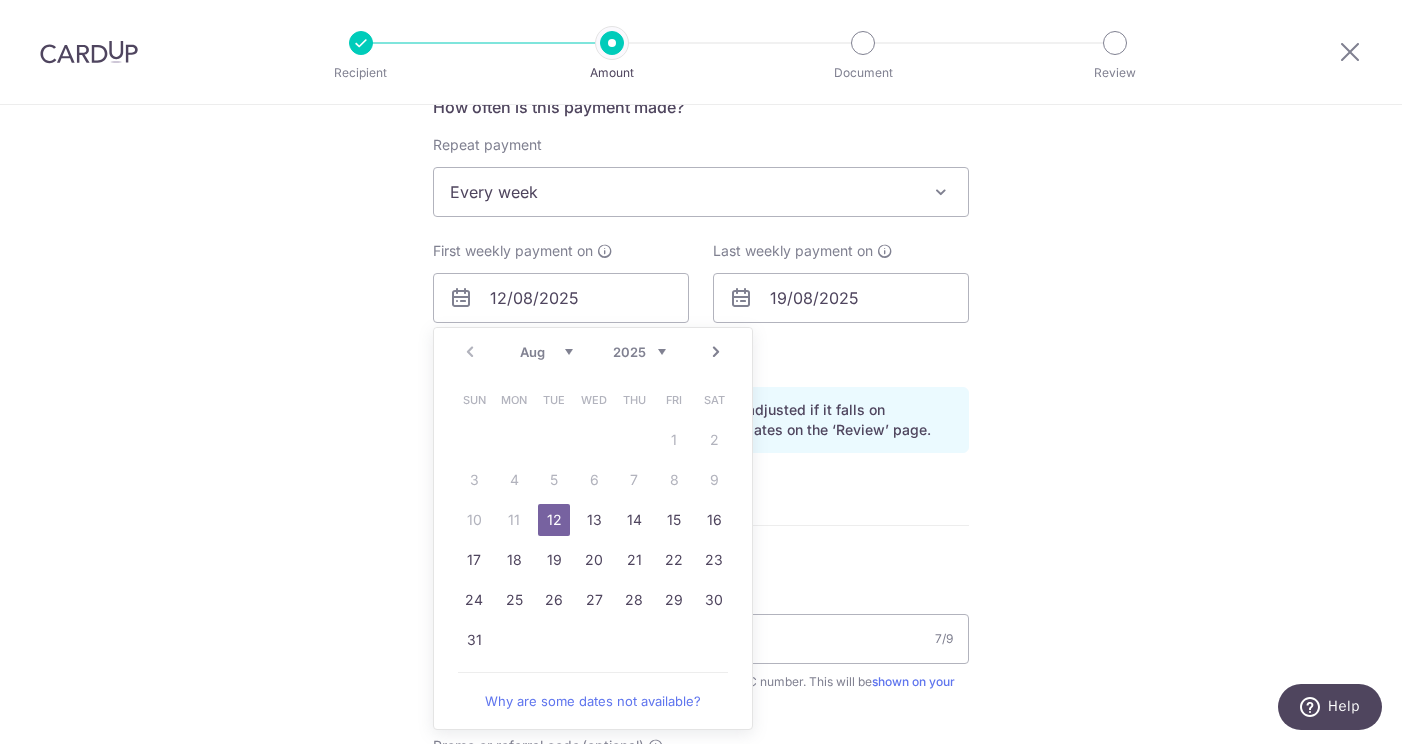 click on "Every week" at bounding box center (701, 192) 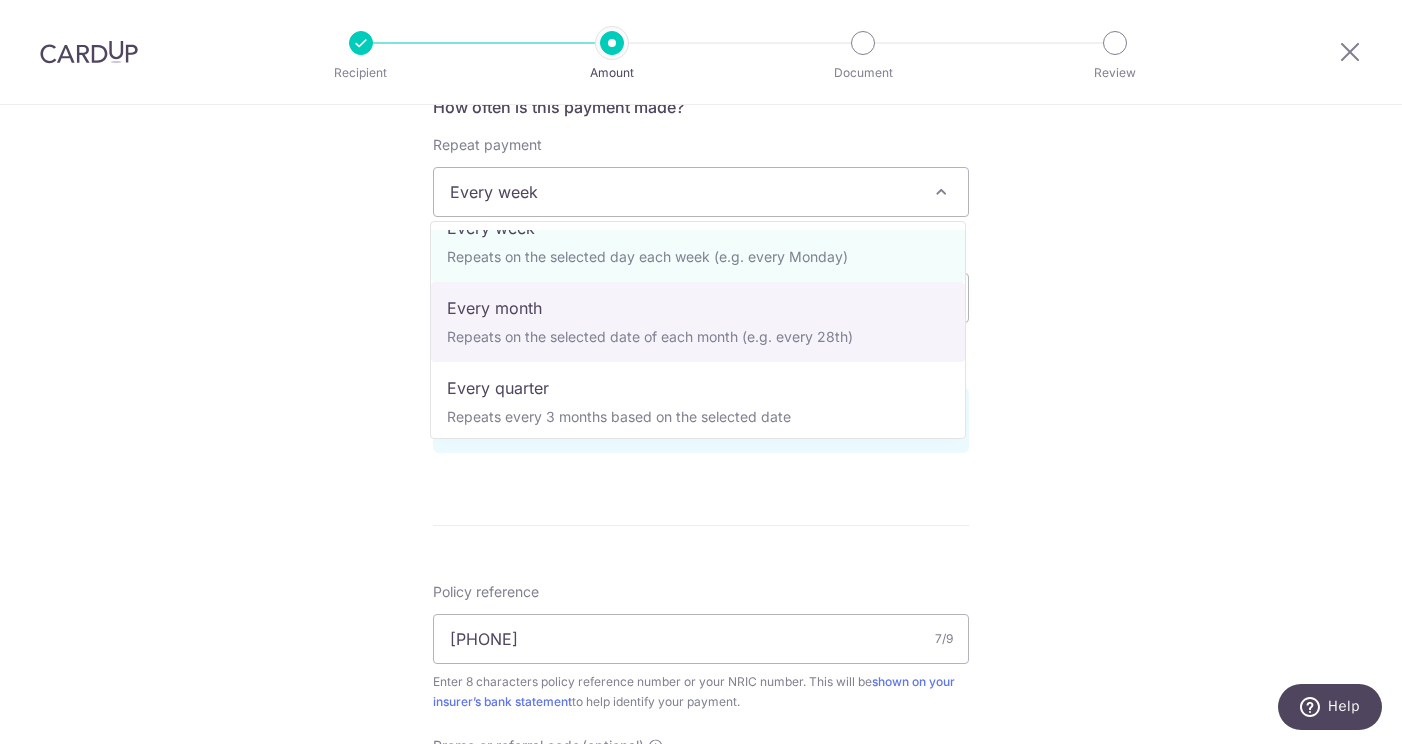 scroll, scrollTop: 116, scrollLeft: 0, axis: vertical 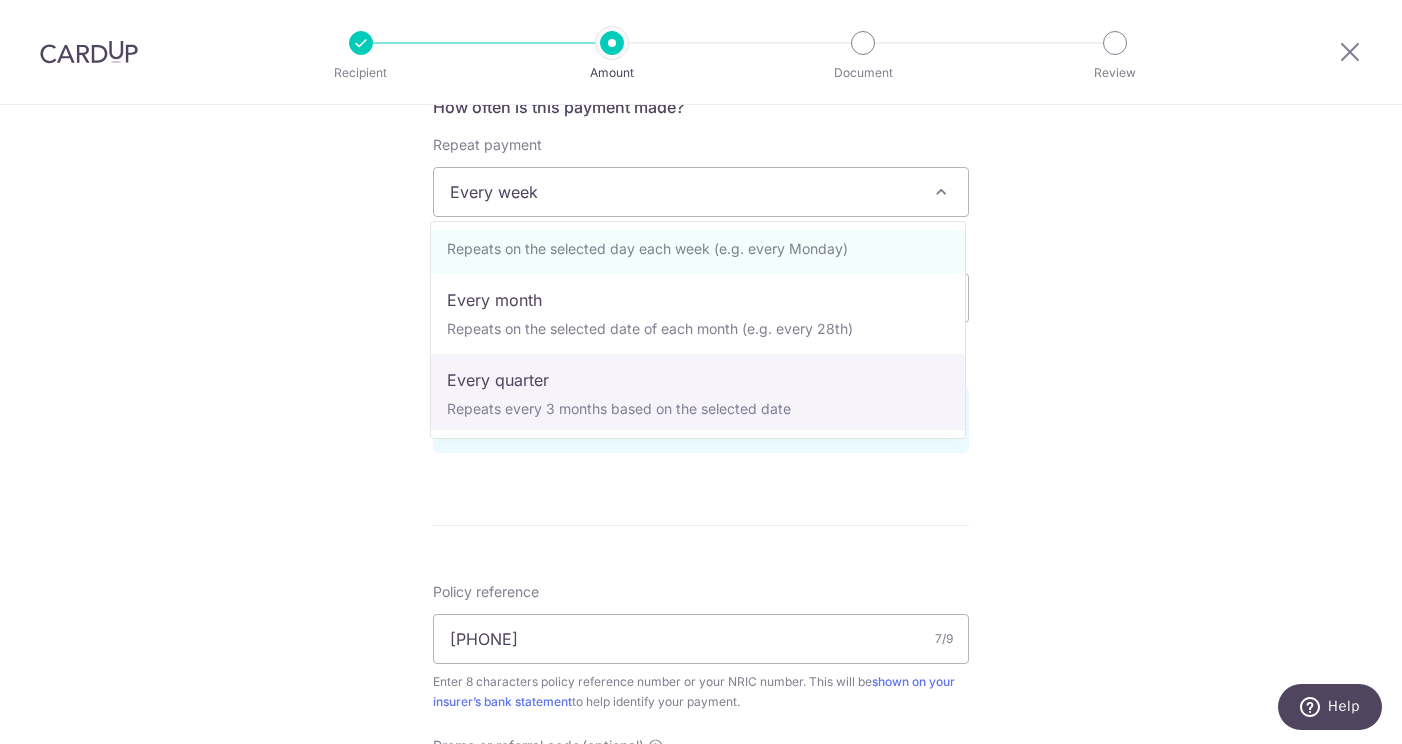 select on "4" 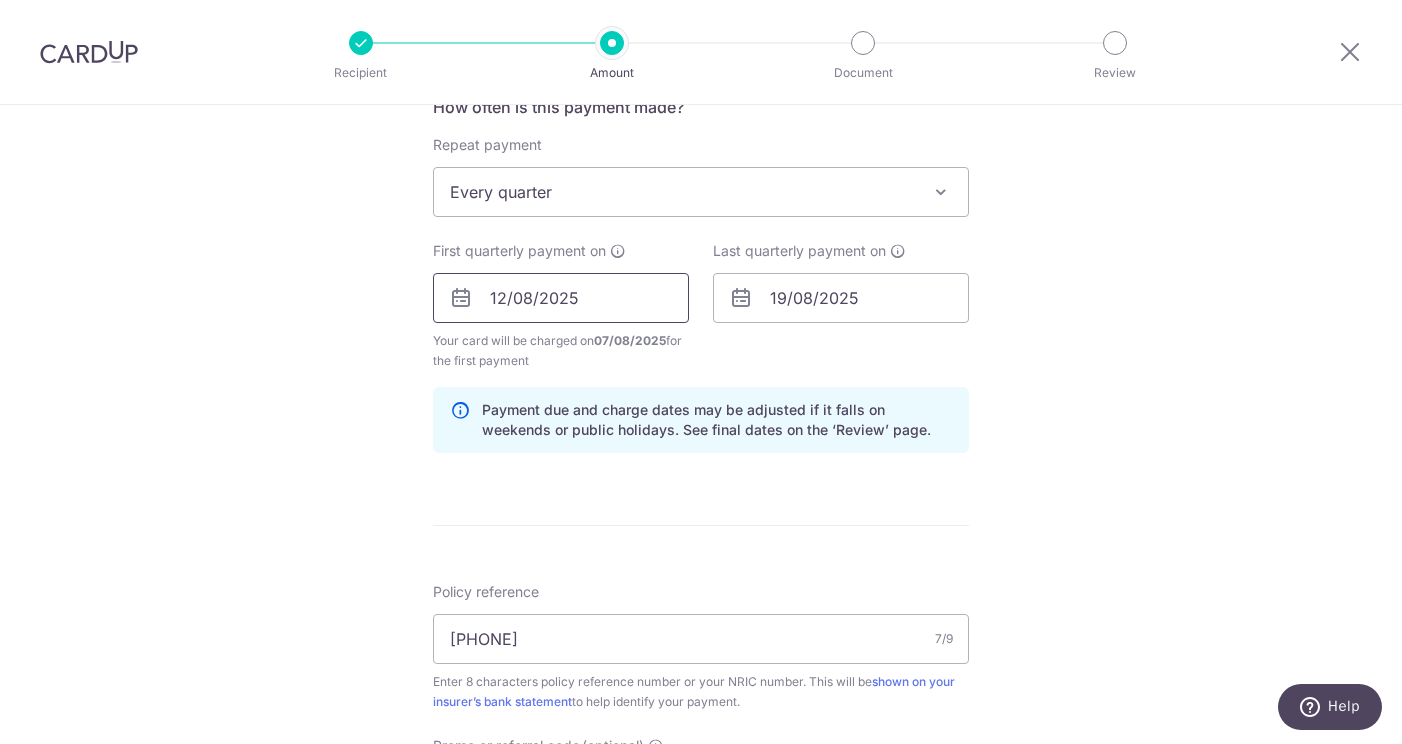 click on "12/08/2025" at bounding box center [561, 298] 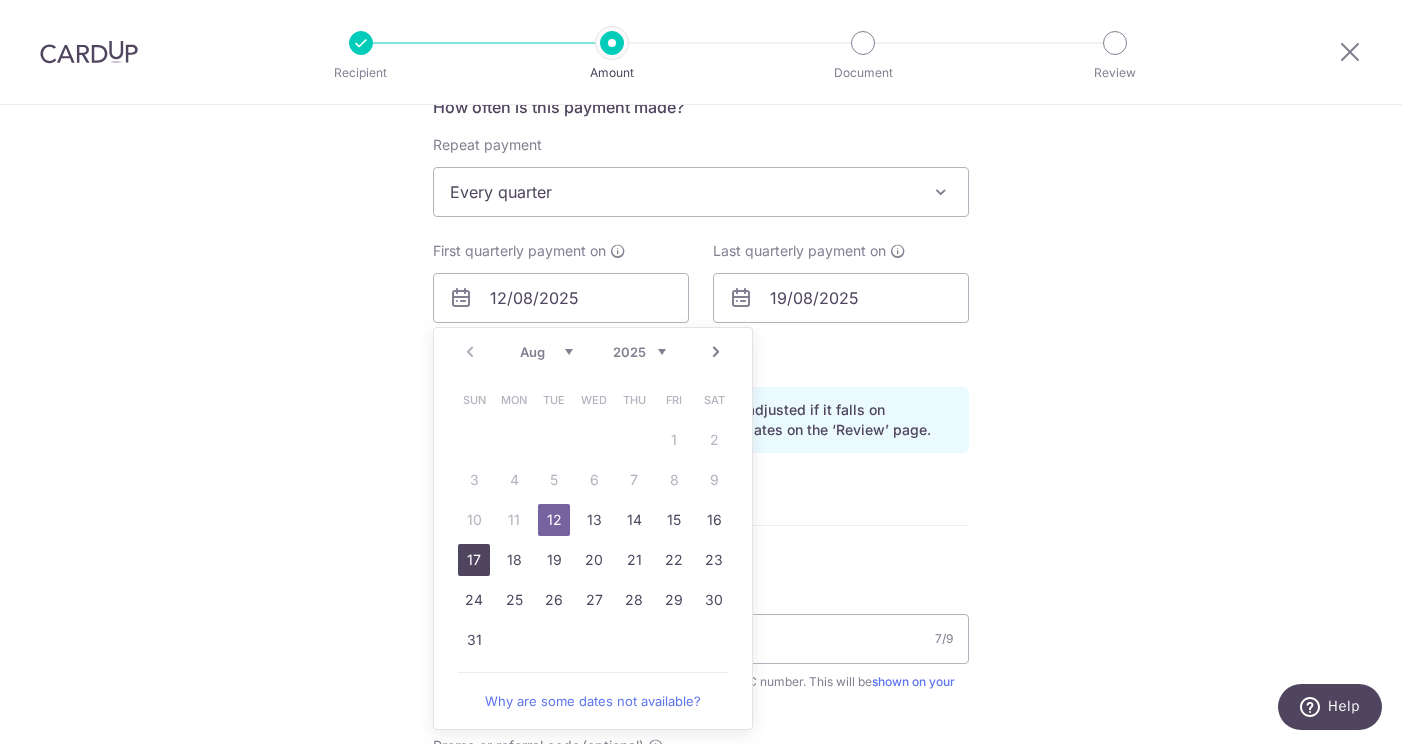 click on "17" at bounding box center (474, 560) 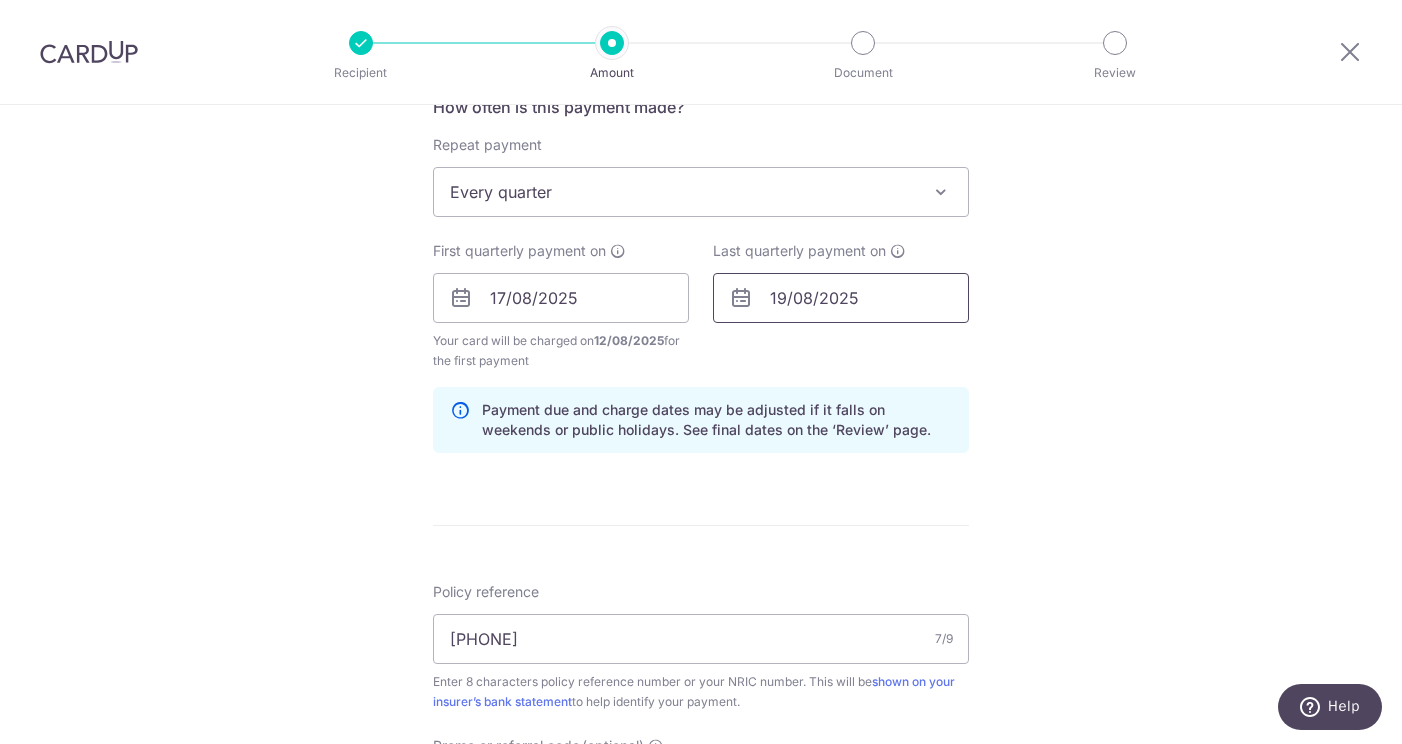 click on "19/08/2025" at bounding box center [841, 298] 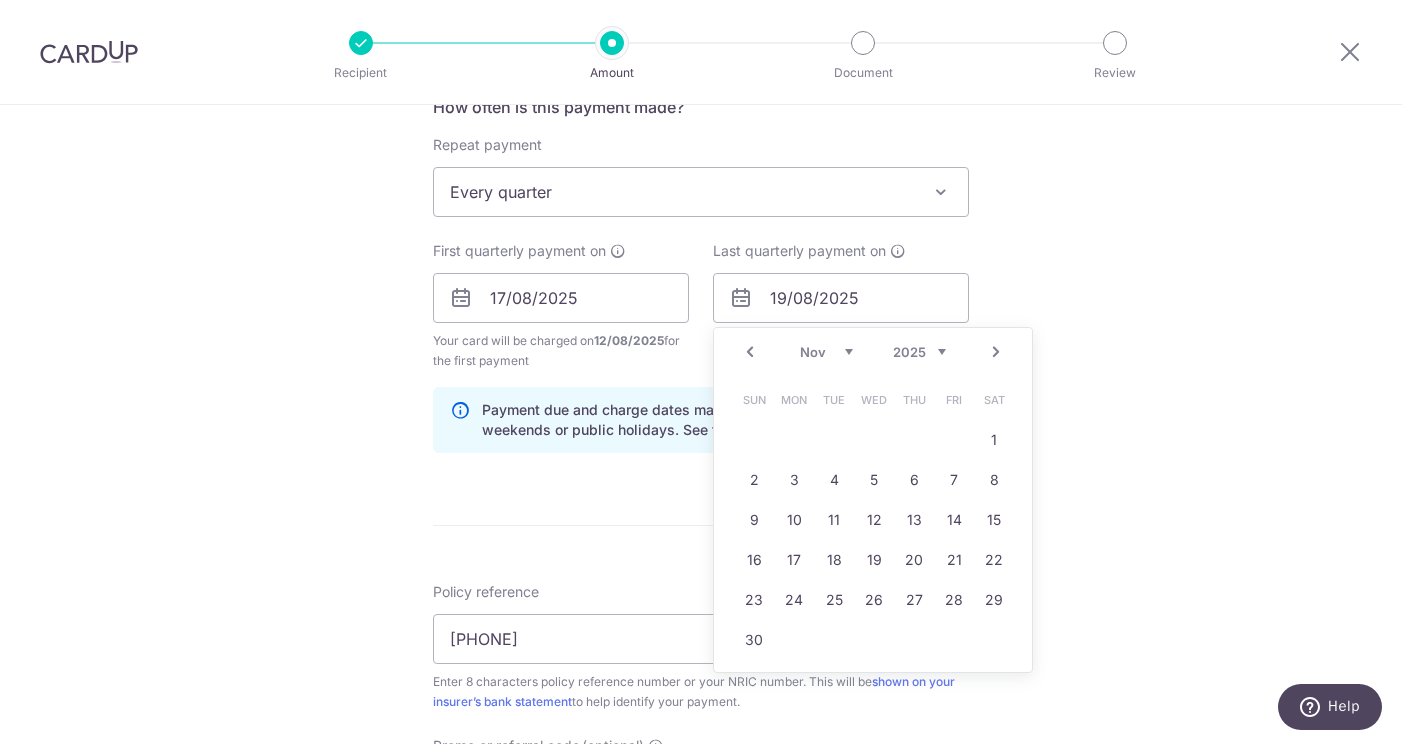 click on "17" at bounding box center [794, 560] 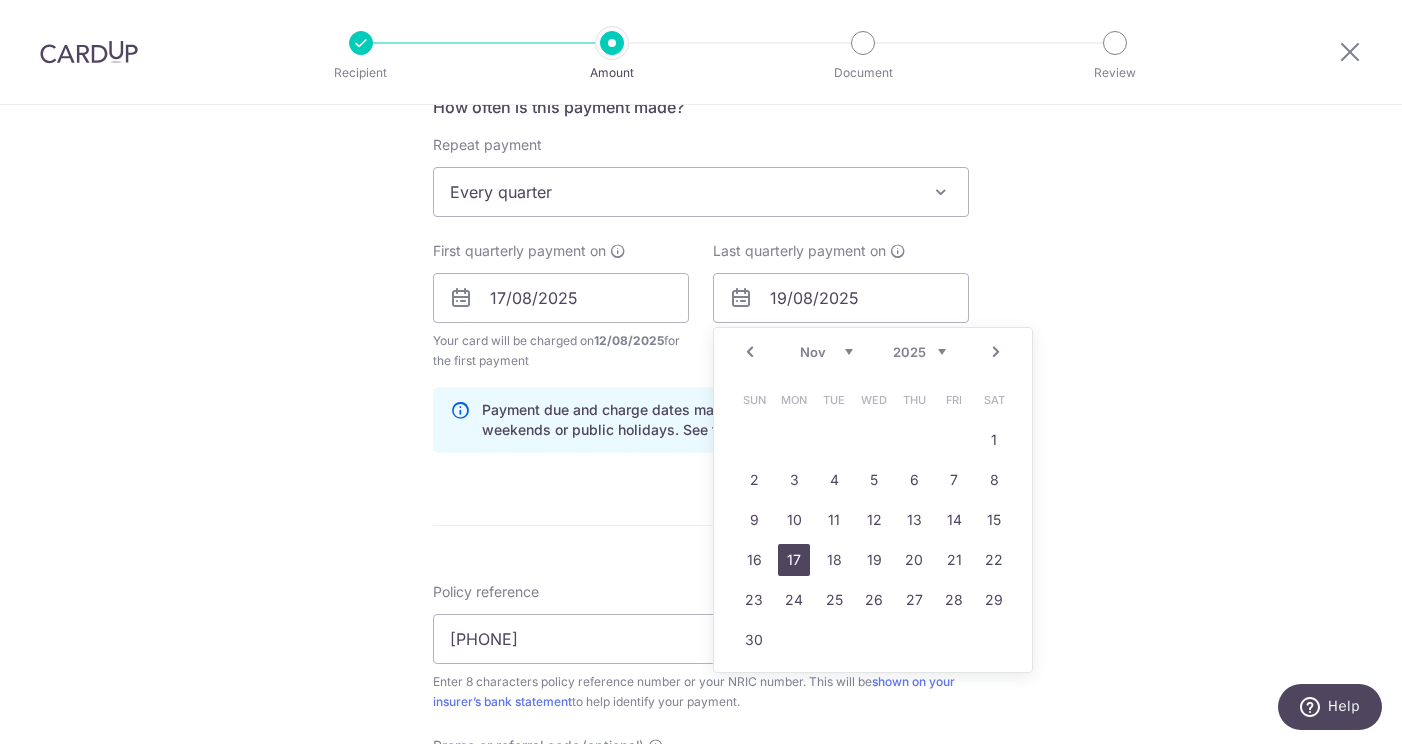 type on "17/11/2025" 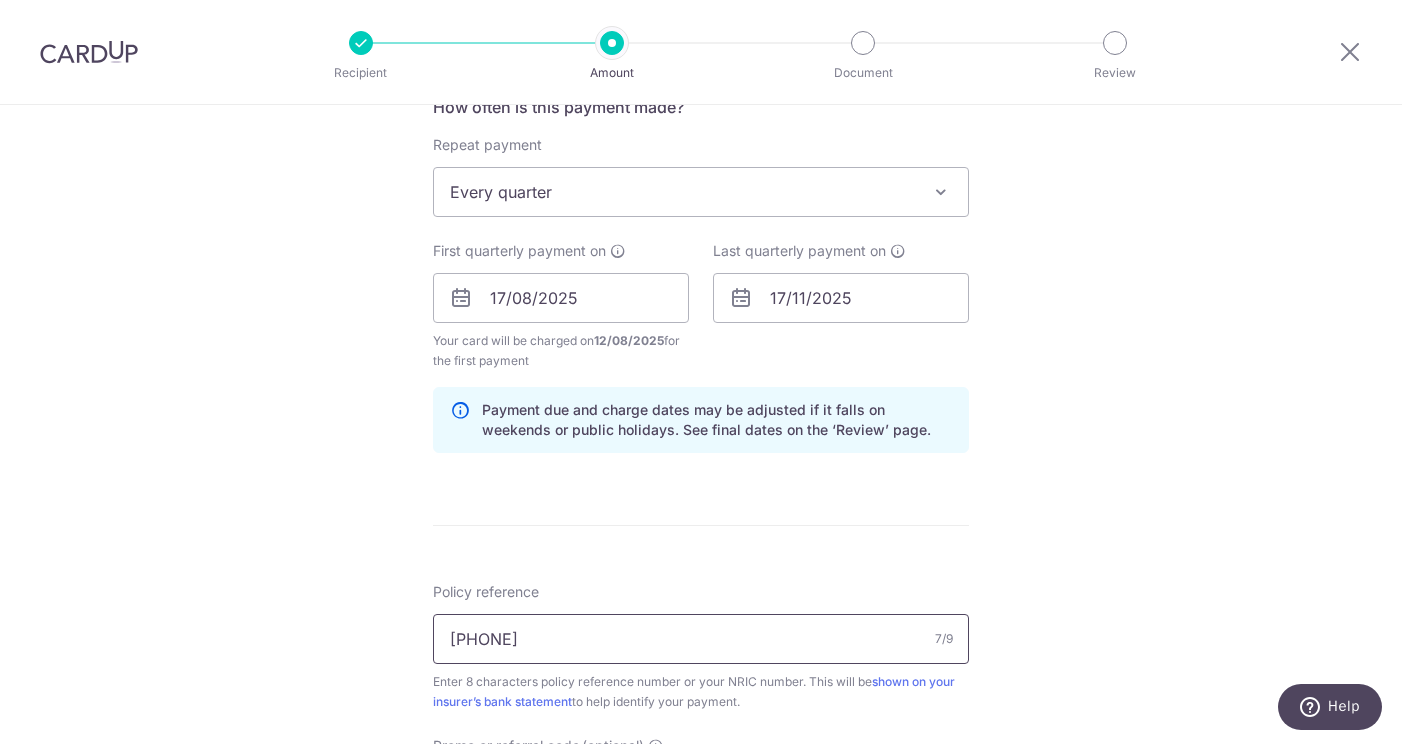 click on "8346139" at bounding box center [701, 639] 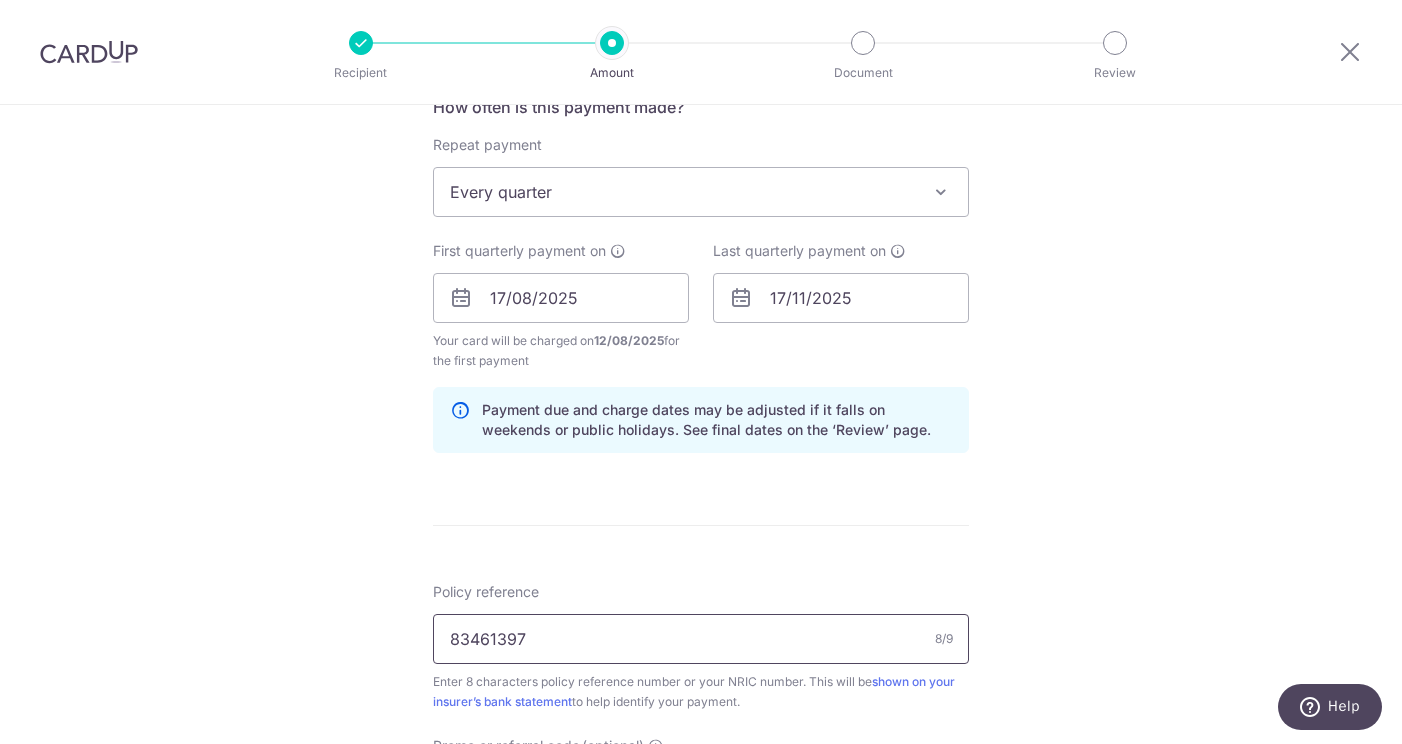 type on "83461397" 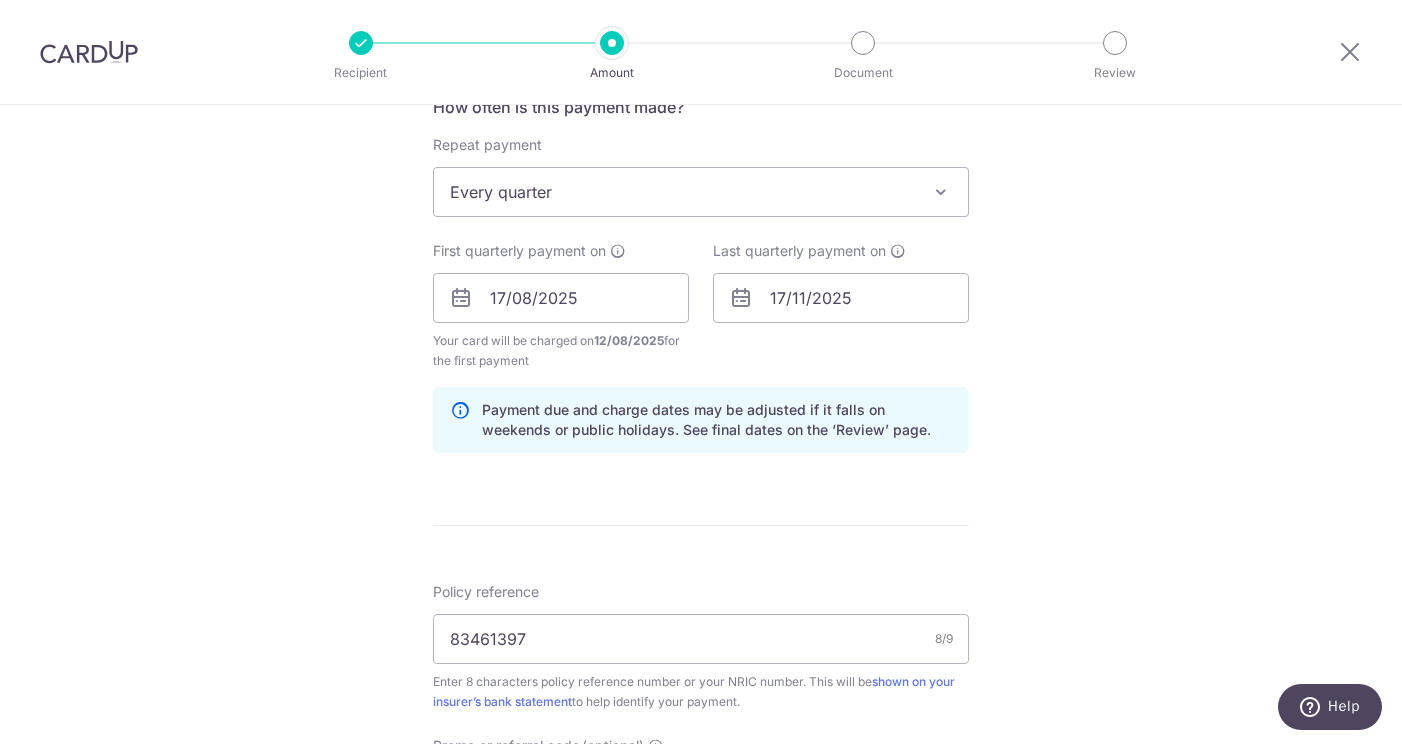 click on "Enter payment amount
SGD
462.25
462.25
Select Card
**** 9078
Add credit card
Your Cards
**** 5698
**** 9078
Secure 256-bit SSL
Text
New card details
Card
Secure 256-bit SSL" at bounding box center [701, 295] 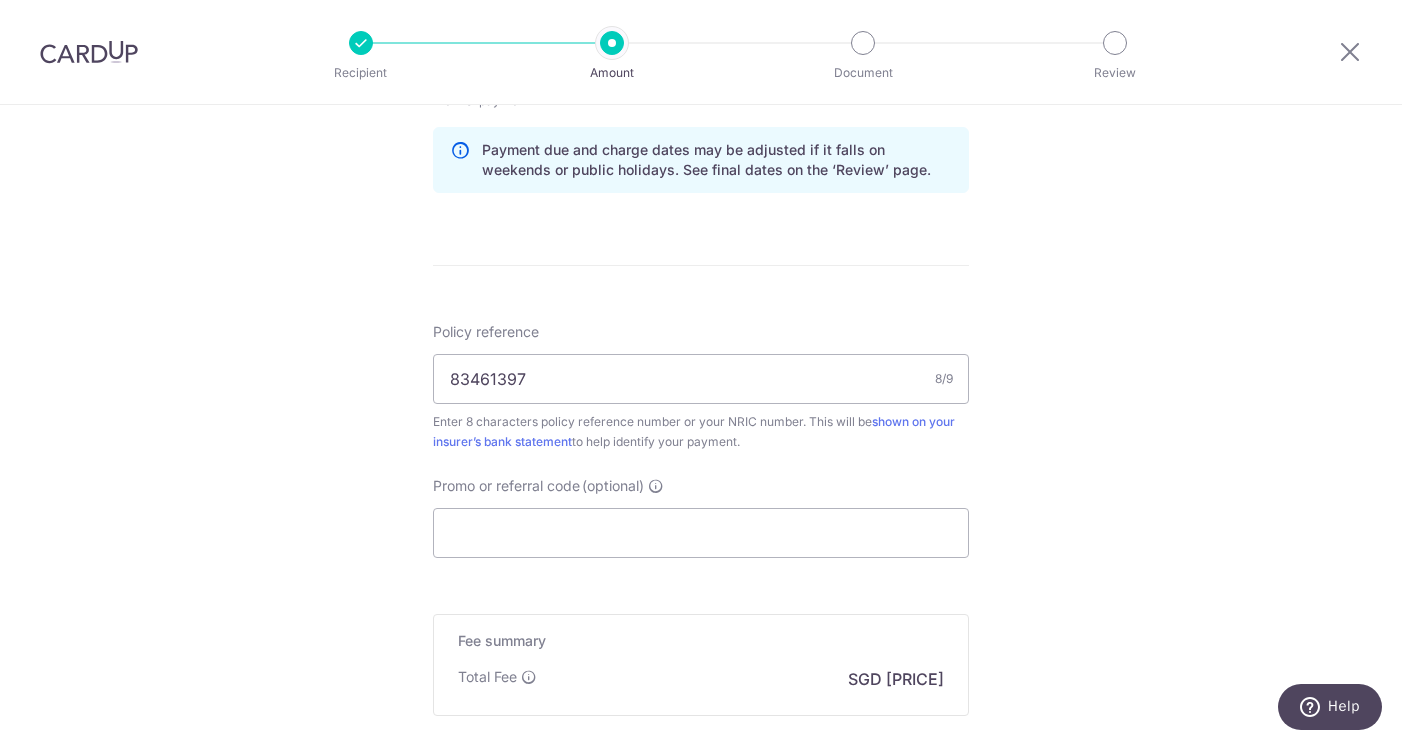 scroll, scrollTop: 1051, scrollLeft: 0, axis: vertical 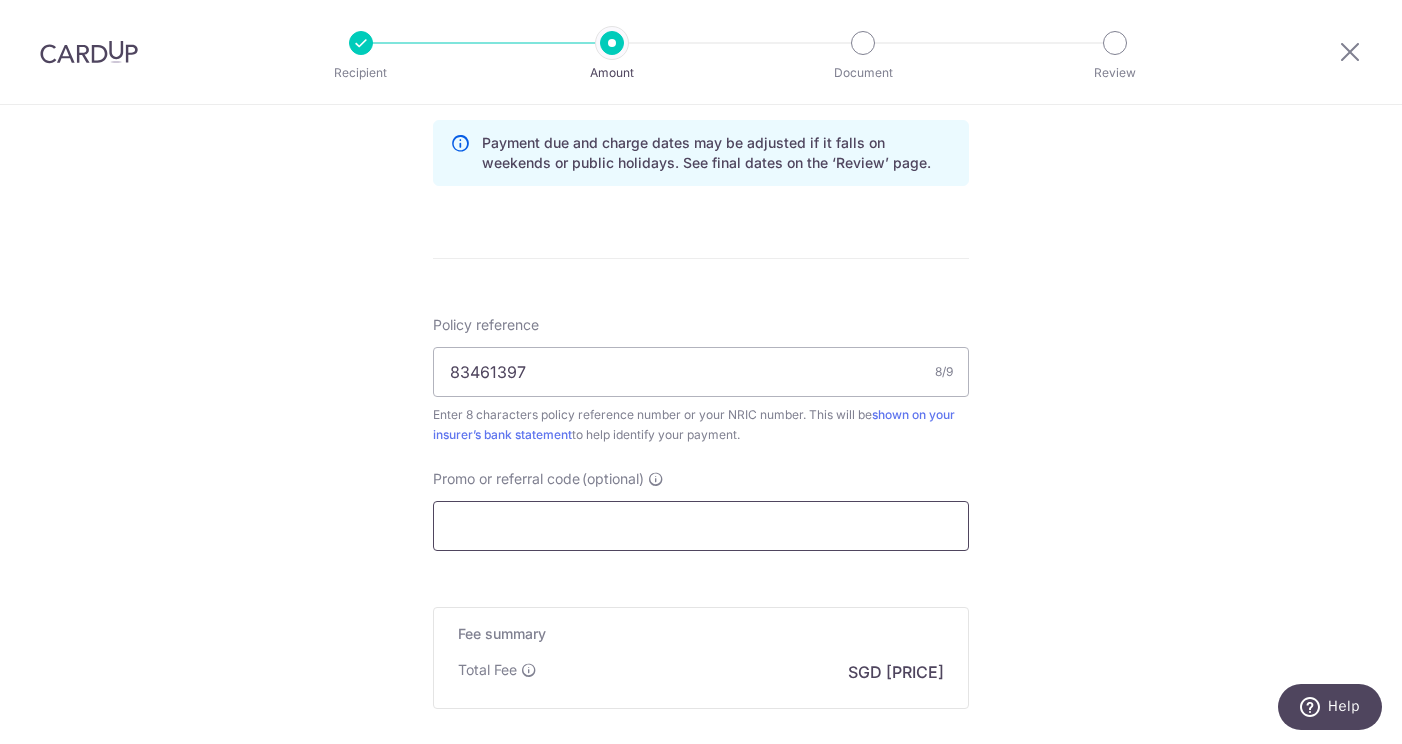 click on "Promo or referral code
(optional)" at bounding box center (701, 526) 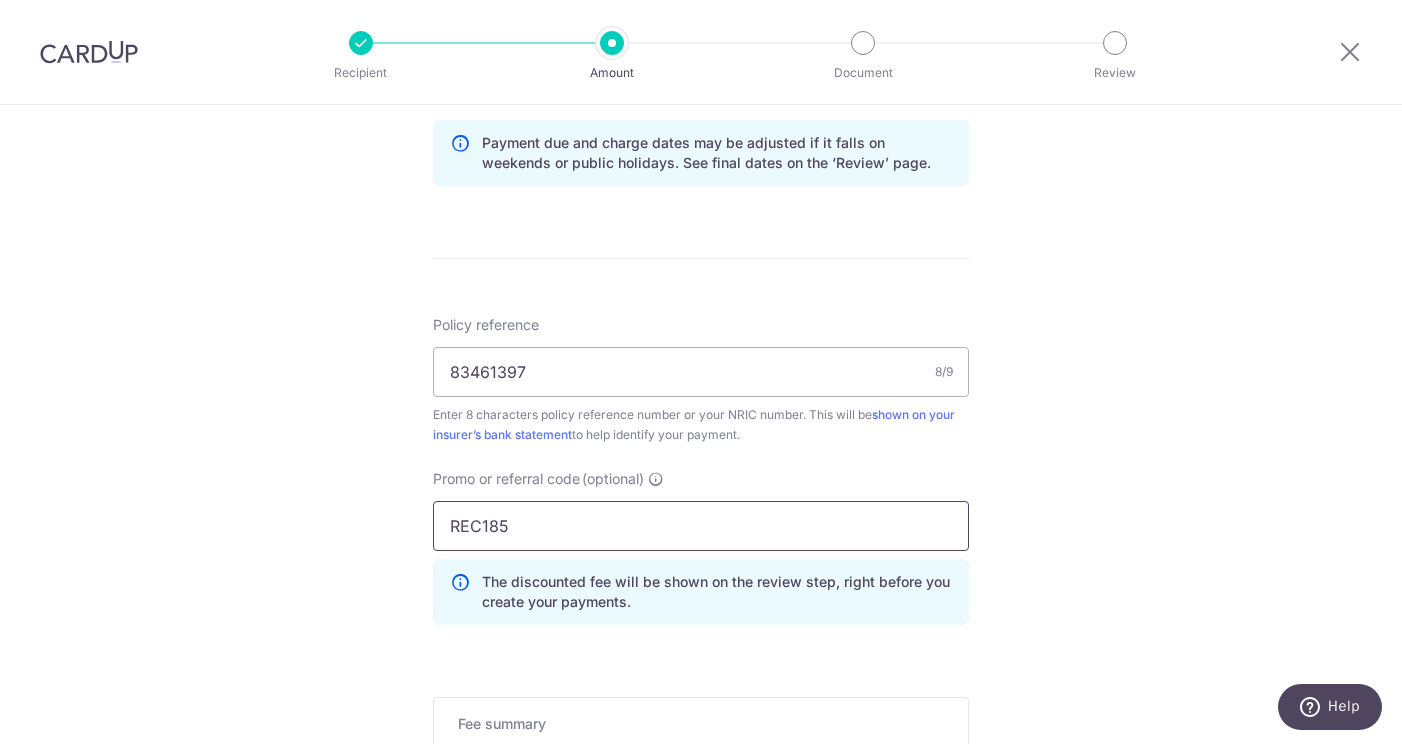 type on "REC185" 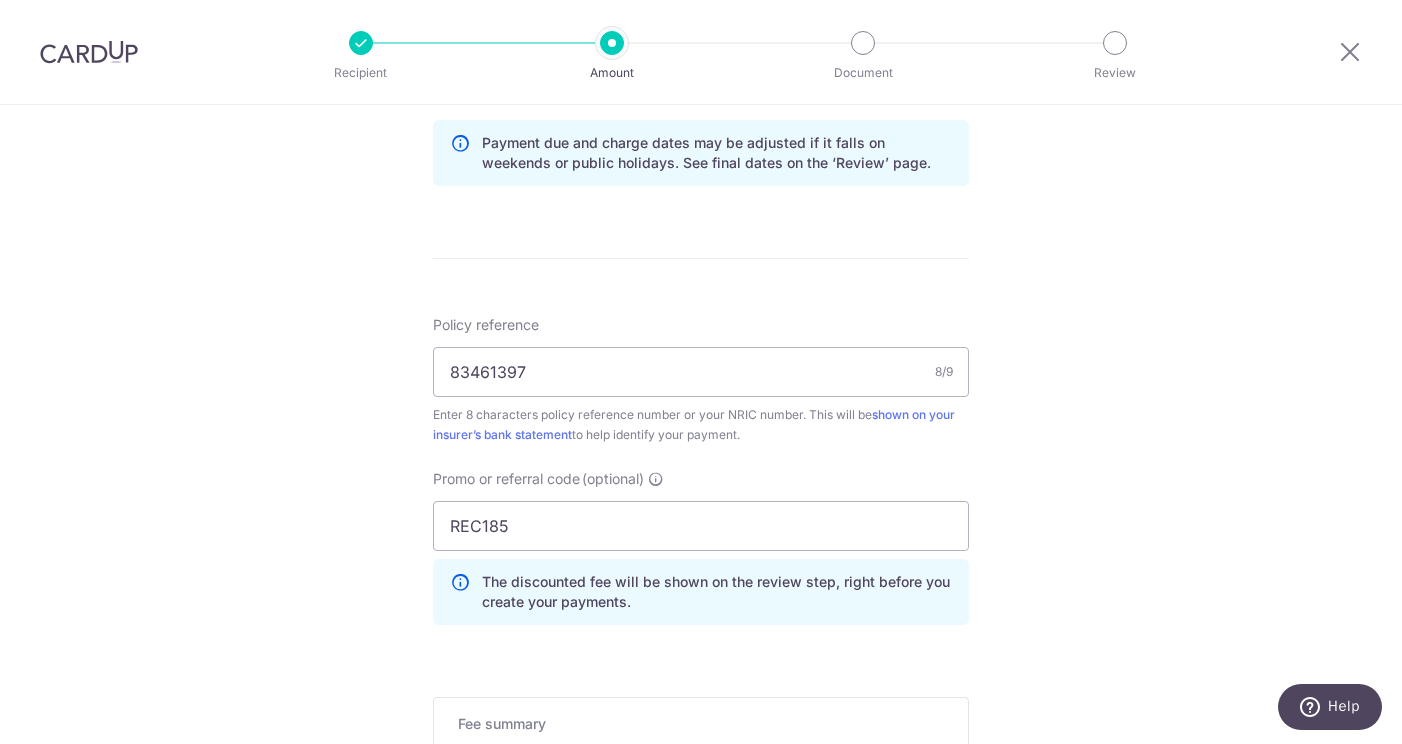 click on "Tell us more about your payment
Enter payment amount
SGD
462.25
462.25
Select Card
**** 9078
Add credit card
Your Cards
**** 5698
**** 9078
Secure 256-bit SSL
Text
New card details
Card
Secure 256-bit SSL" at bounding box center (701, 54) 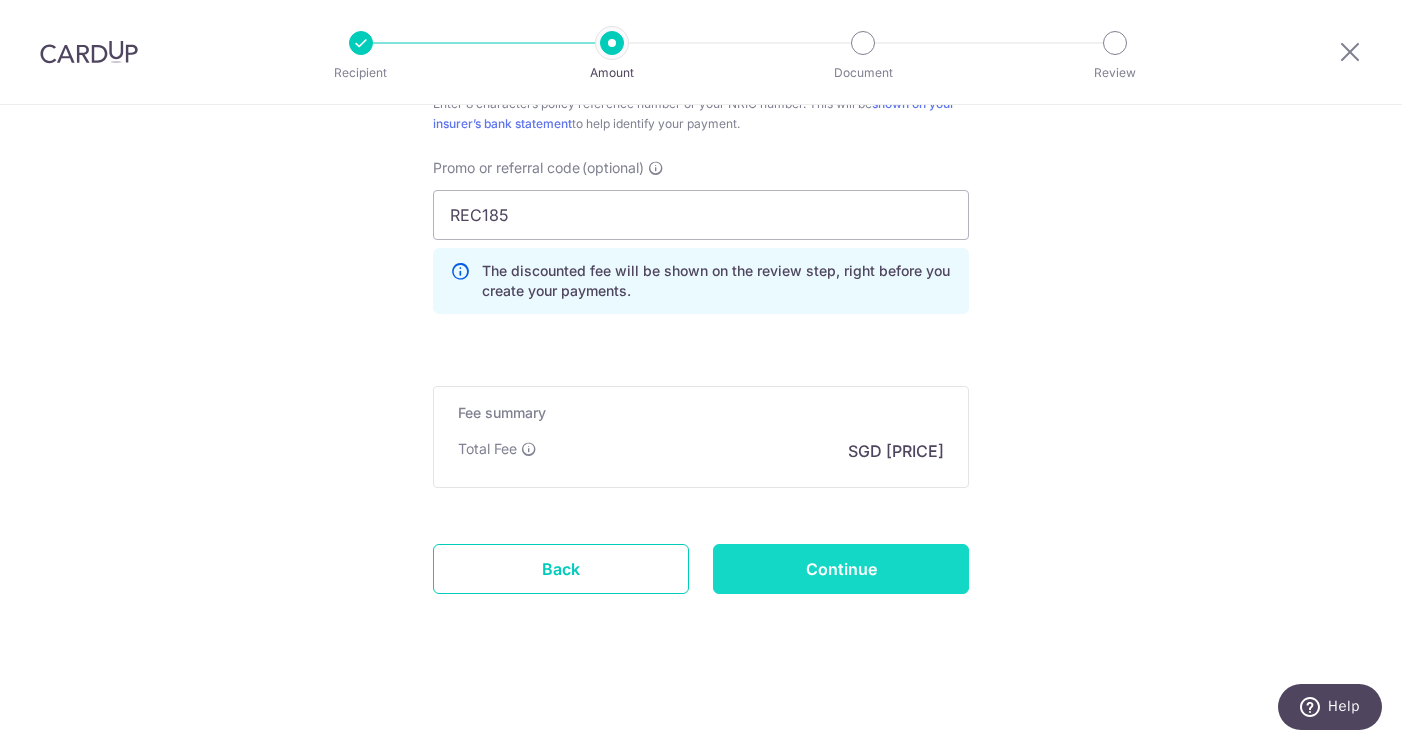 scroll, scrollTop: 1362, scrollLeft: 0, axis: vertical 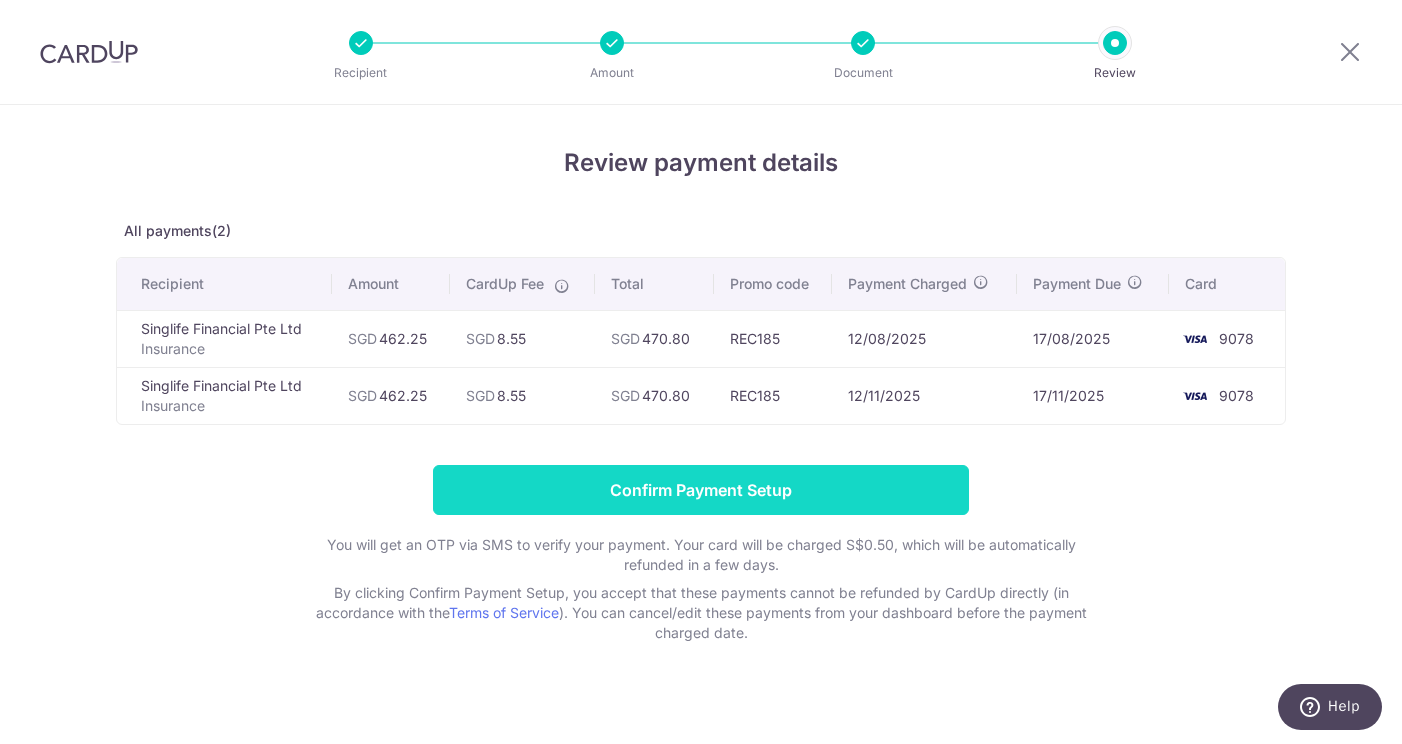 click on "Confirm Payment Setup" at bounding box center (701, 490) 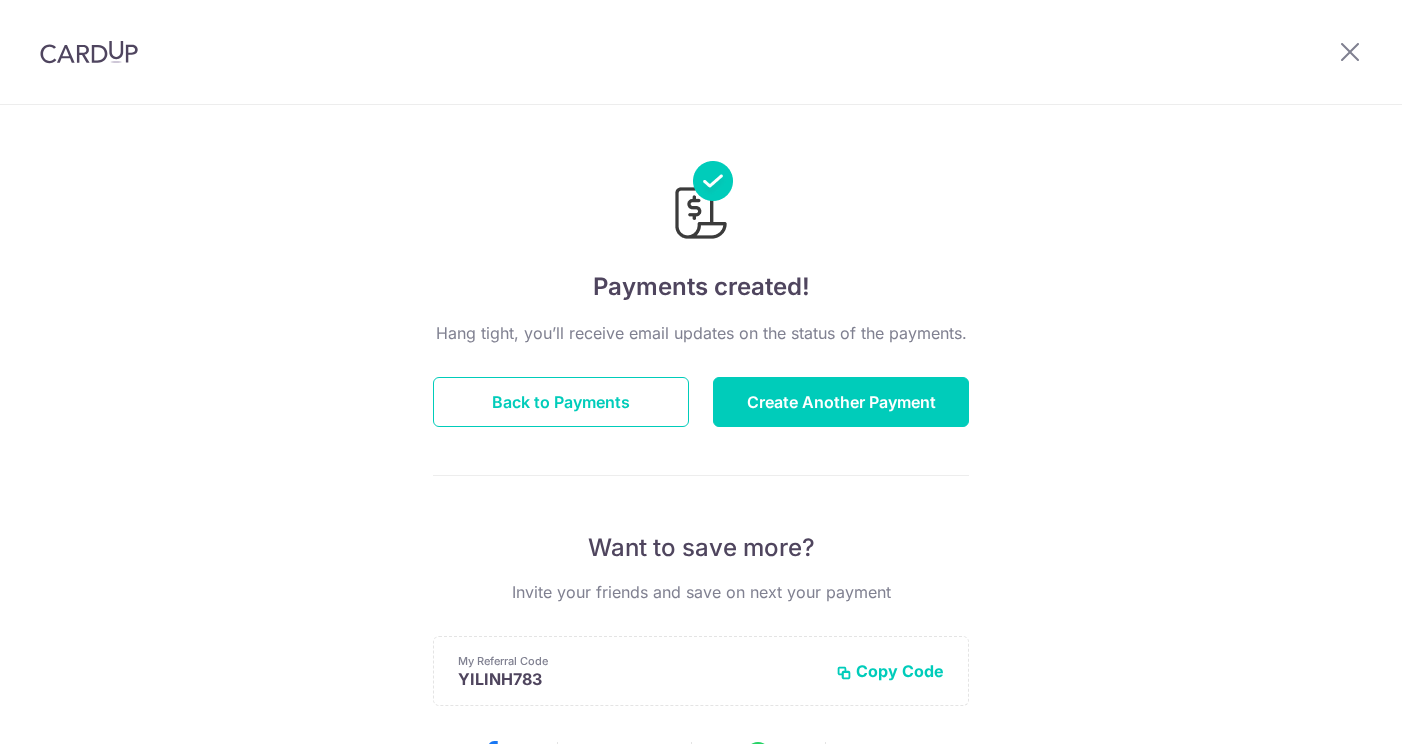 scroll, scrollTop: 0, scrollLeft: 0, axis: both 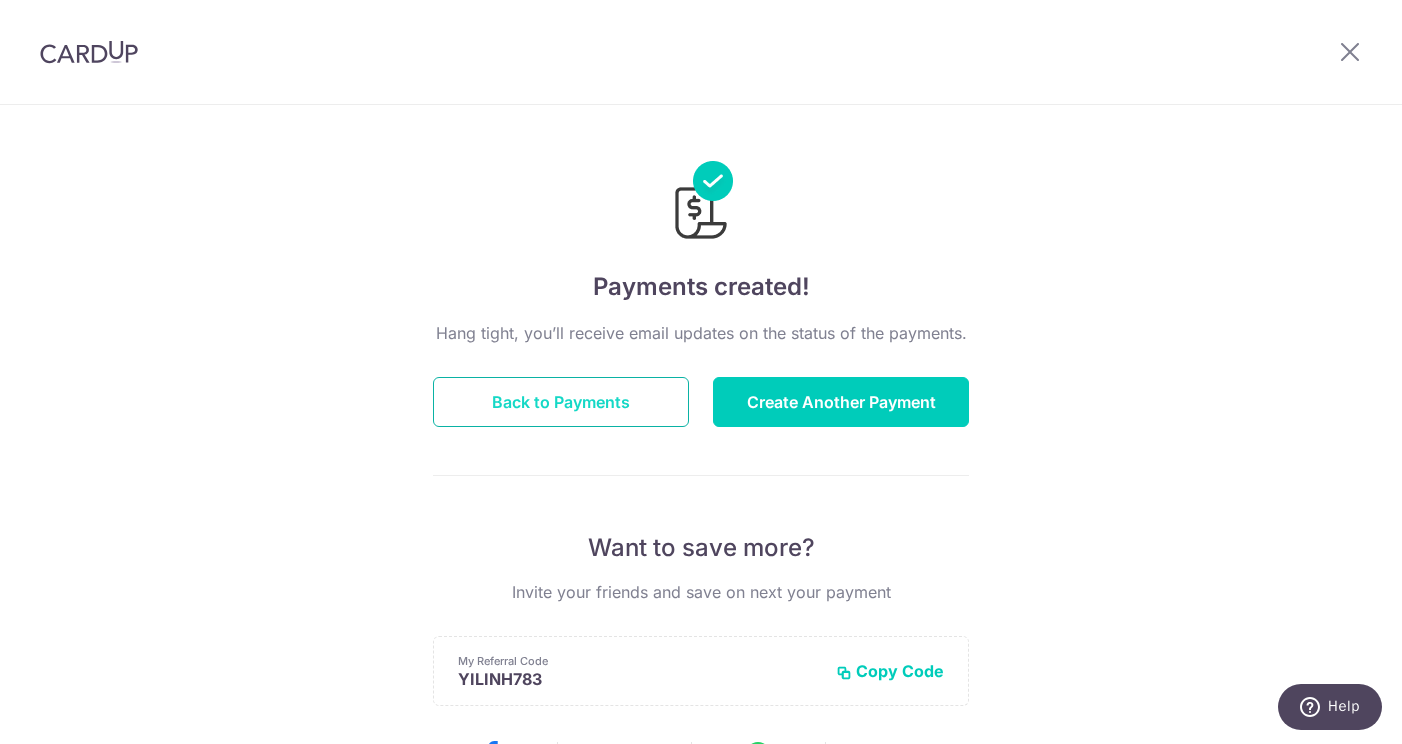 click on "Back to Payments" at bounding box center [561, 402] 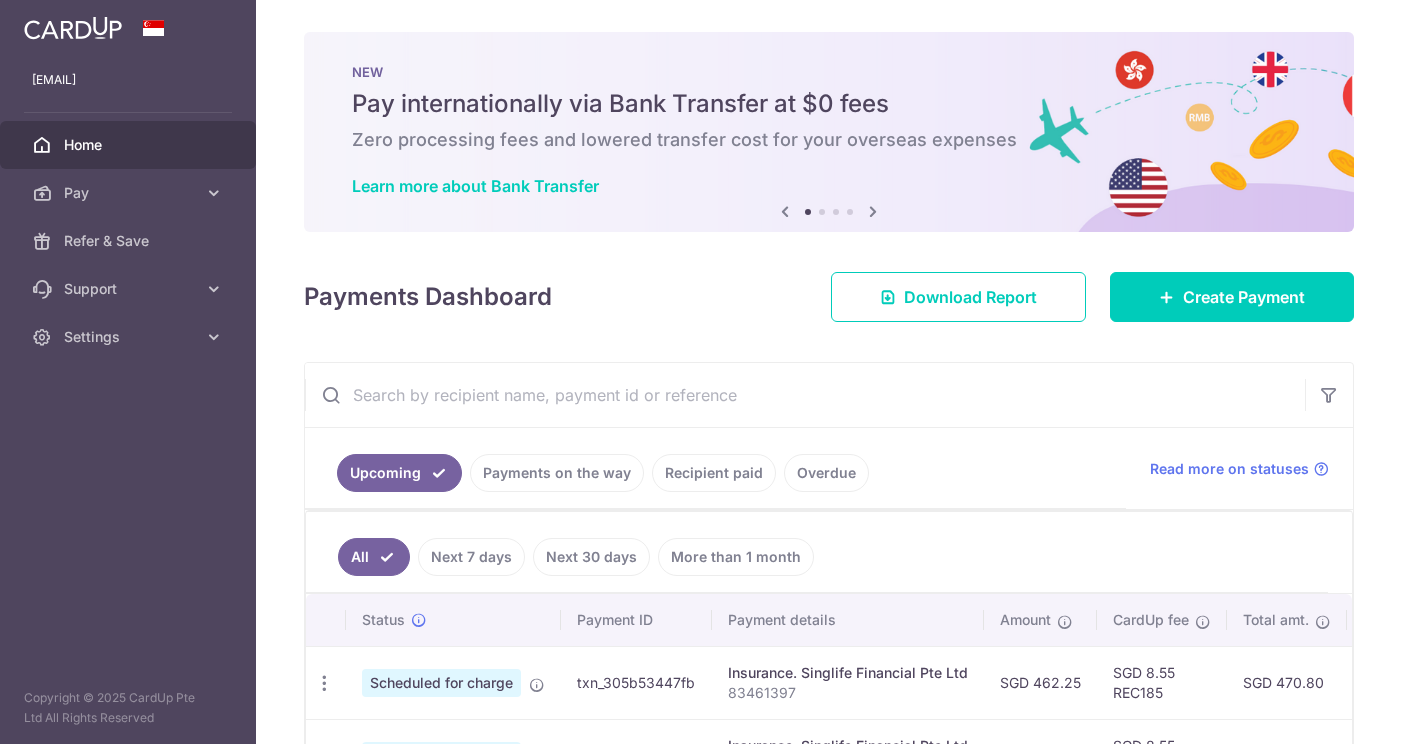 scroll, scrollTop: 0, scrollLeft: 0, axis: both 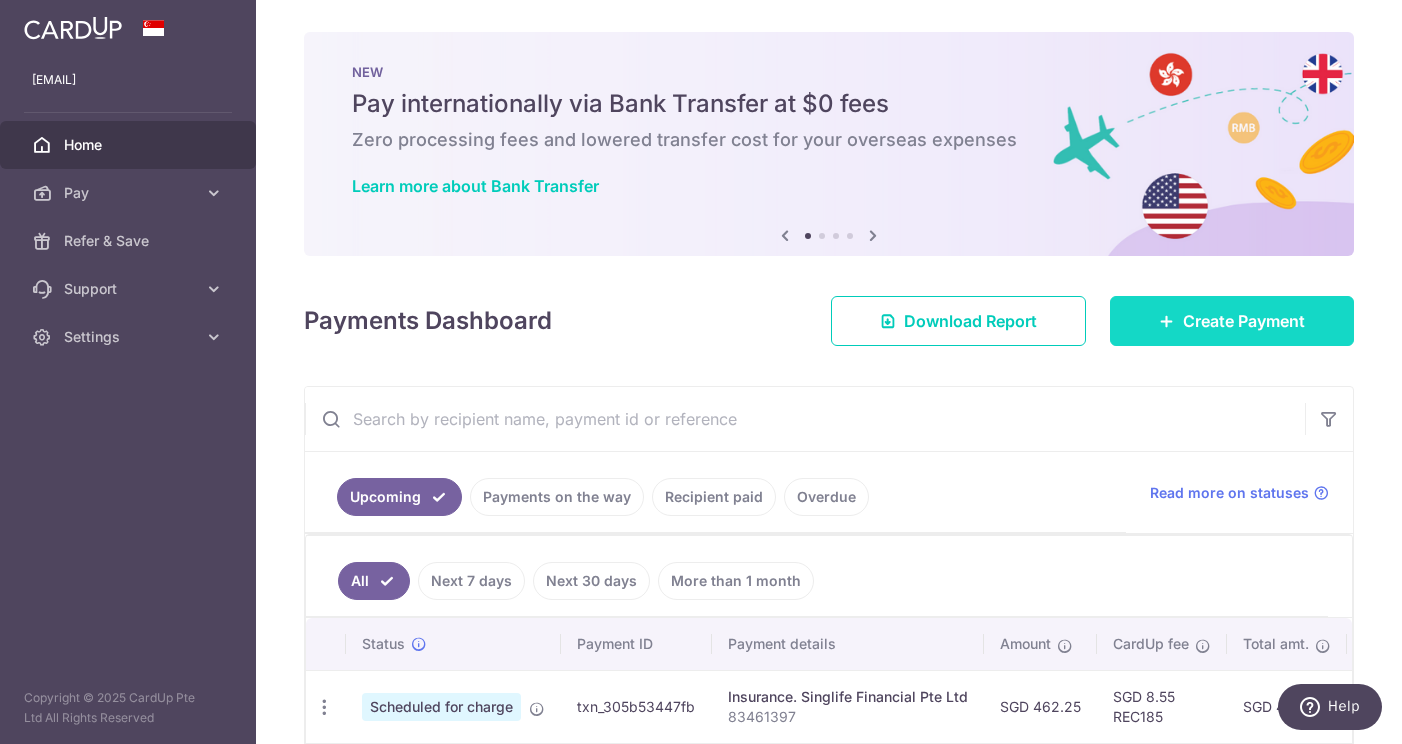 click on "Create Payment" at bounding box center (1244, 321) 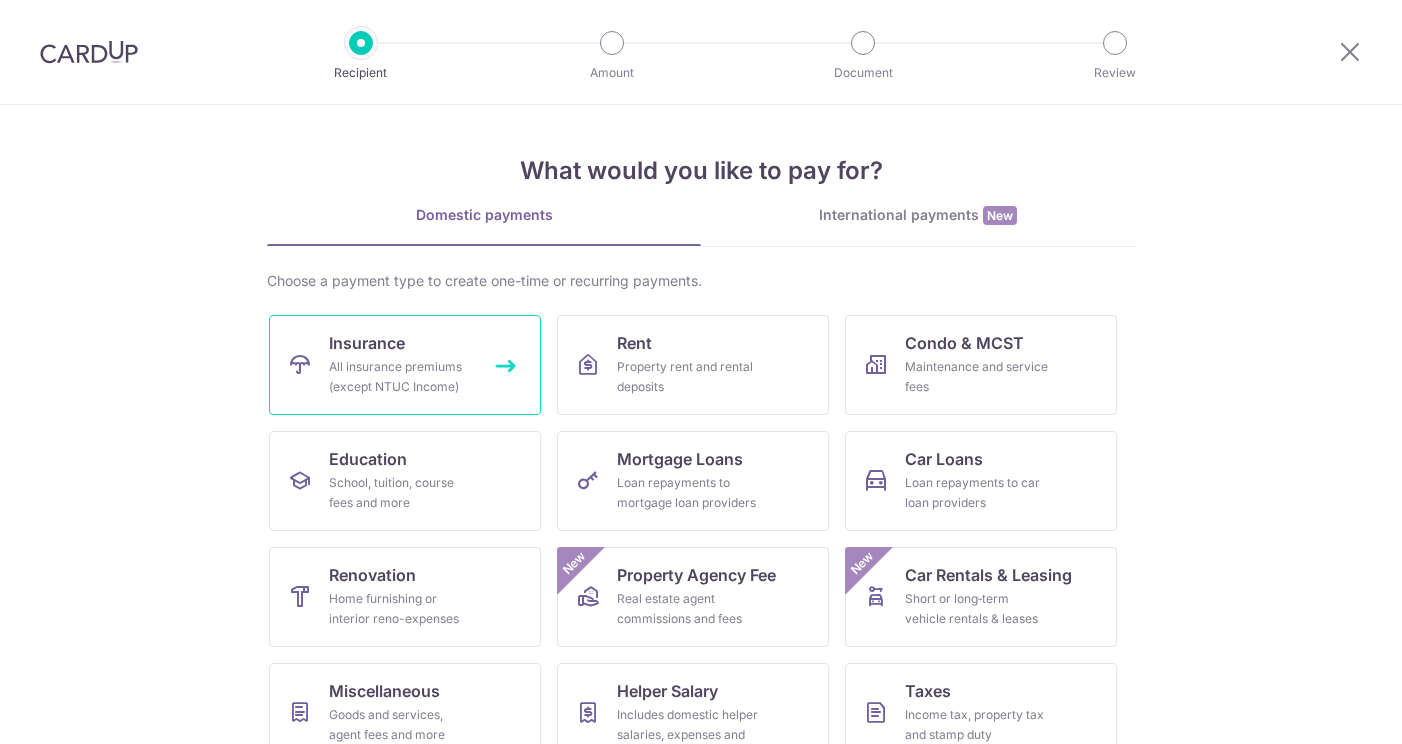 scroll, scrollTop: 0, scrollLeft: 0, axis: both 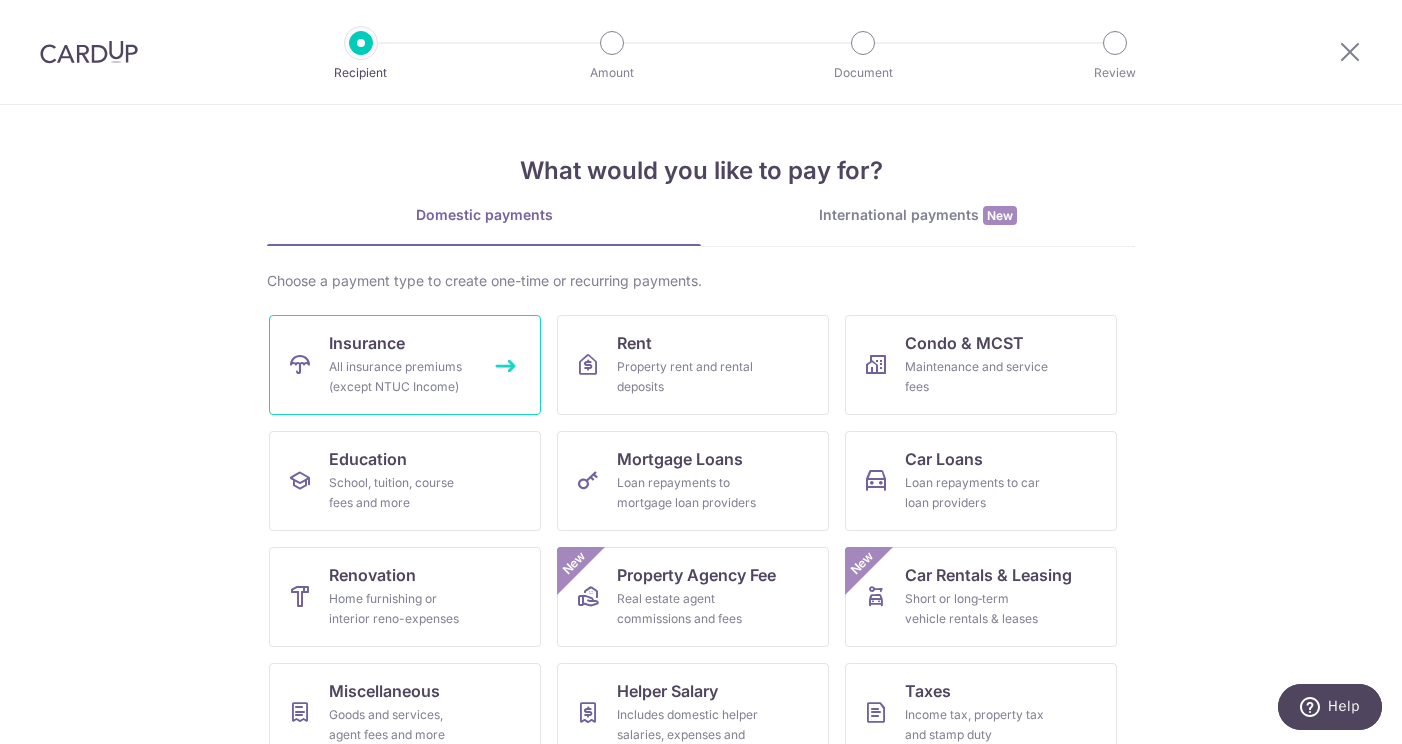 click on "All insurance premiums (except NTUC Income)" at bounding box center (401, 377) 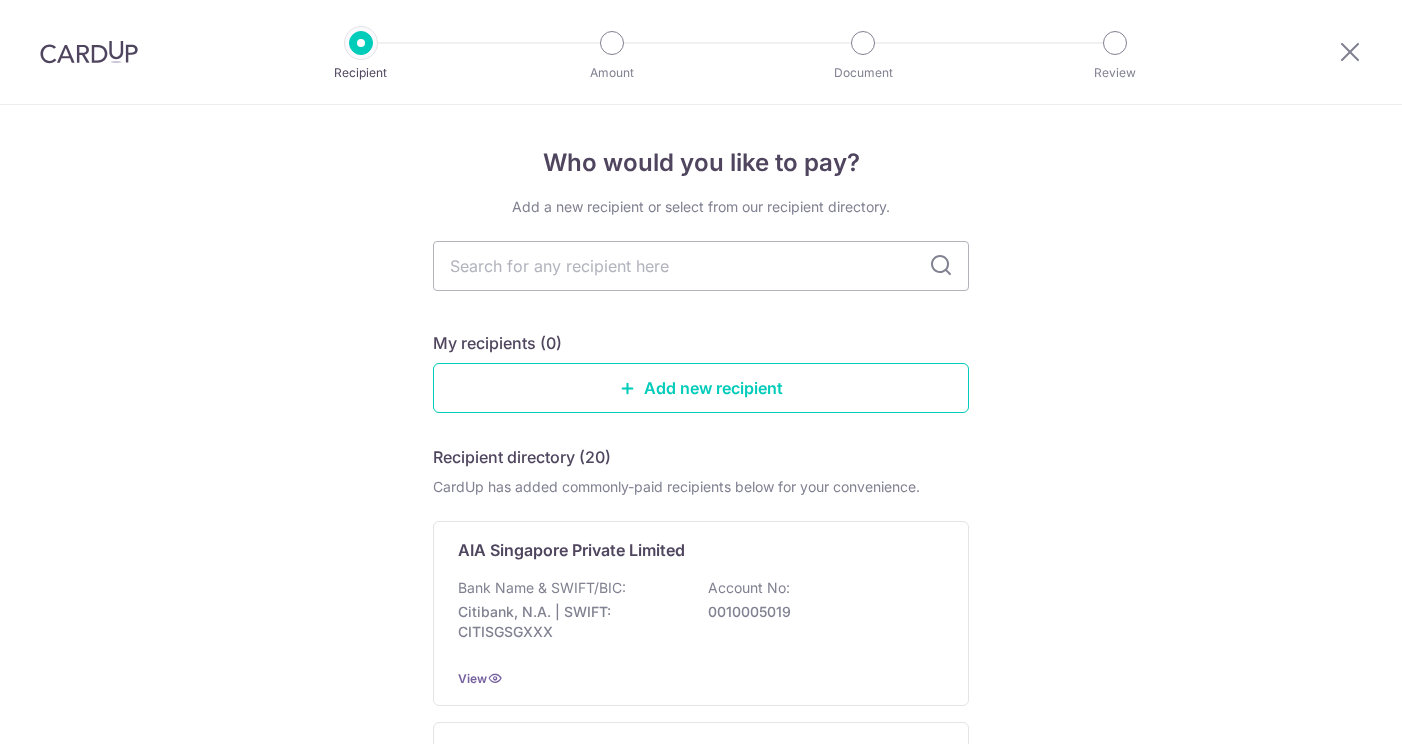 scroll, scrollTop: 0, scrollLeft: 0, axis: both 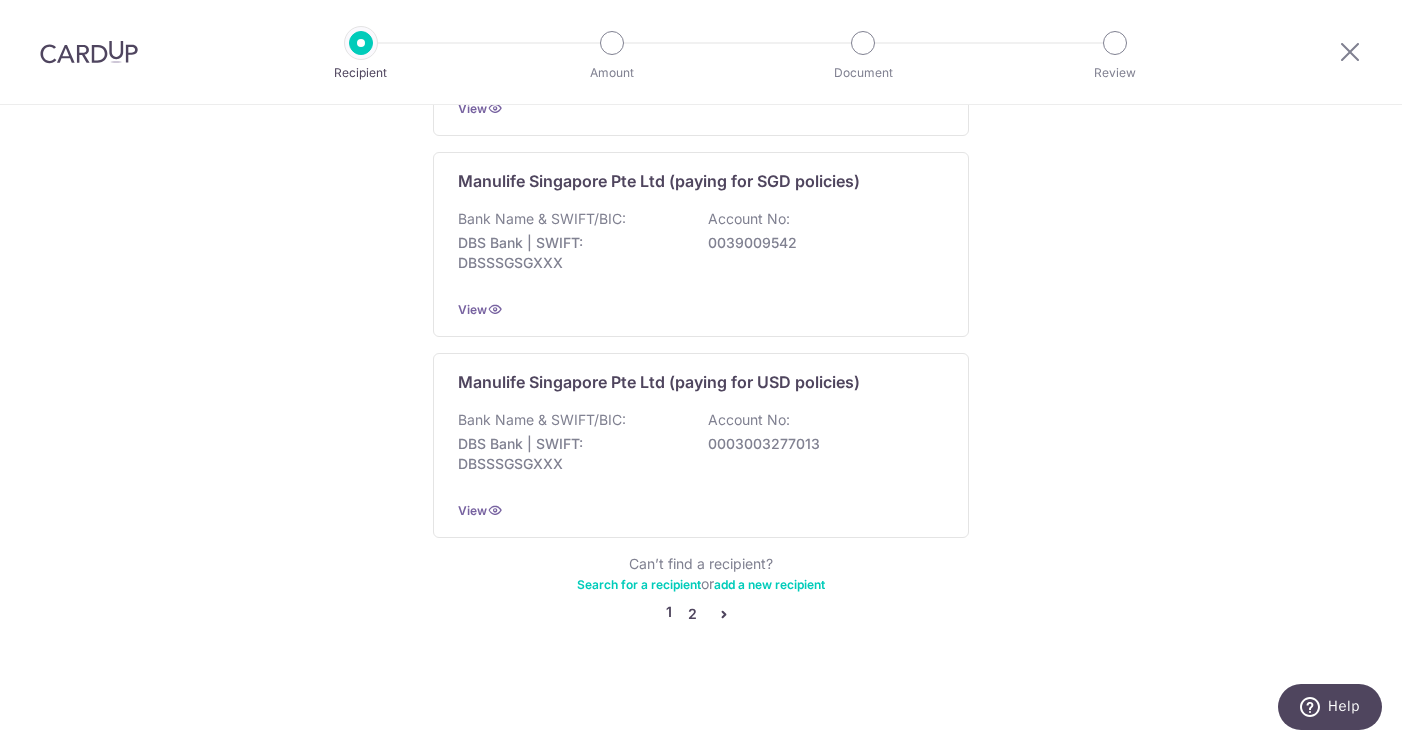 click on "2" at bounding box center (692, 614) 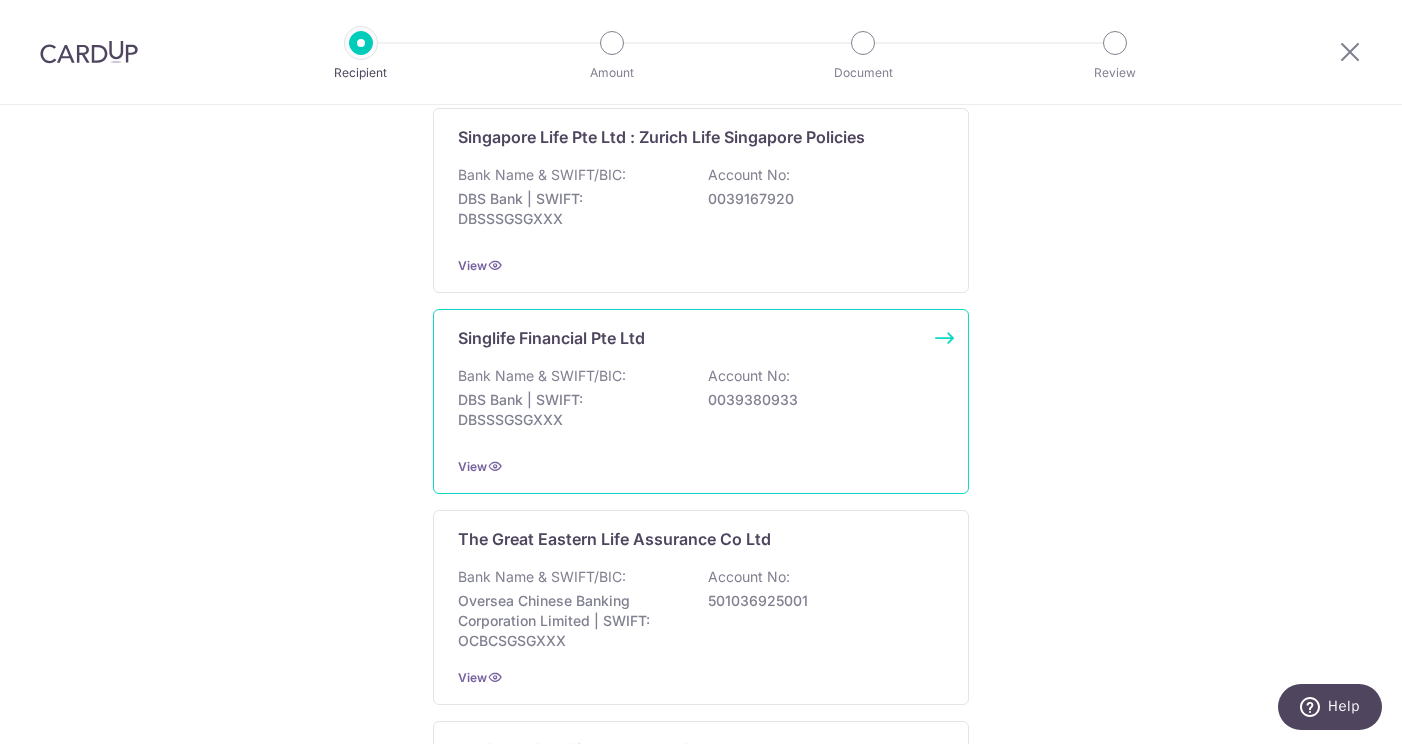 scroll, scrollTop: 1668, scrollLeft: 0, axis: vertical 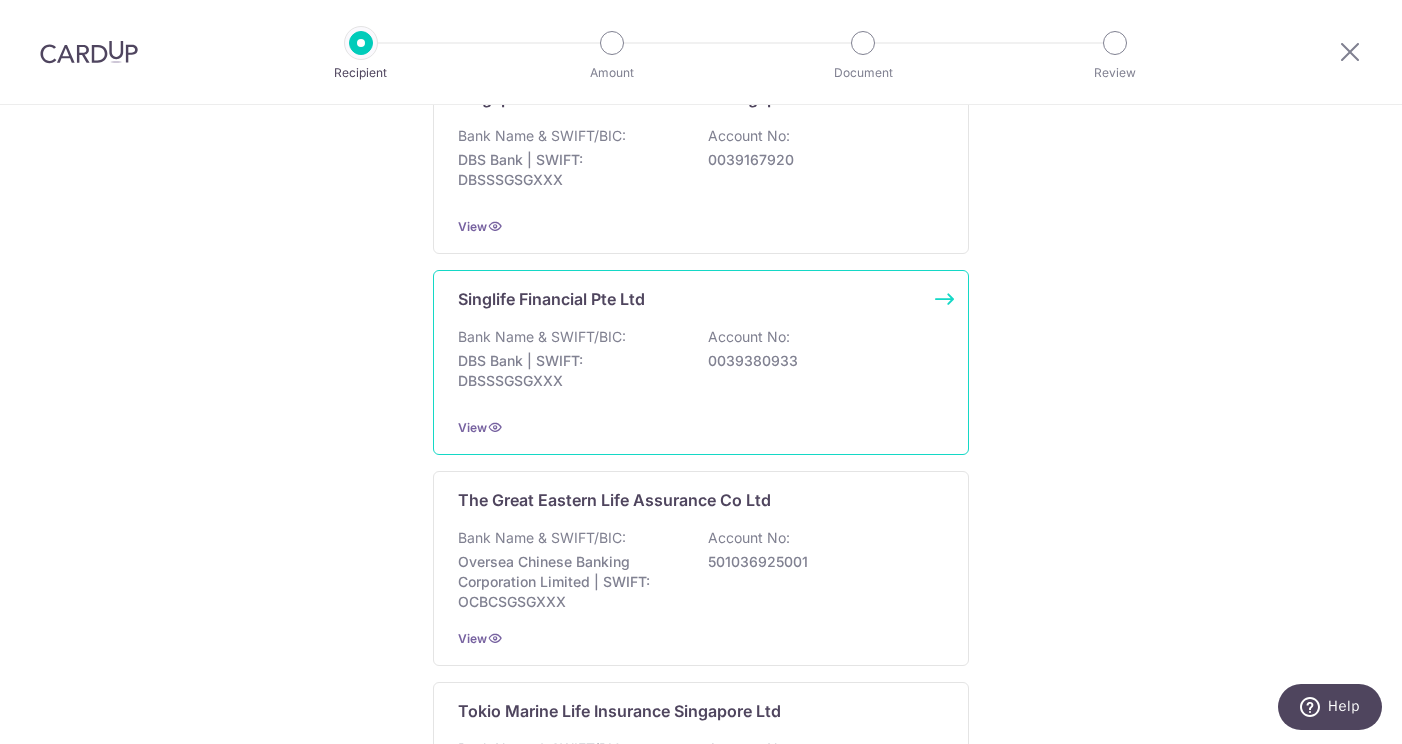 click on "0039380933" at bounding box center (820, 361) 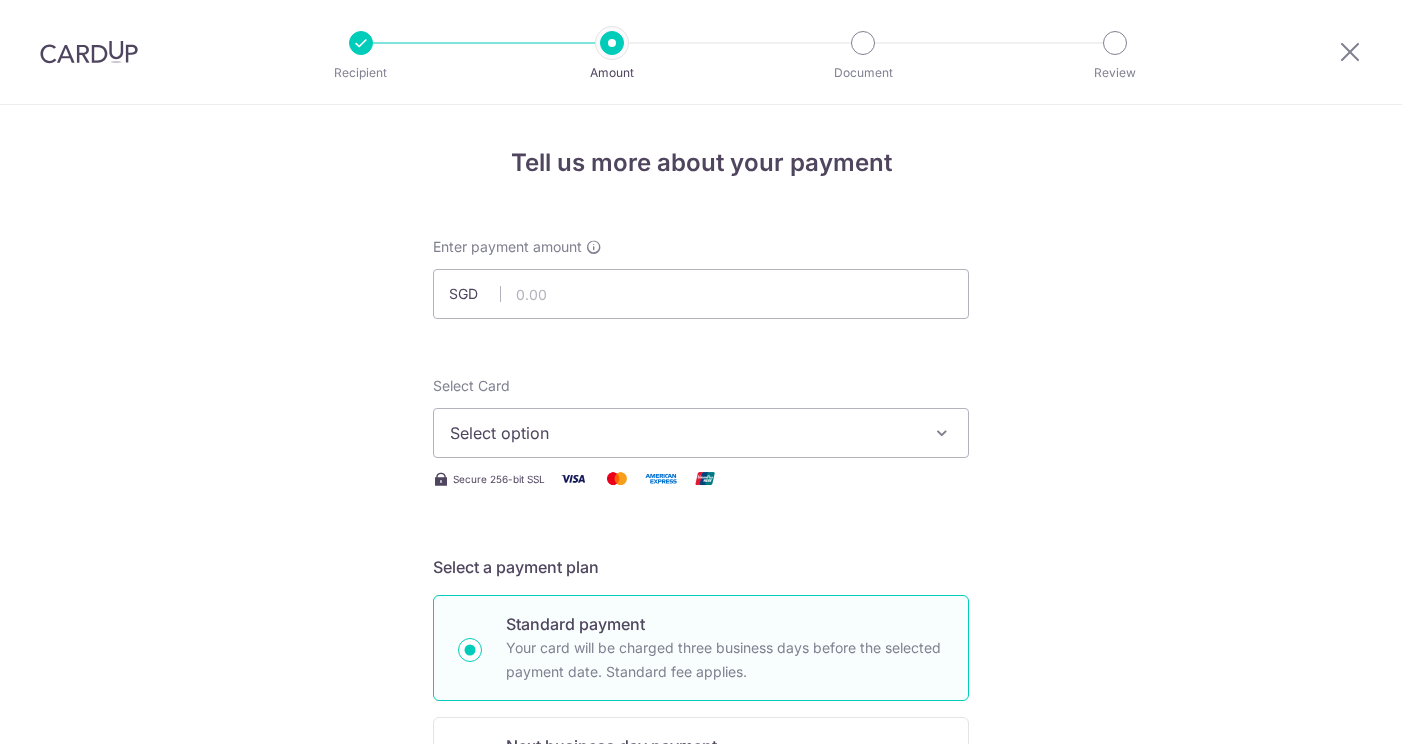 scroll, scrollTop: 0, scrollLeft: 0, axis: both 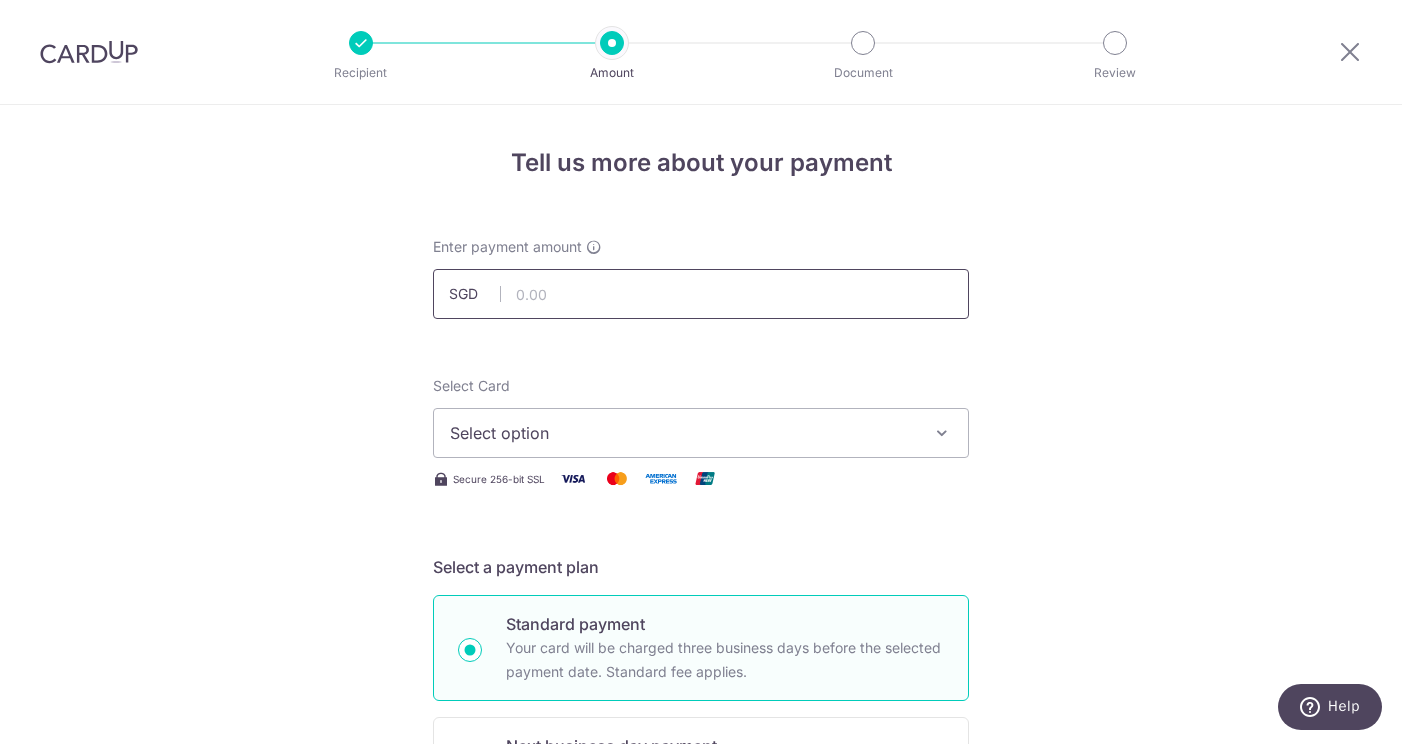 click at bounding box center (701, 294) 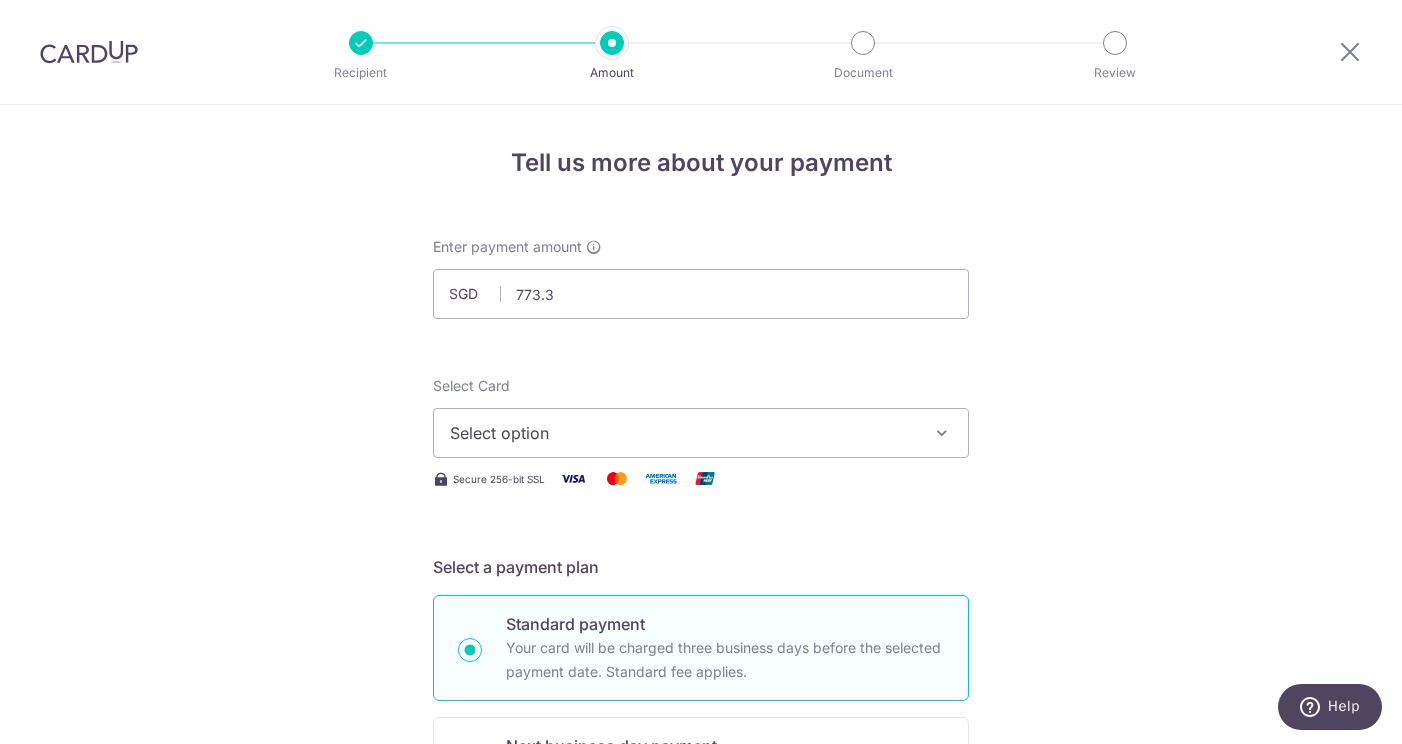 type on "773.30" 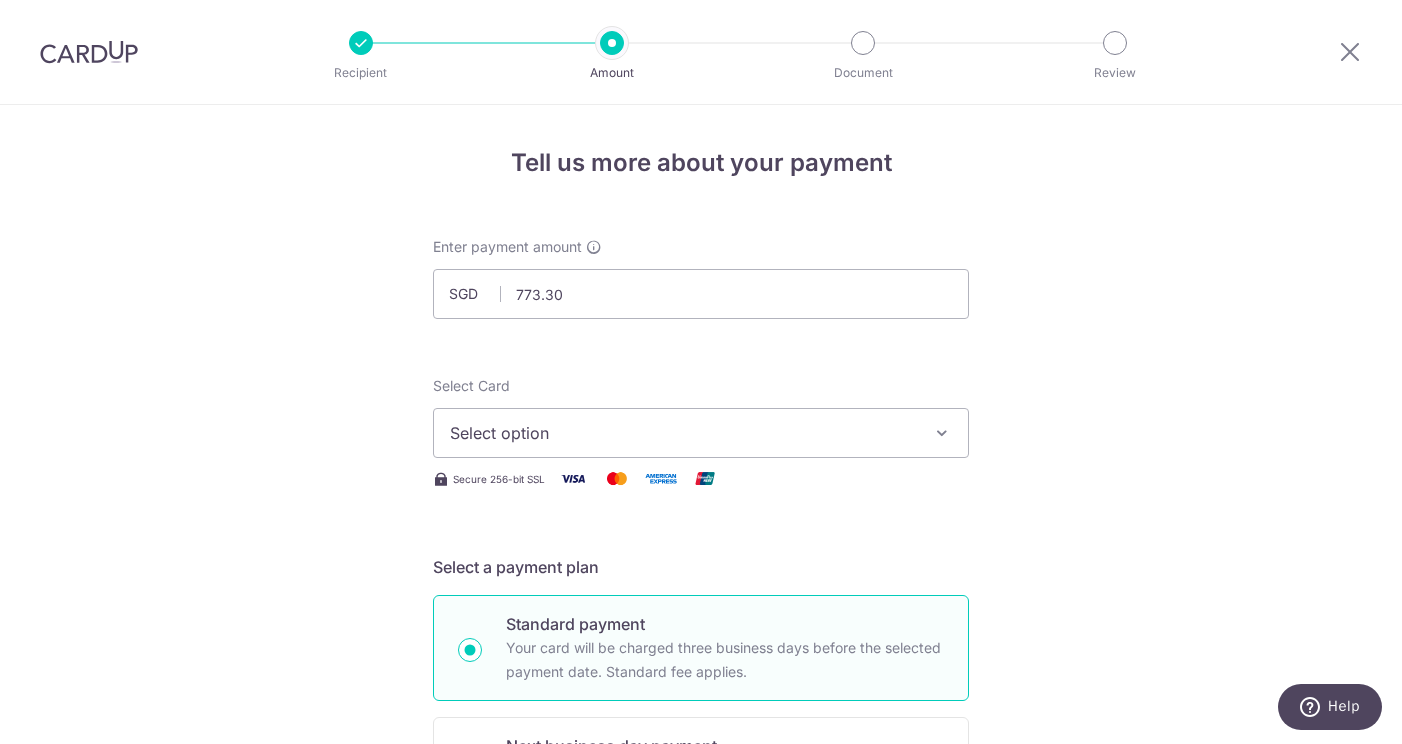 click on "Enter payment amount
SGD
[PRICE]
[PRICE]
Select Card
Select option
Add credit card
Your Cards
**** [NUMBER]
**** [NUMBER]
Secure 256-bit SSL
Text
New card details
Card
Secure 256-bit SSL" at bounding box center [701, 1028] 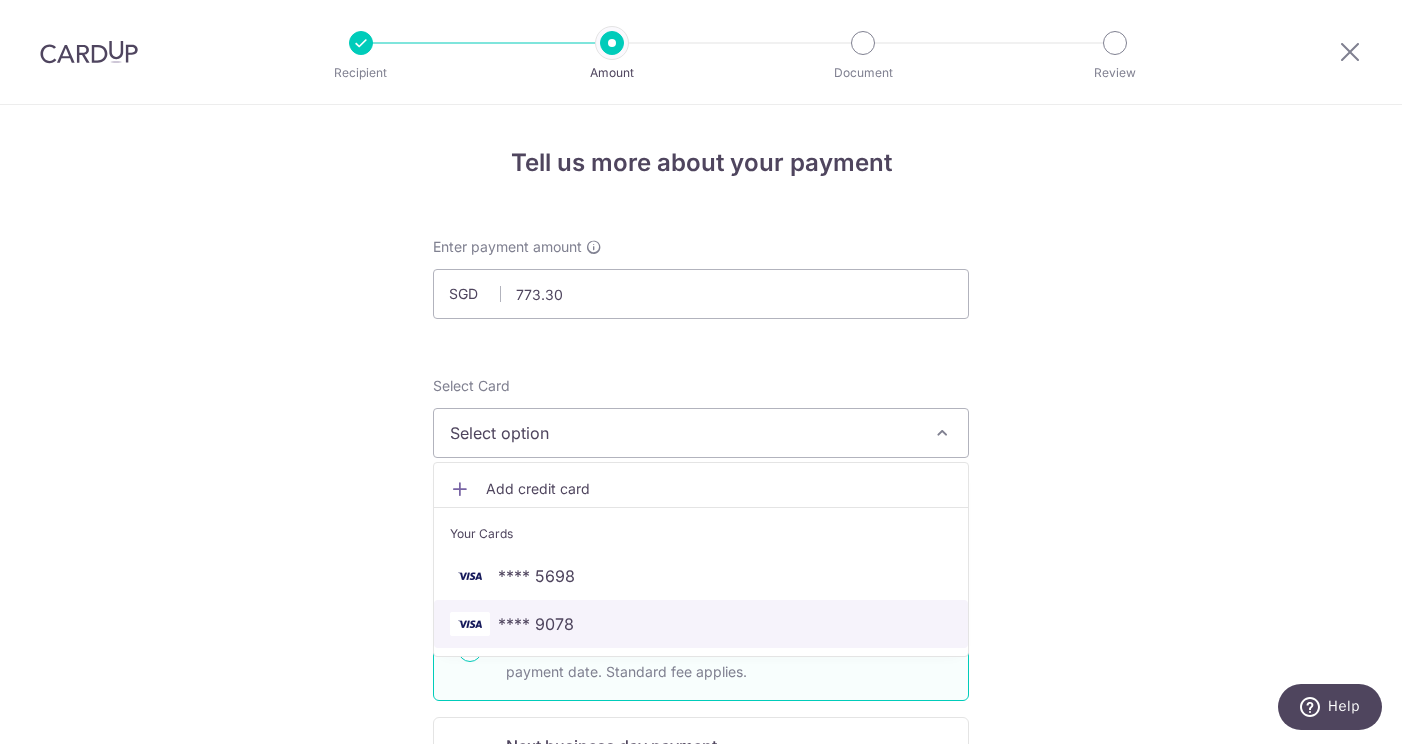 click on "**** 9078" at bounding box center [701, 624] 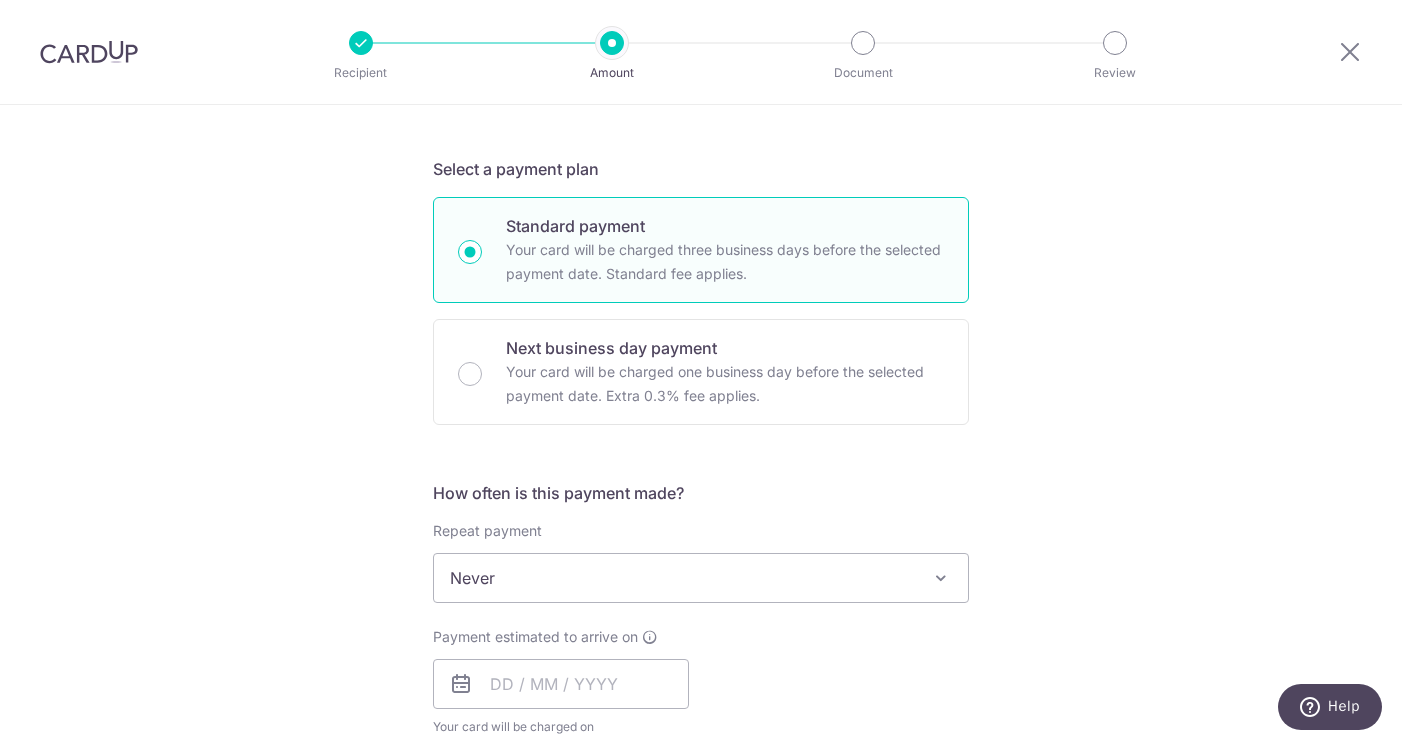 scroll, scrollTop: 452, scrollLeft: 0, axis: vertical 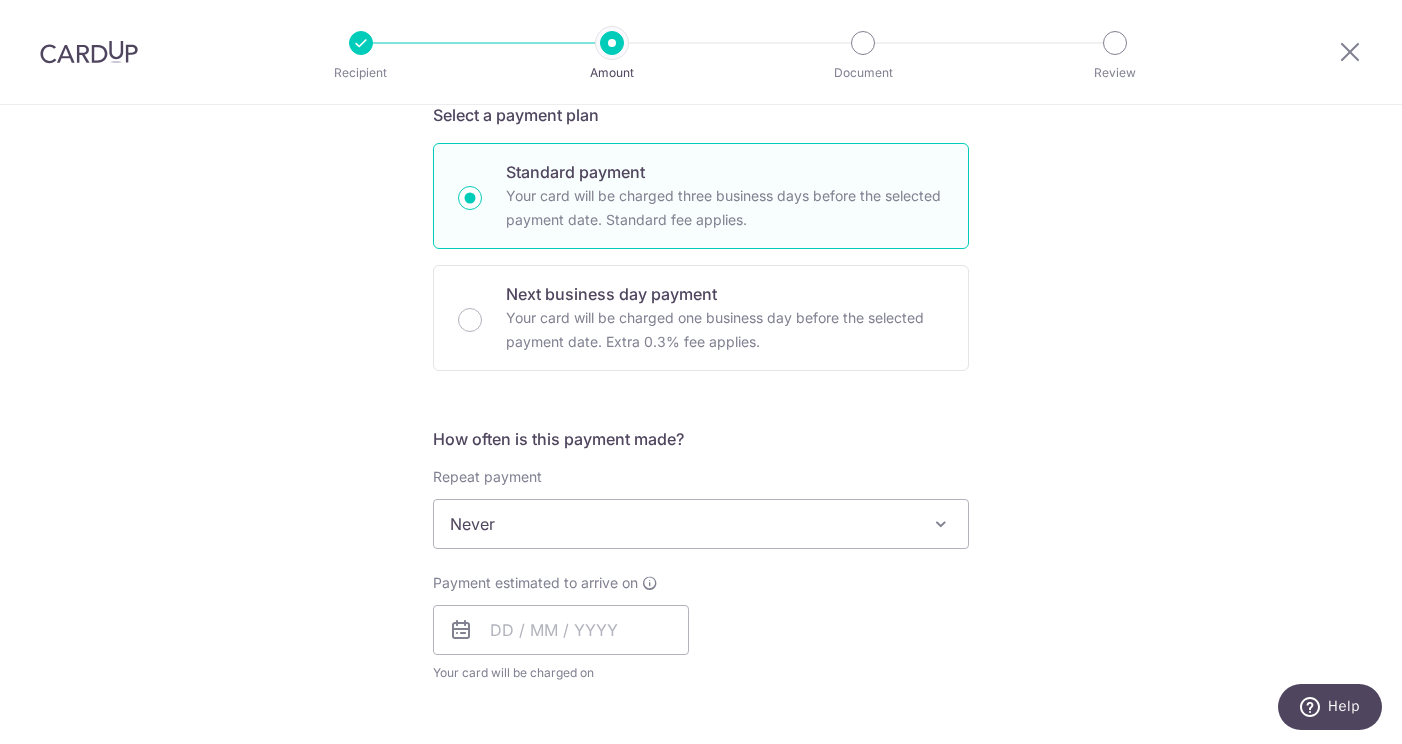 click on "Never" at bounding box center [701, 524] 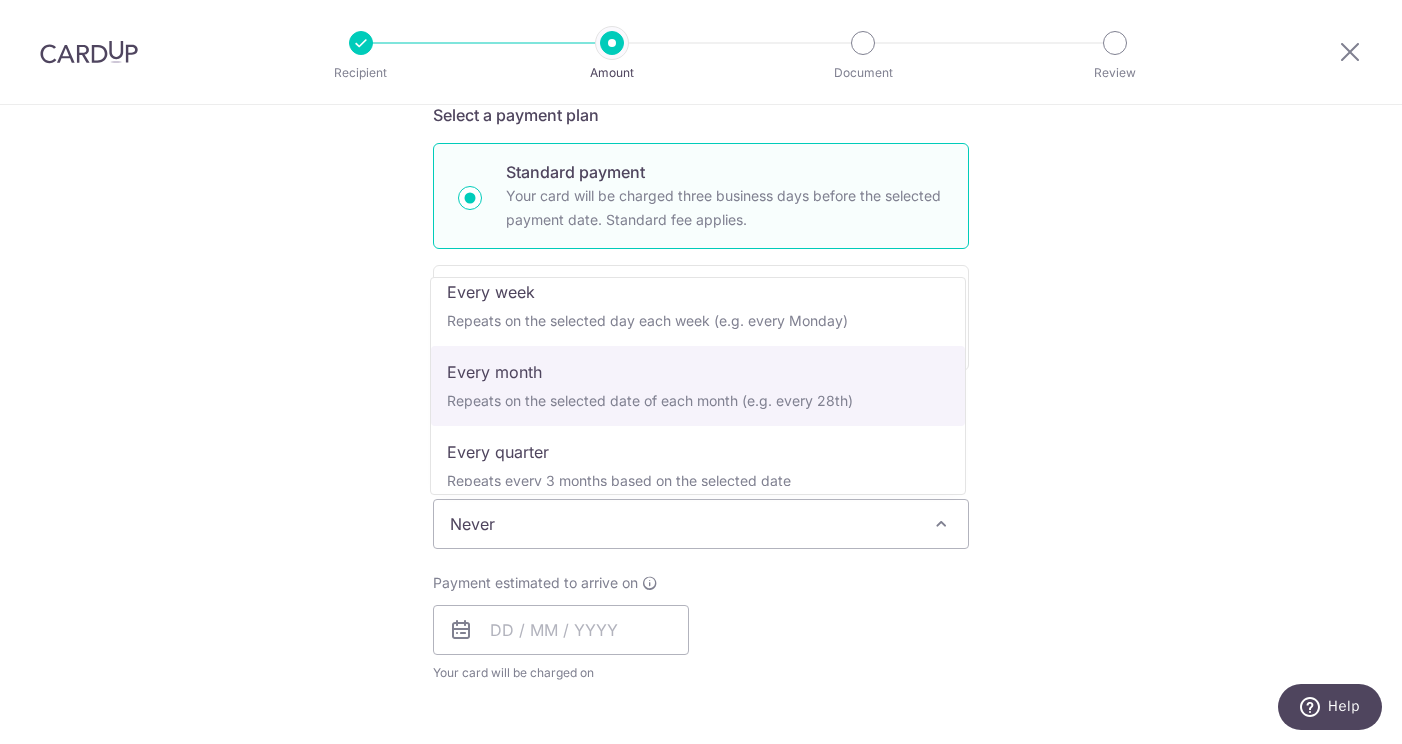 scroll, scrollTop: 101, scrollLeft: 0, axis: vertical 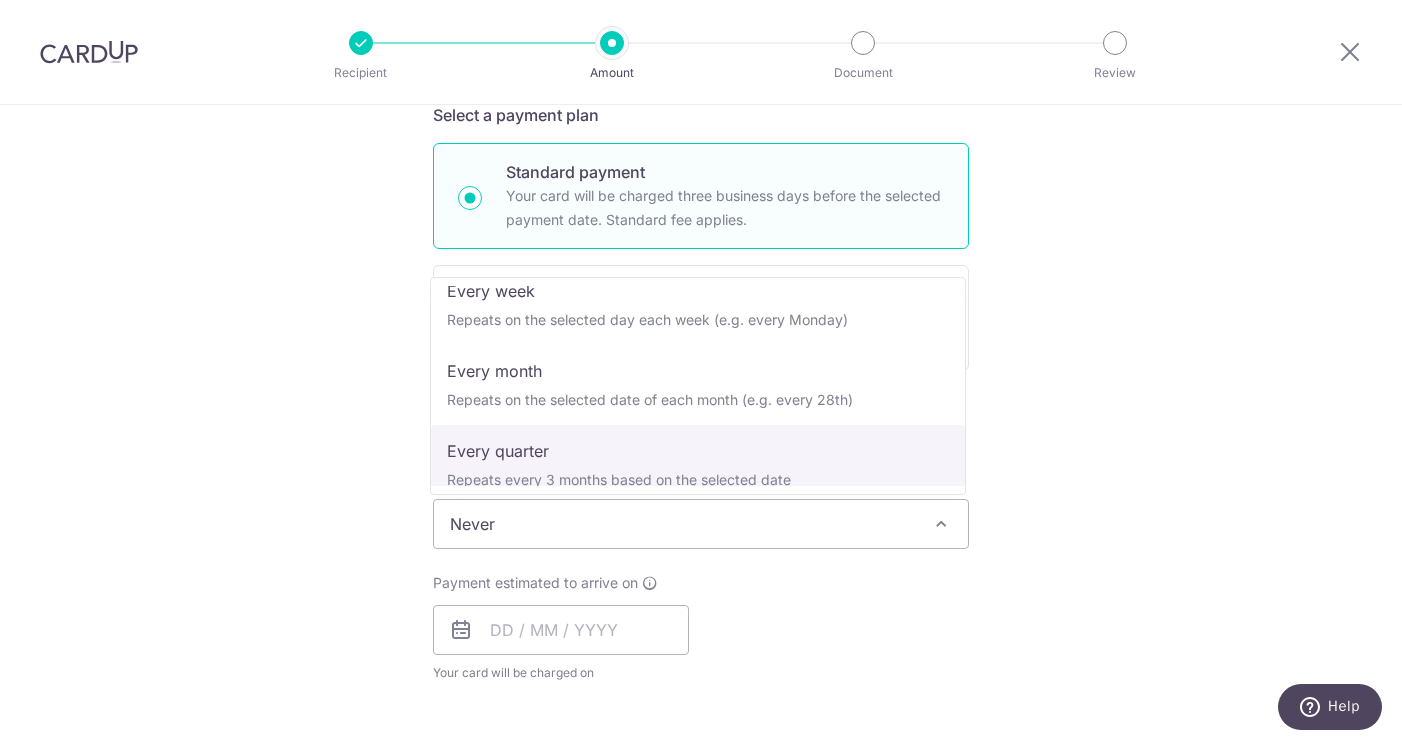 select on "4" 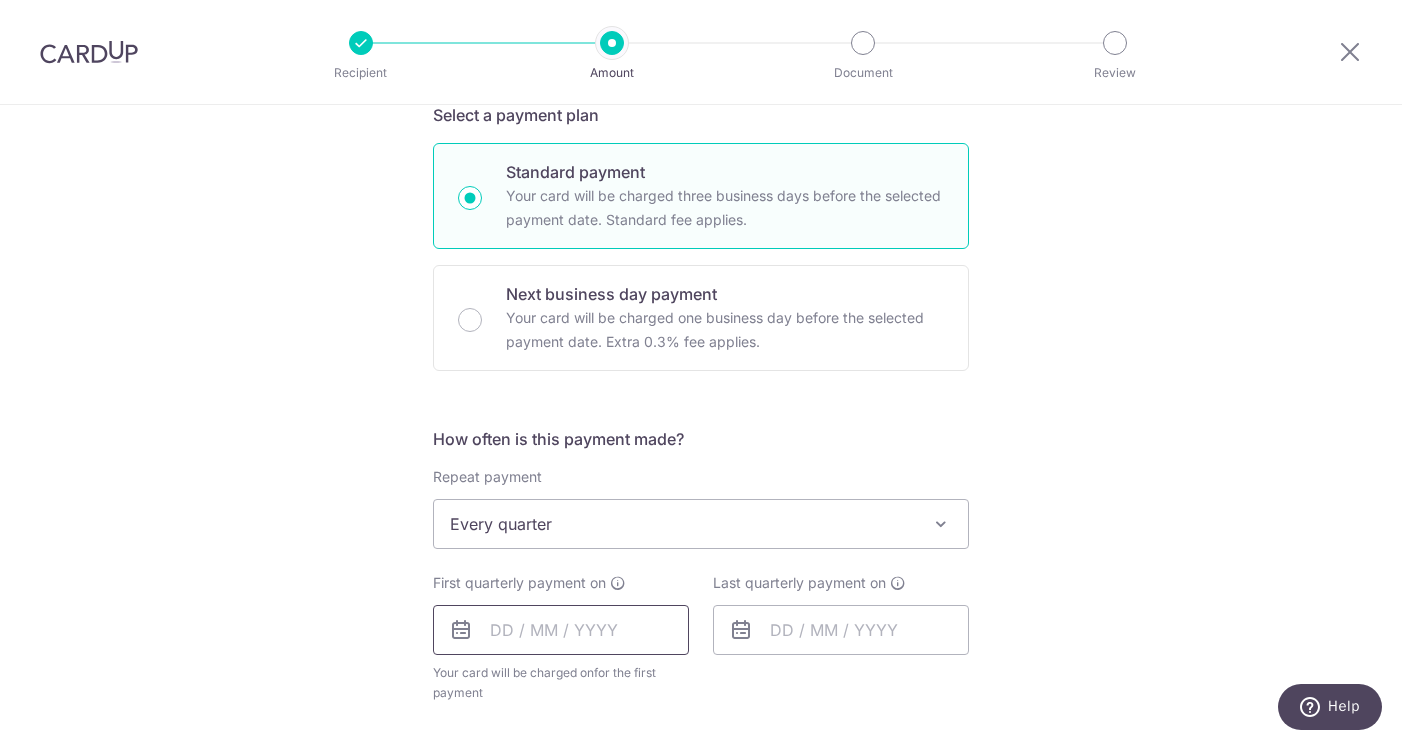 click at bounding box center (561, 630) 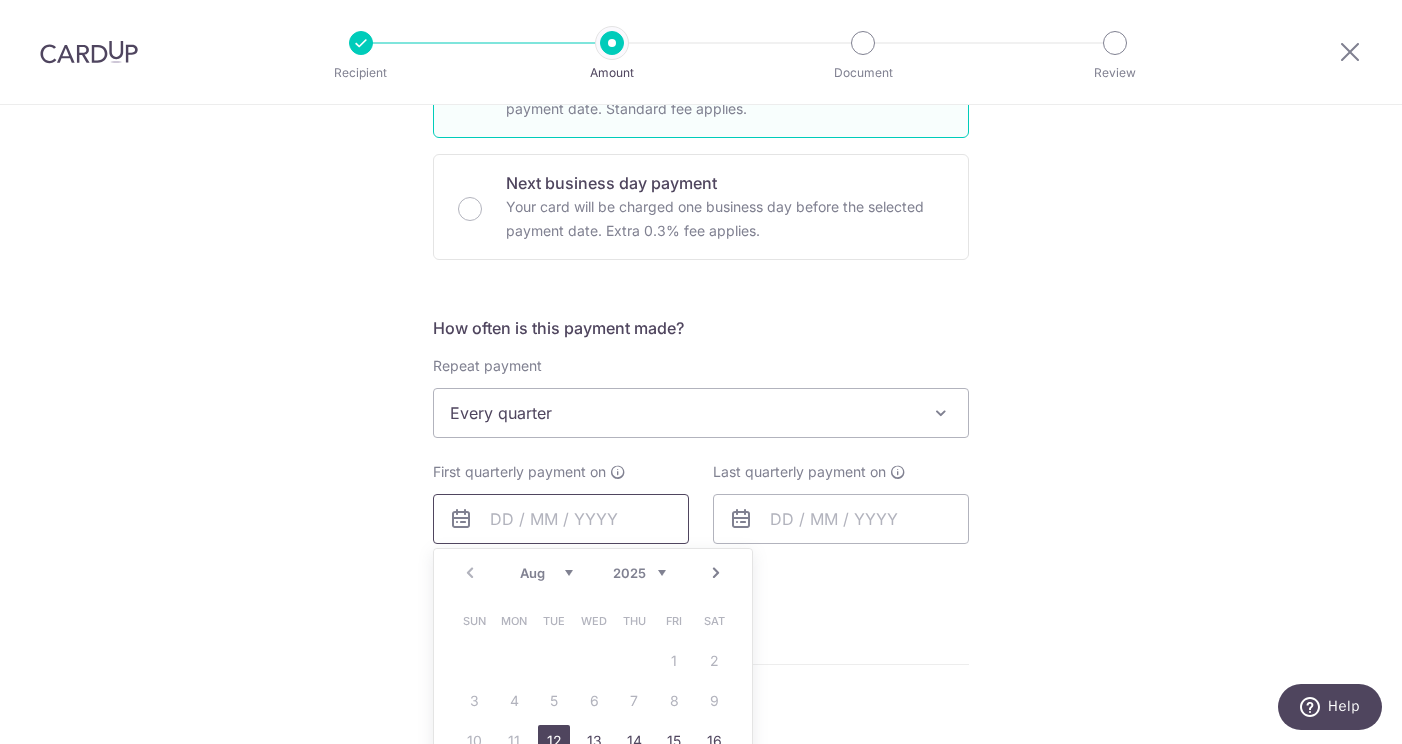scroll, scrollTop: 763, scrollLeft: 0, axis: vertical 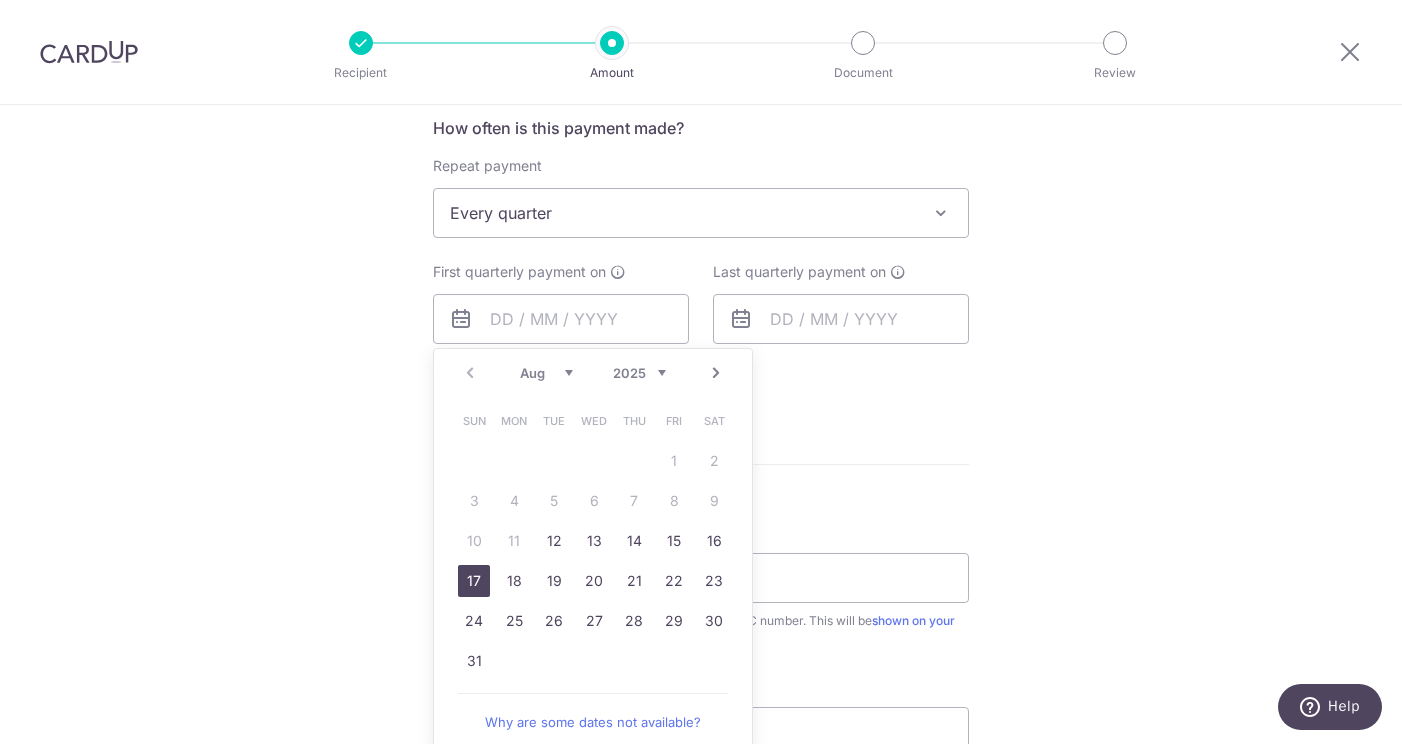 click on "17" at bounding box center [474, 581] 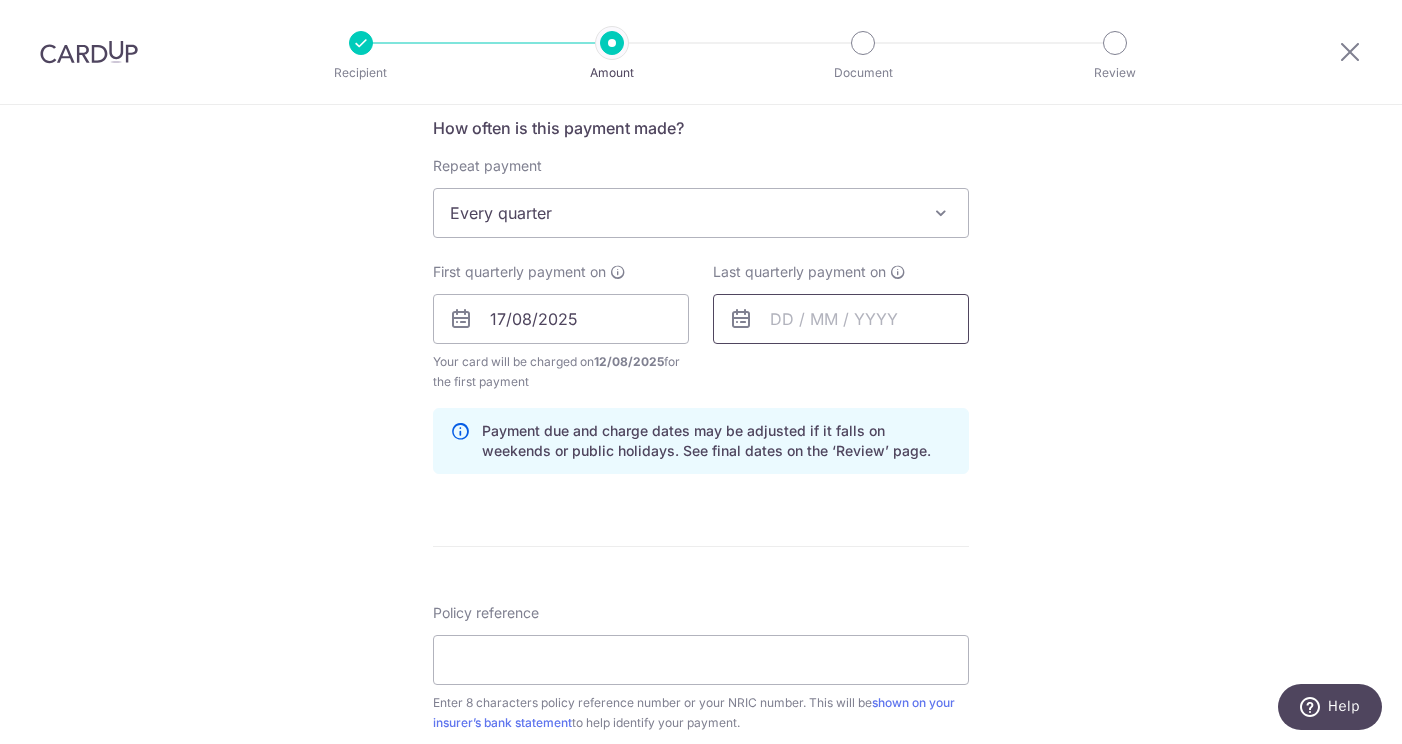 click at bounding box center [841, 319] 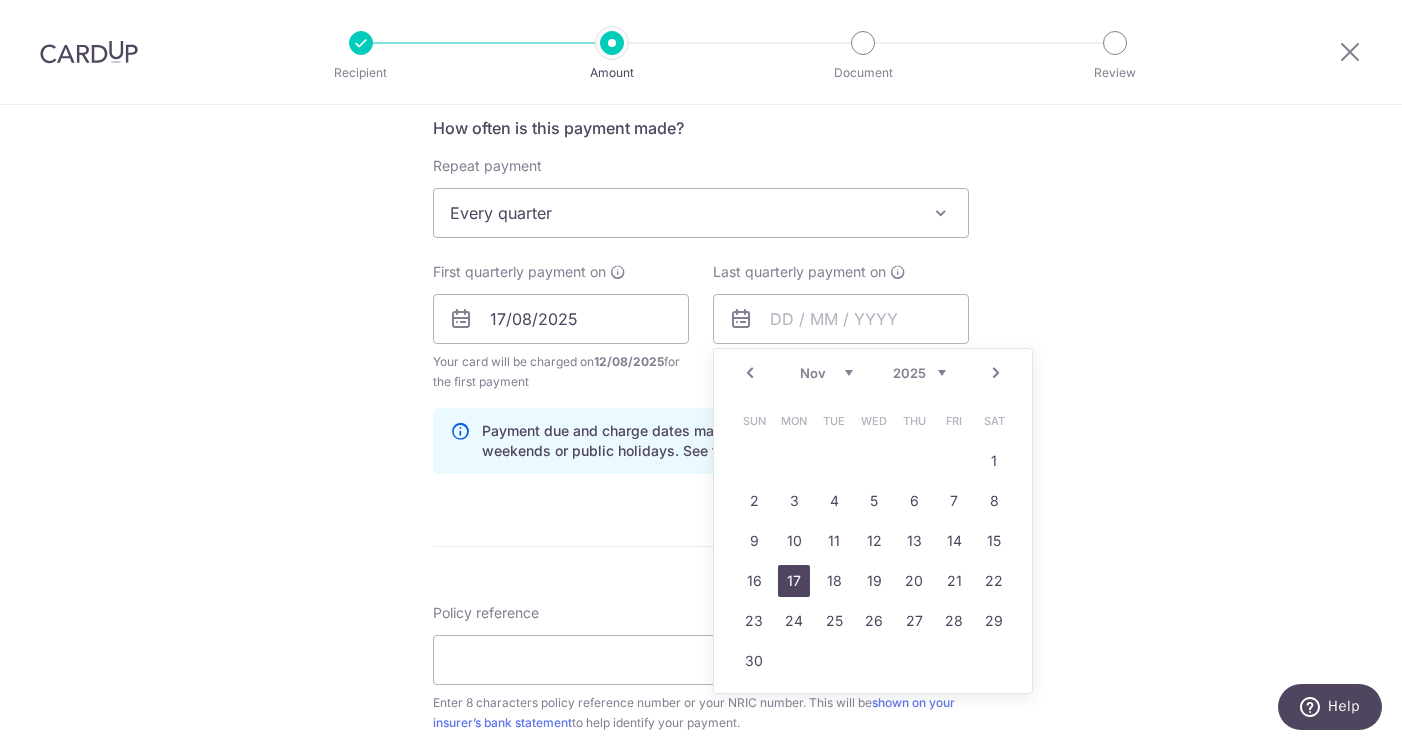click on "17" at bounding box center [794, 581] 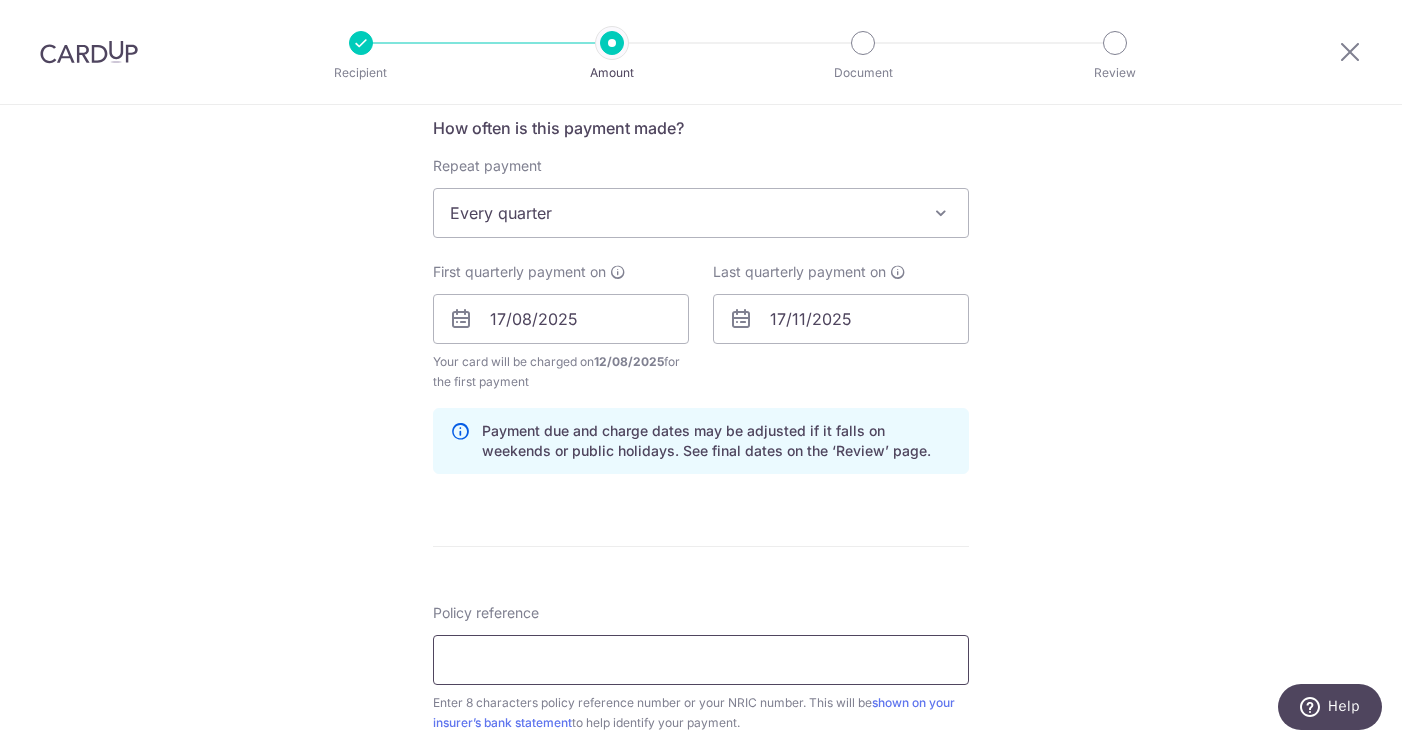 click on "Policy reference" at bounding box center (701, 660) 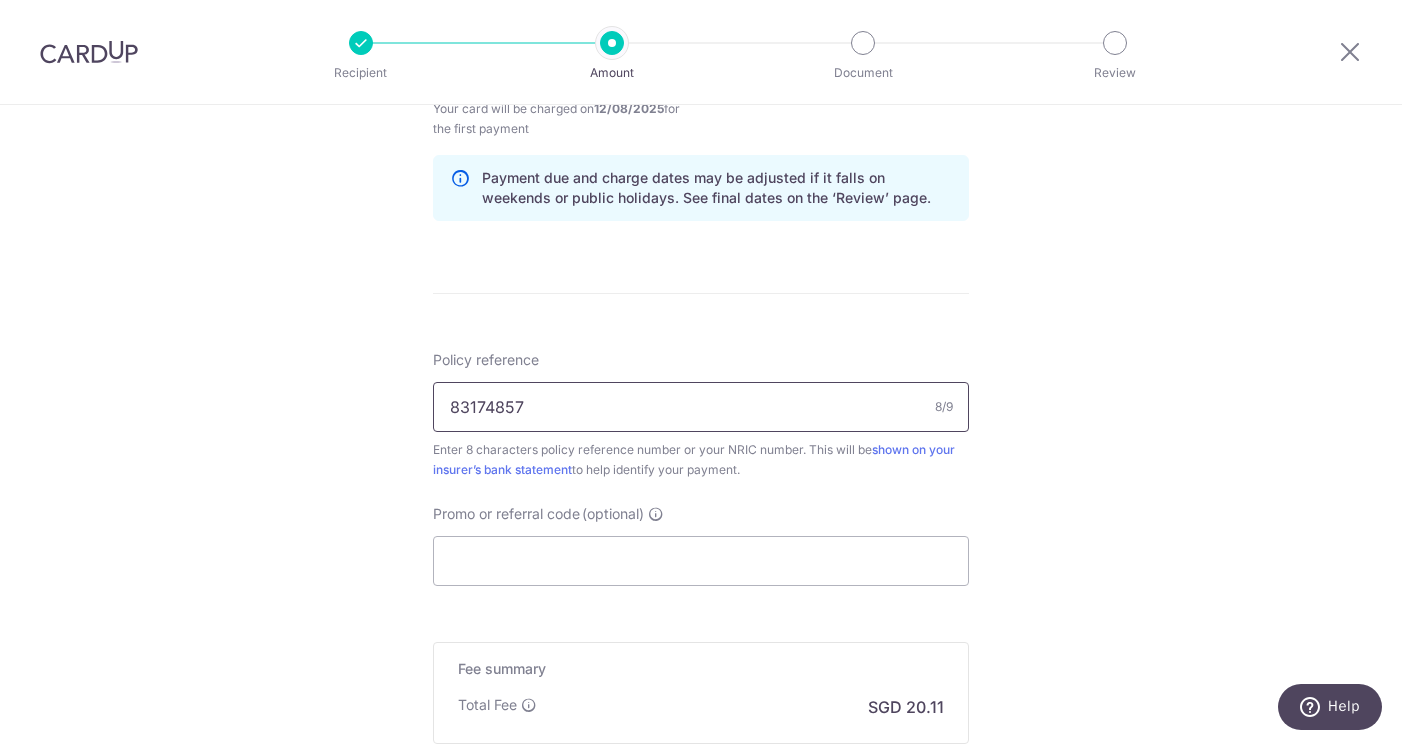 scroll, scrollTop: 1073, scrollLeft: 0, axis: vertical 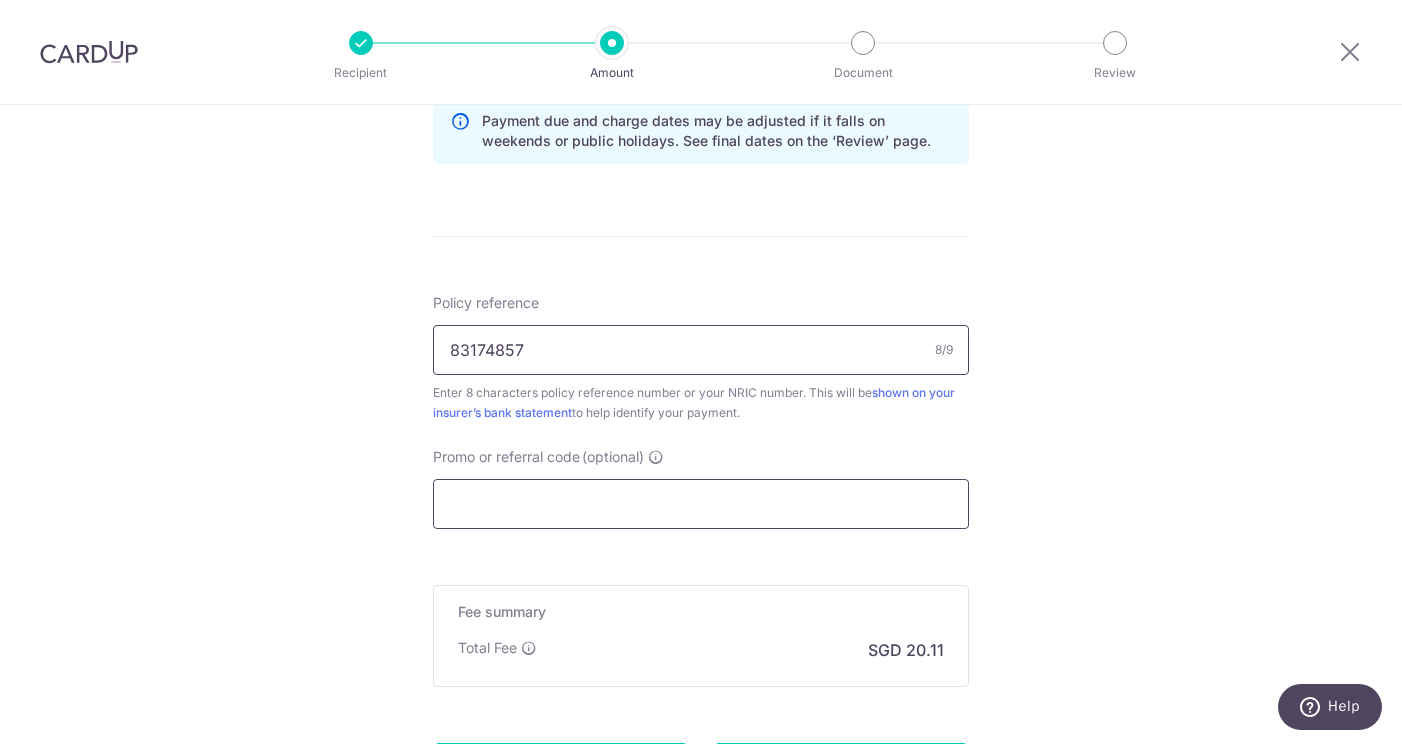 type on "83174857" 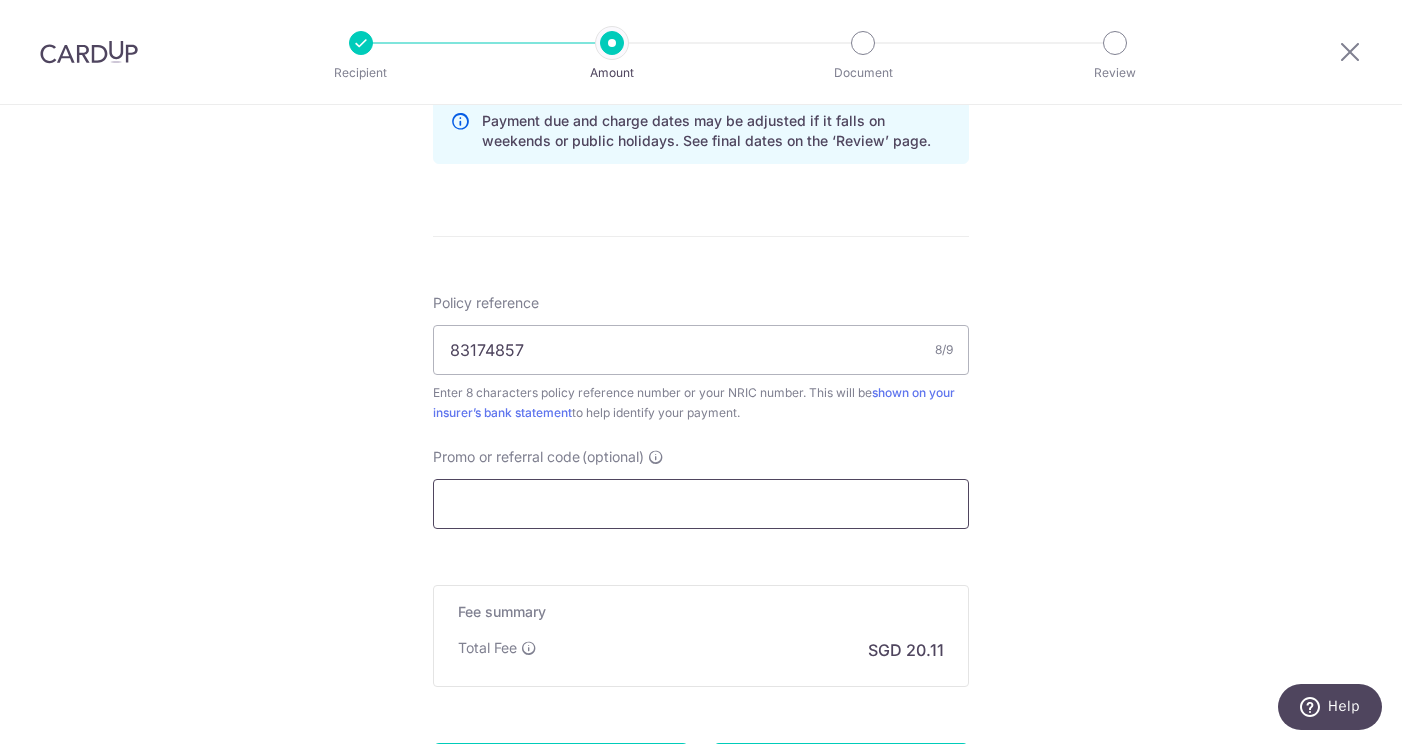 click on "Promo or referral code
(optional)" at bounding box center (701, 504) 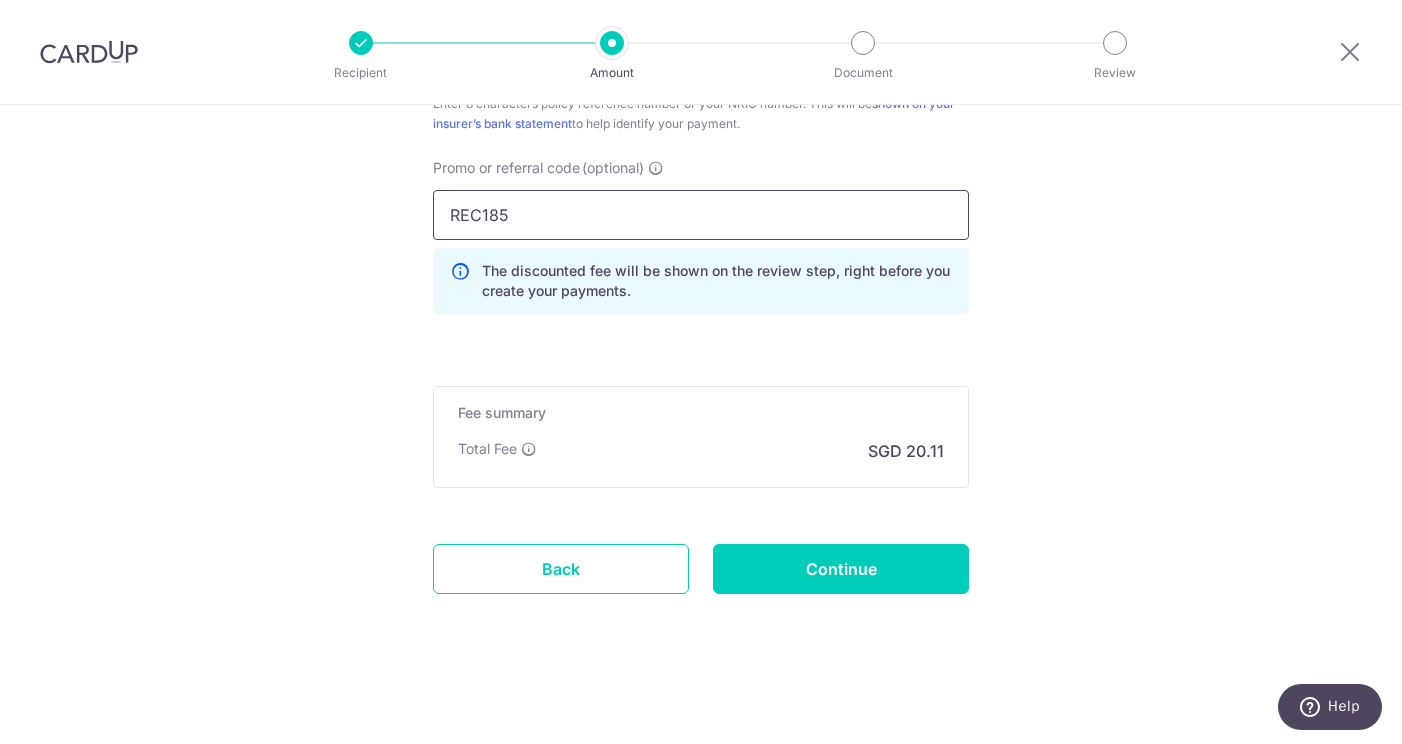 scroll, scrollTop: 1362, scrollLeft: 0, axis: vertical 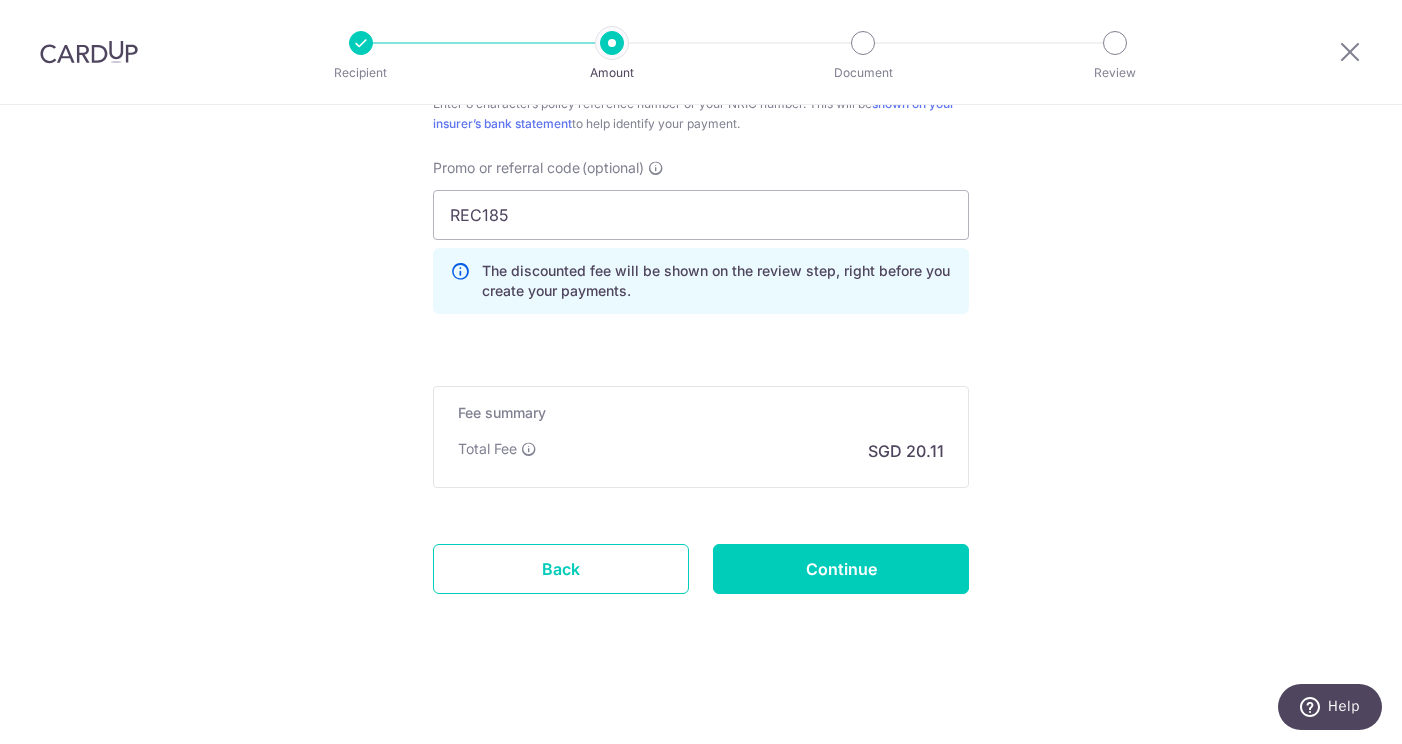 click on "Enter payment amount
SGD
773.30
773.30
Select Card
**** 9078
Add credit card
Your Cards
**** 5698
**** 9078
Secure 256-bit SSL
Text
New card details
Card
Secure 256-bit SSL" at bounding box center [701, -238] 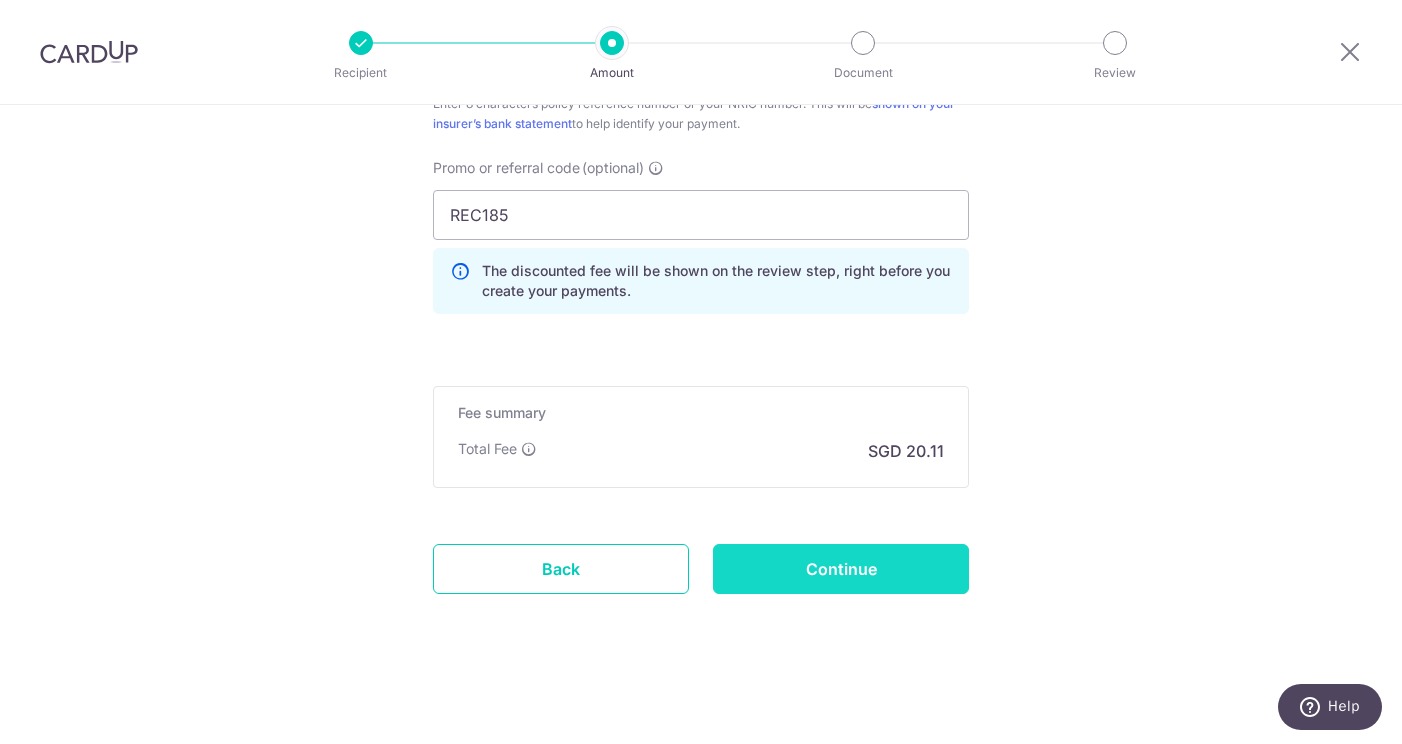 click on "Continue" at bounding box center (841, 569) 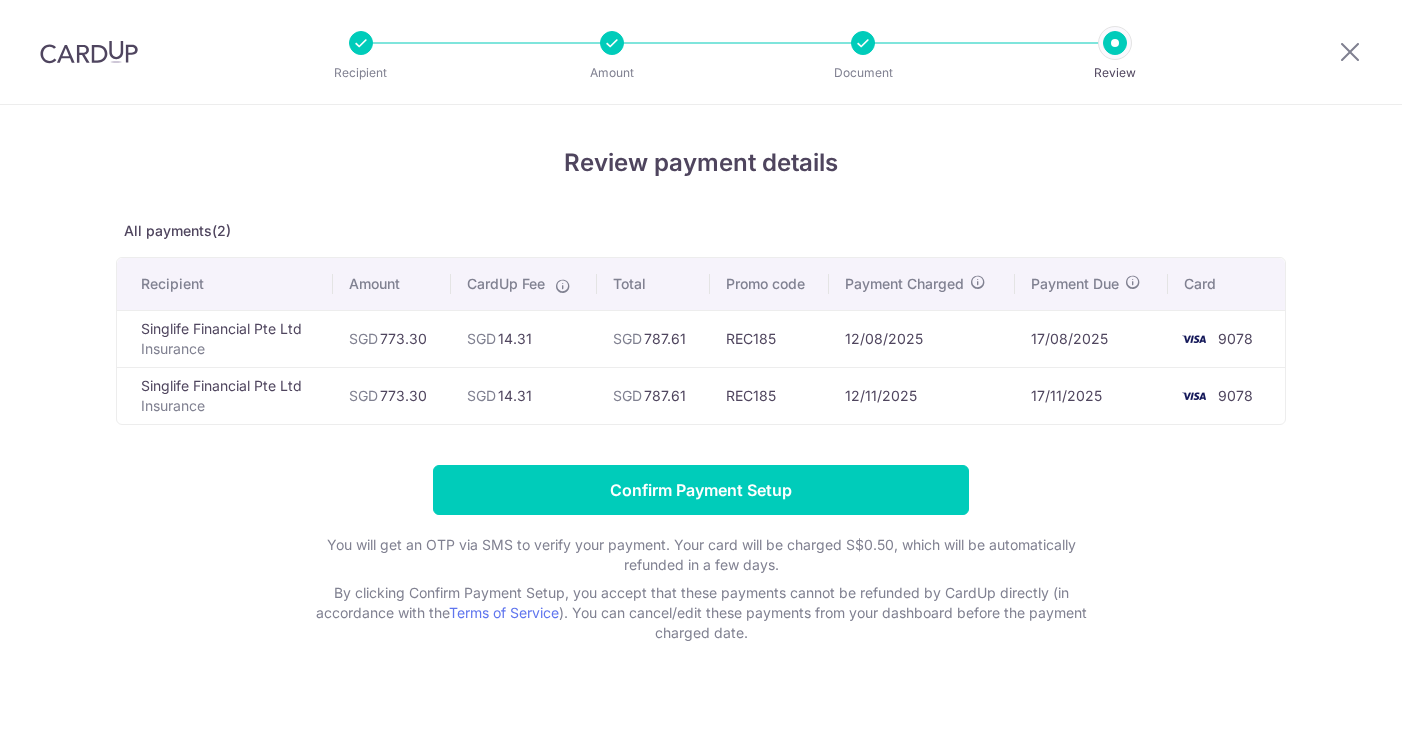 scroll, scrollTop: 0, scrollLeft: 0, axis: both 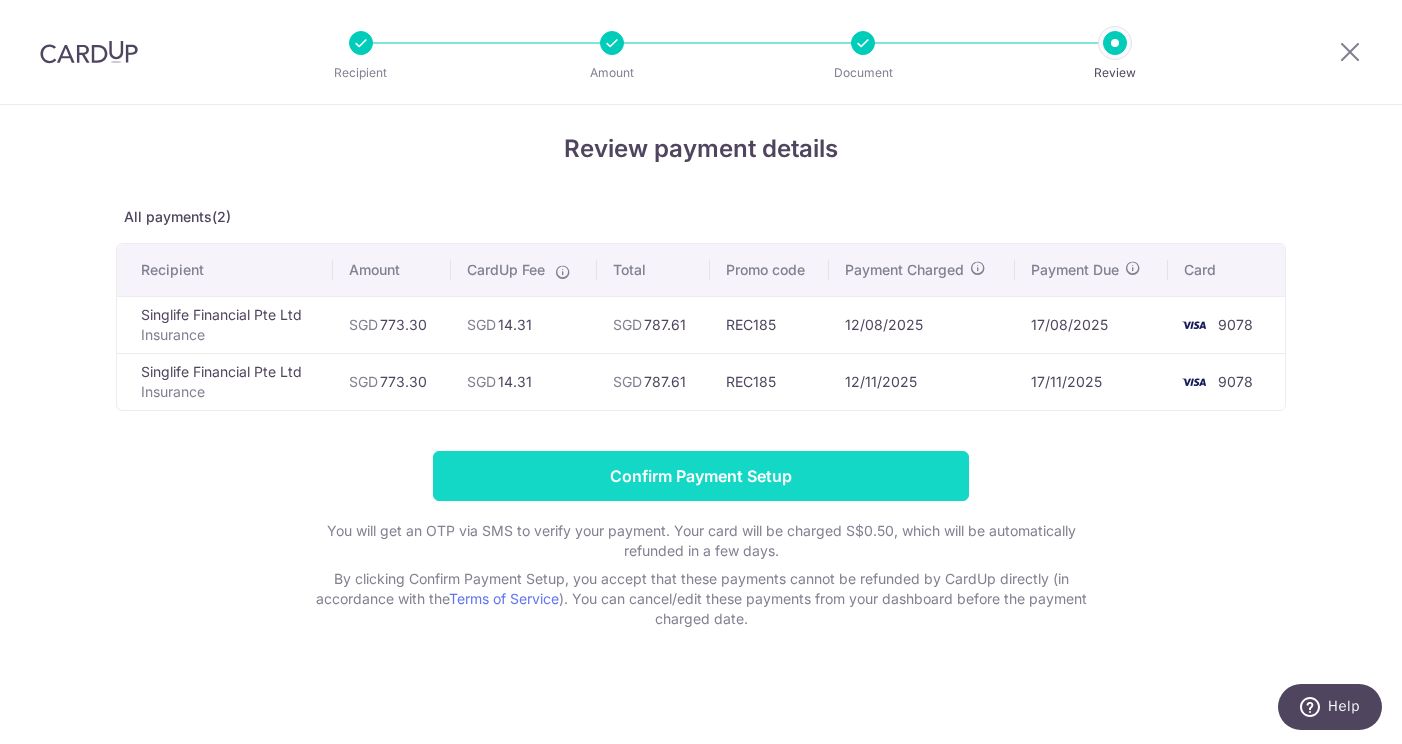 click on "Confirm Payment Setup" at bounding box center [701, 476] 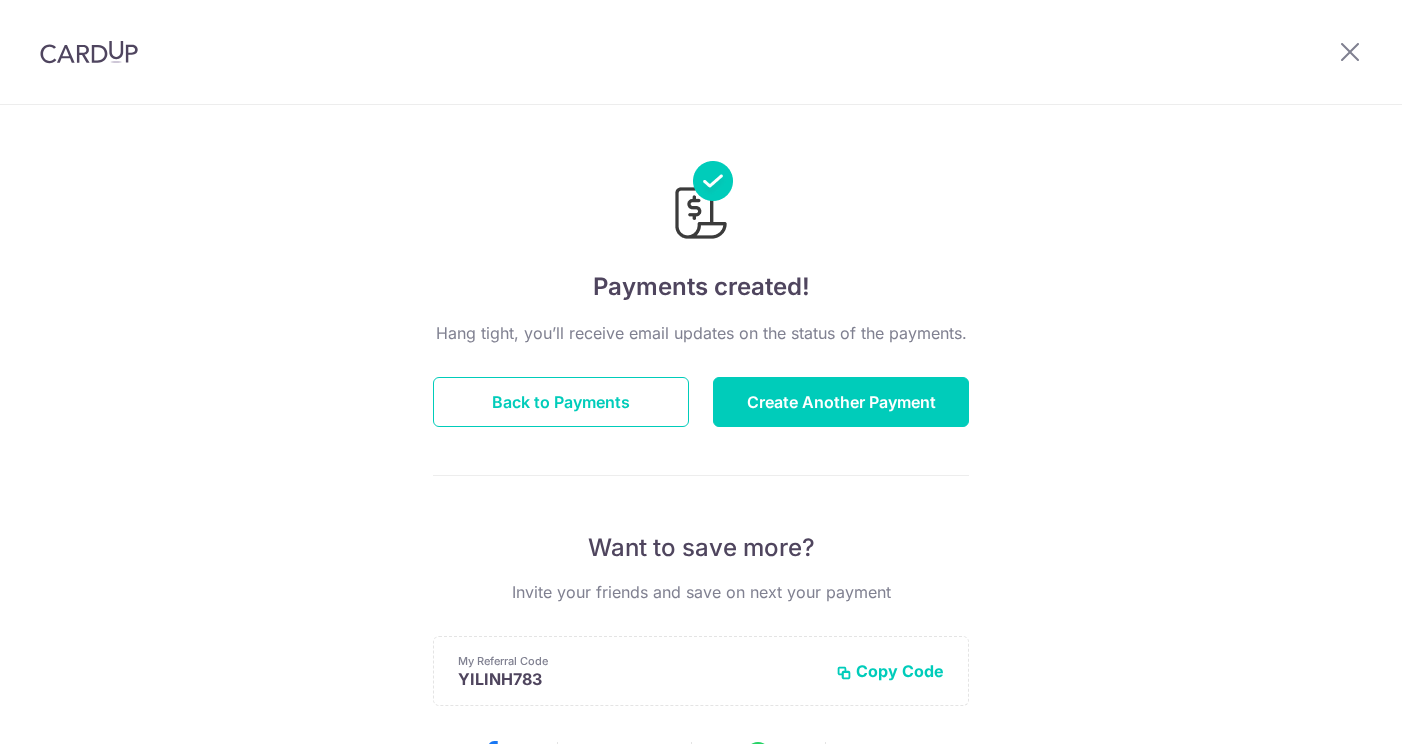 scroll, scrollTop: 0, scrollLeft: 0, axis: both 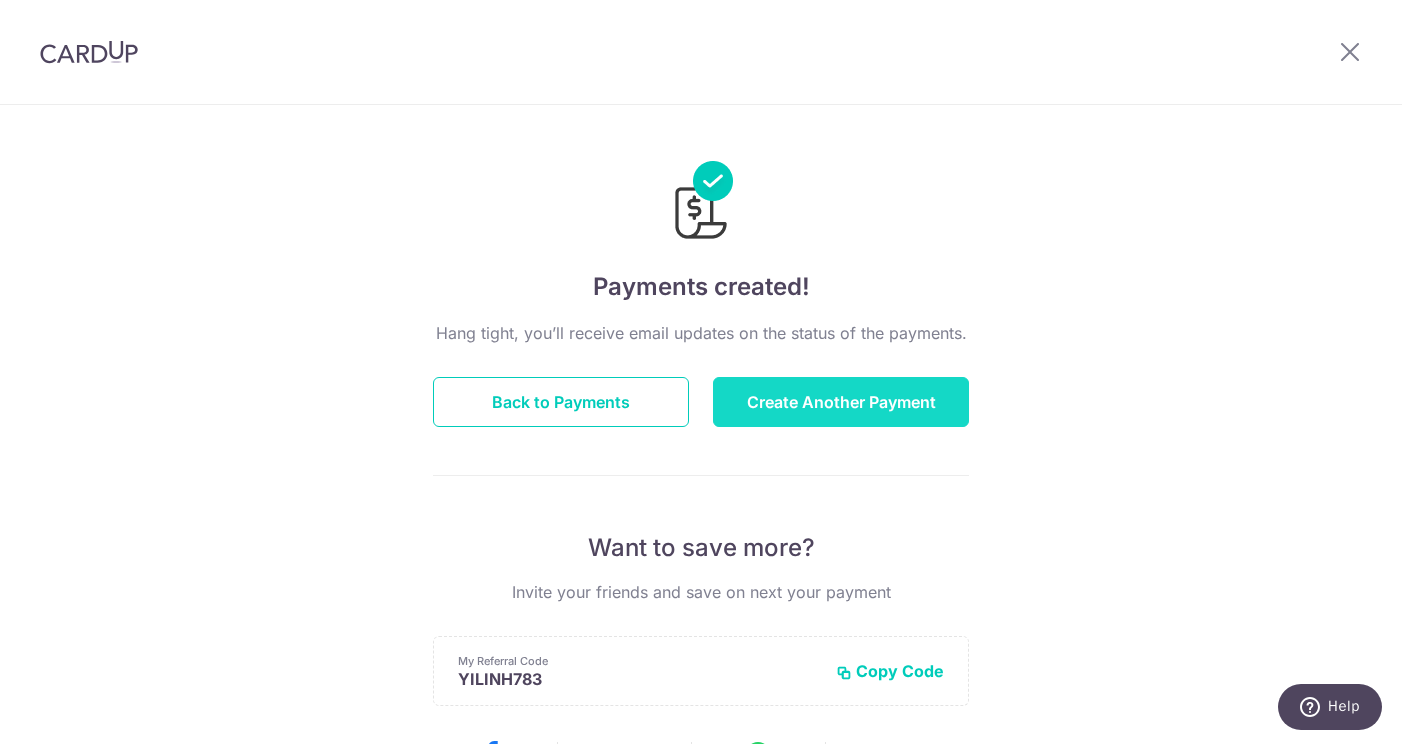 click on "Create Another Payment" at bounding box center [841, 402] 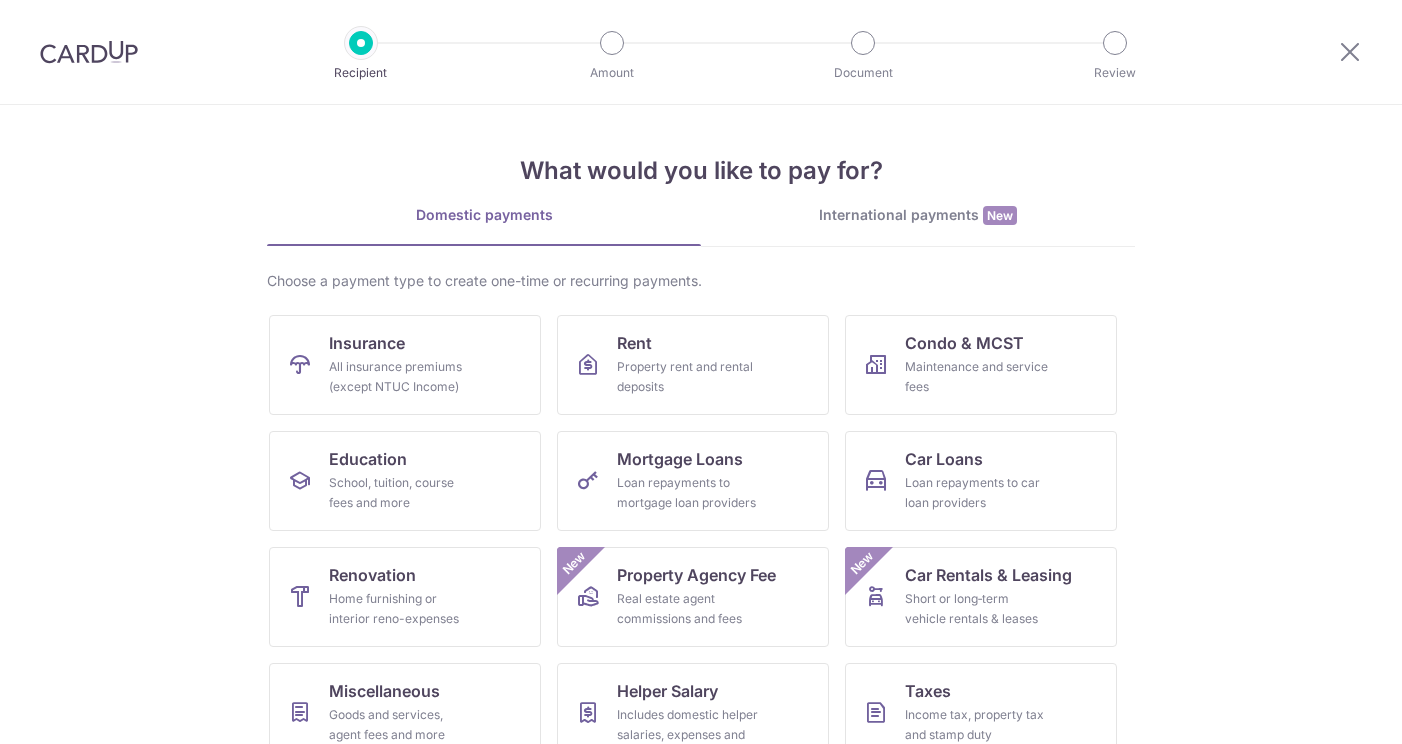 scroll, scrollTop: 0, scrollLeft: 0, axis: both 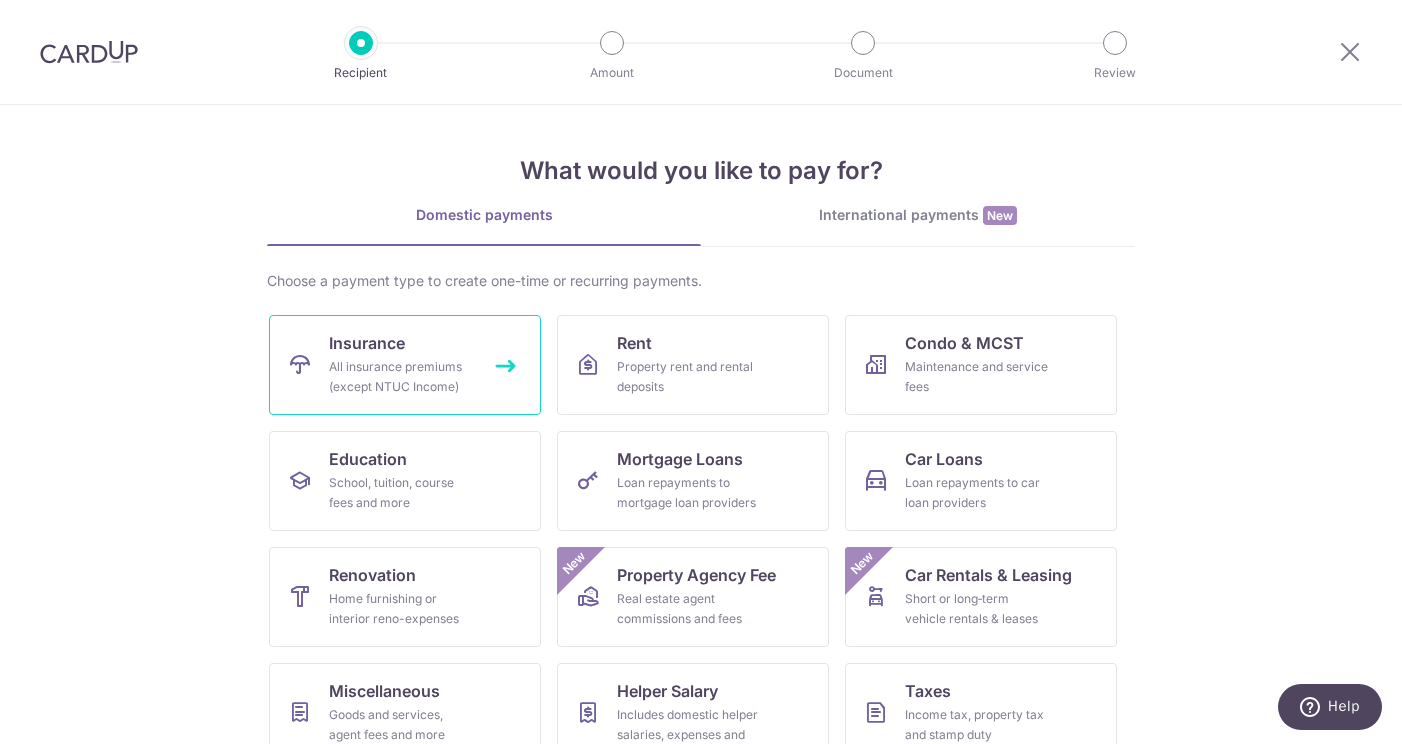 click on "Insurance" at bounding box center [367, 343] 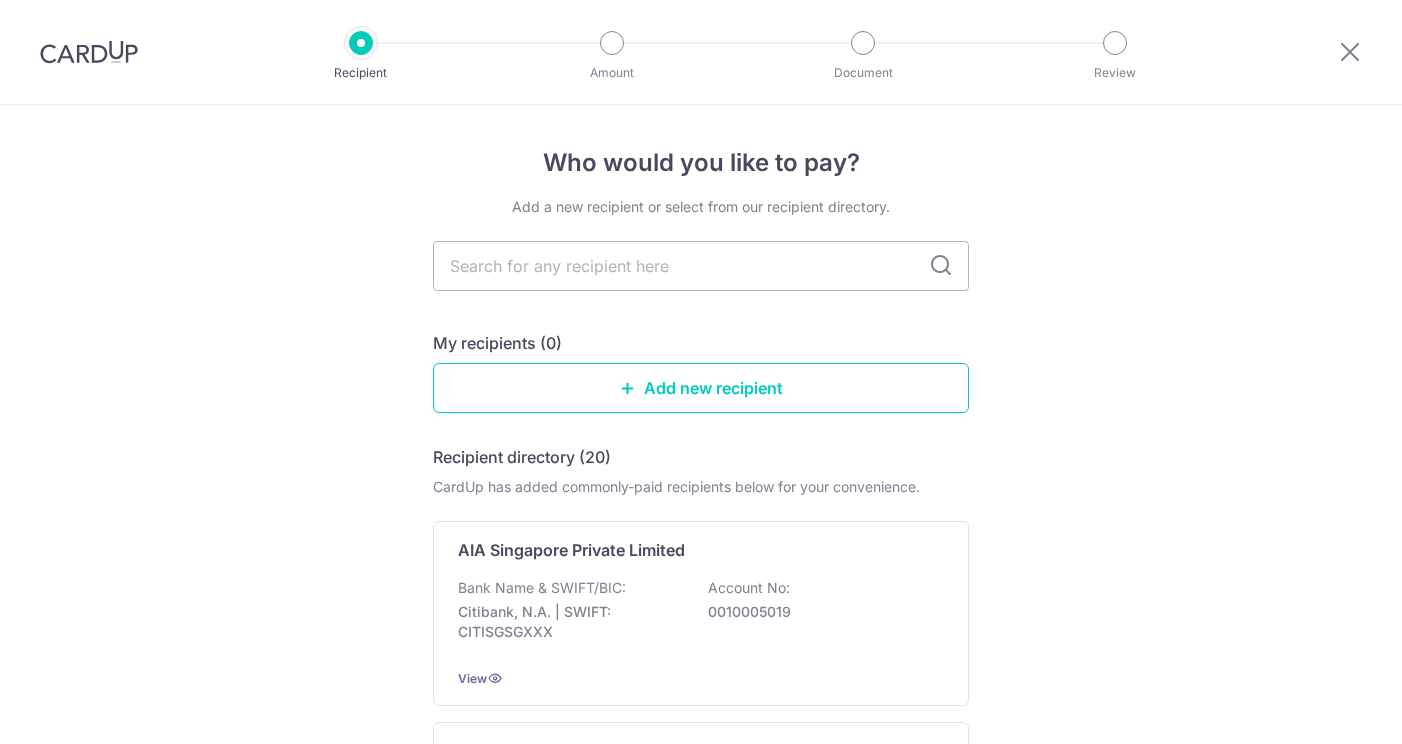 scroll, scrollTop: 0, scrollLeft: 0, axis: both 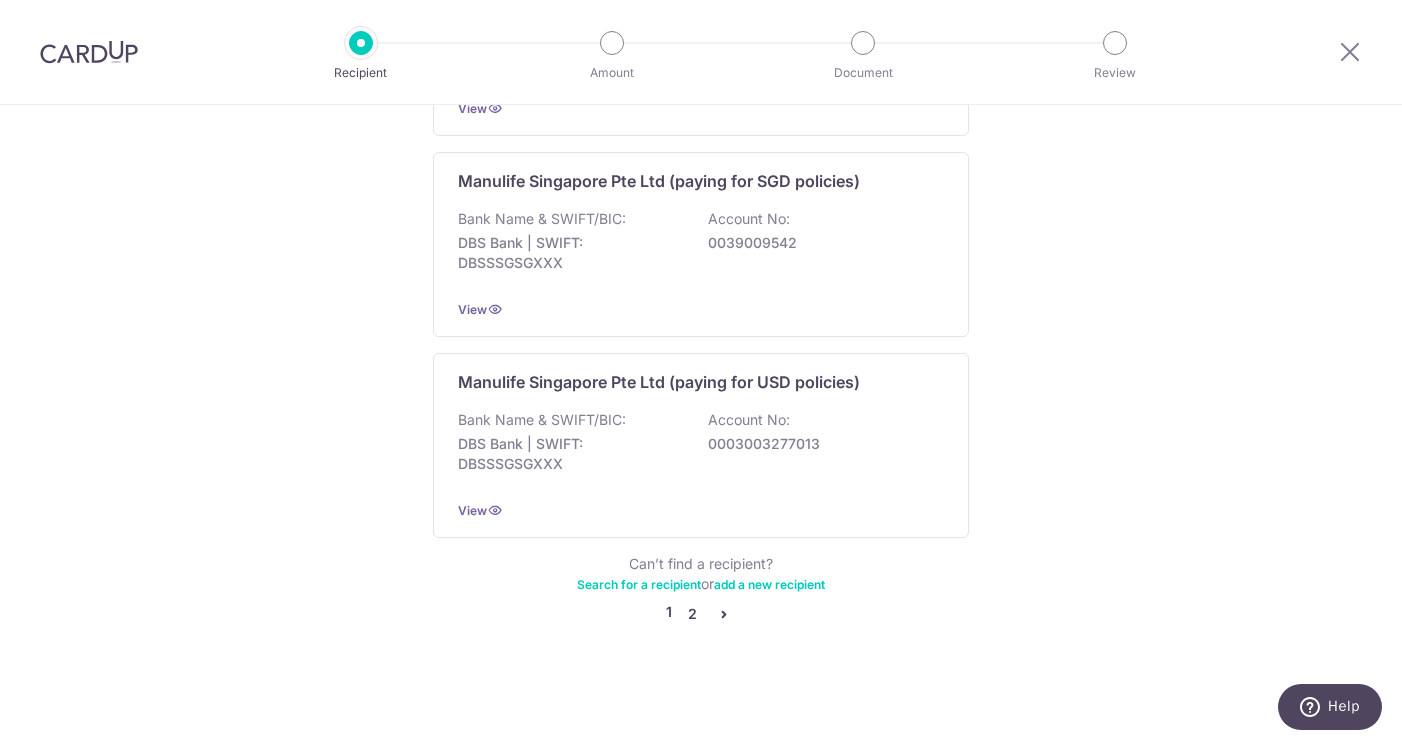 click on "2" at bounding box center (692, 614) 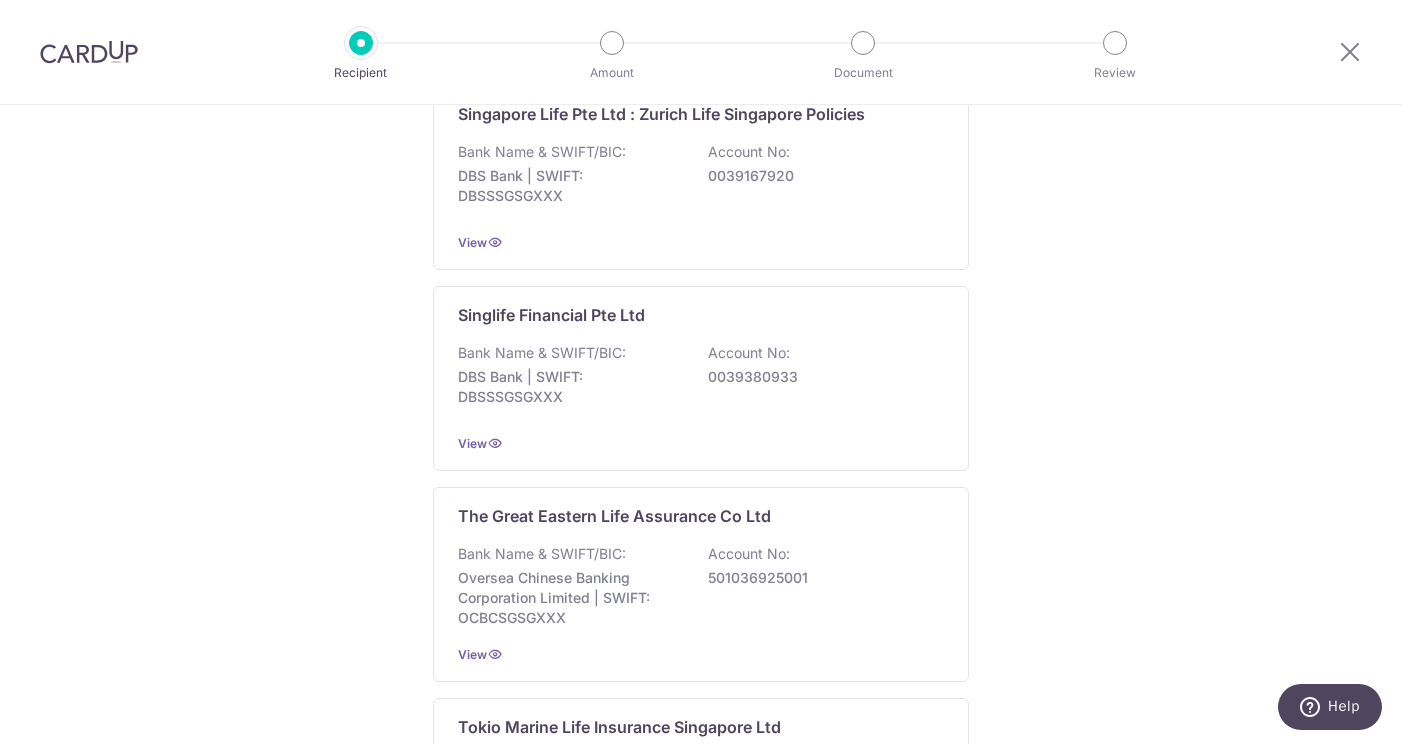 scroll, scrollTop: 1481, scrollLeft: 0, axis: vertical 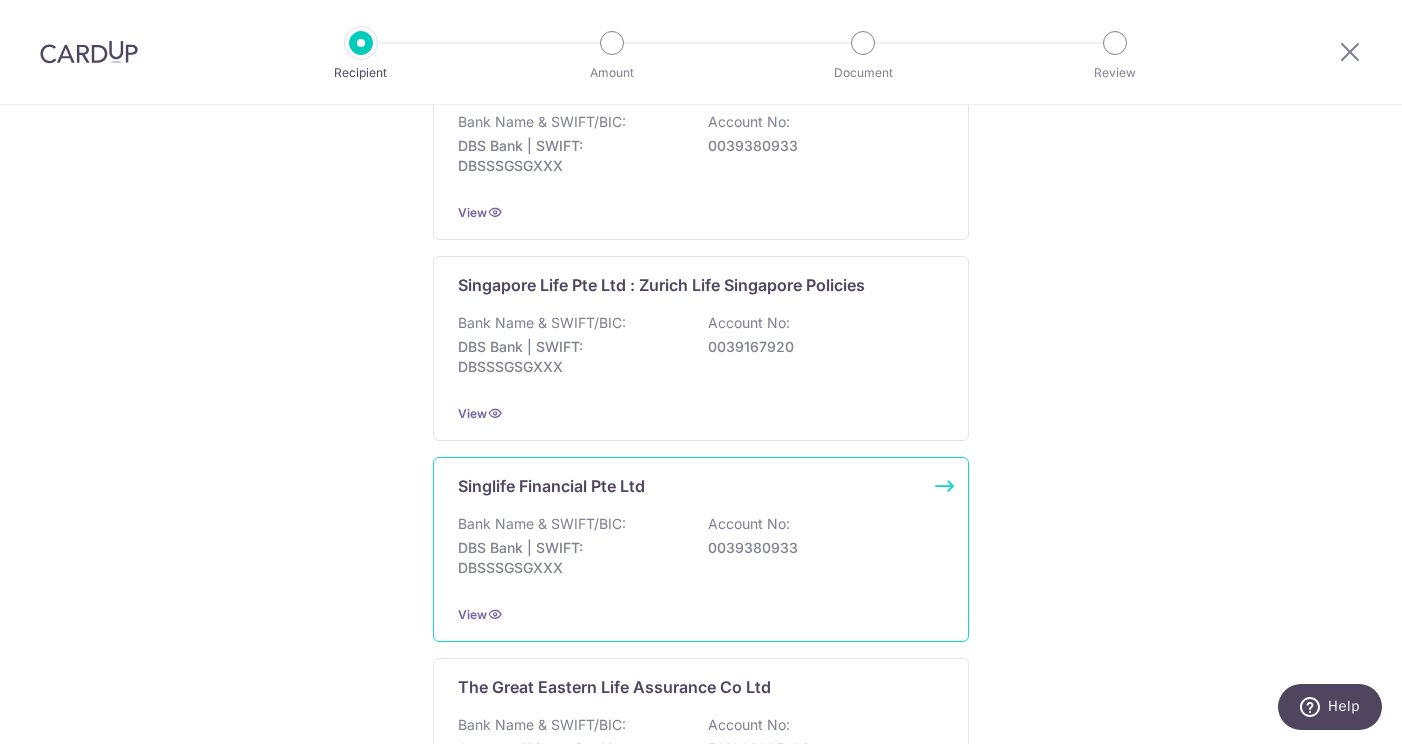 click on "Singlife Financial Pte Ltd
Bank Name & SWIFT/BIC:
DBS Bank | SWIFT: DBSSSGSGXXX
Account No:
0039380933
View" at bounding box center (701, 549) 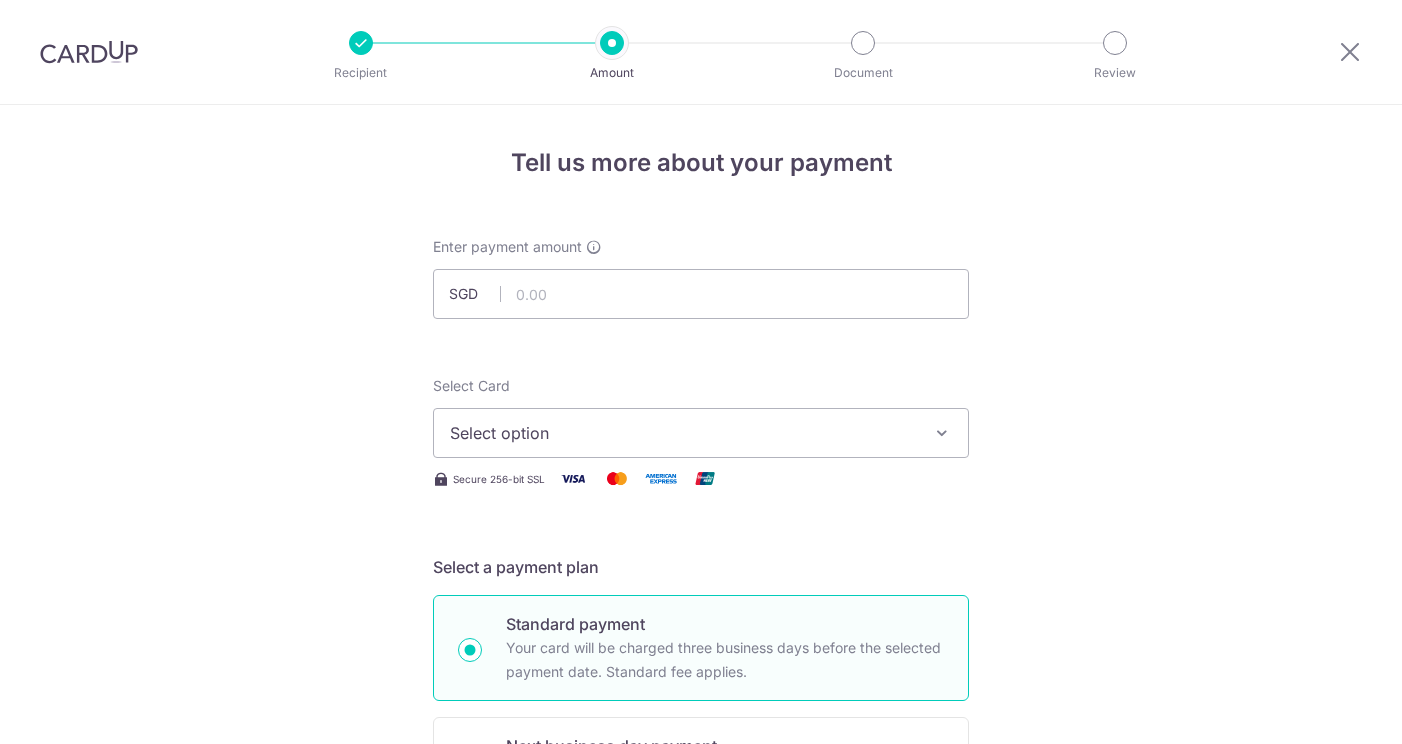 scroll, scrollTop: 0, scrollLeft: 0, axis: both 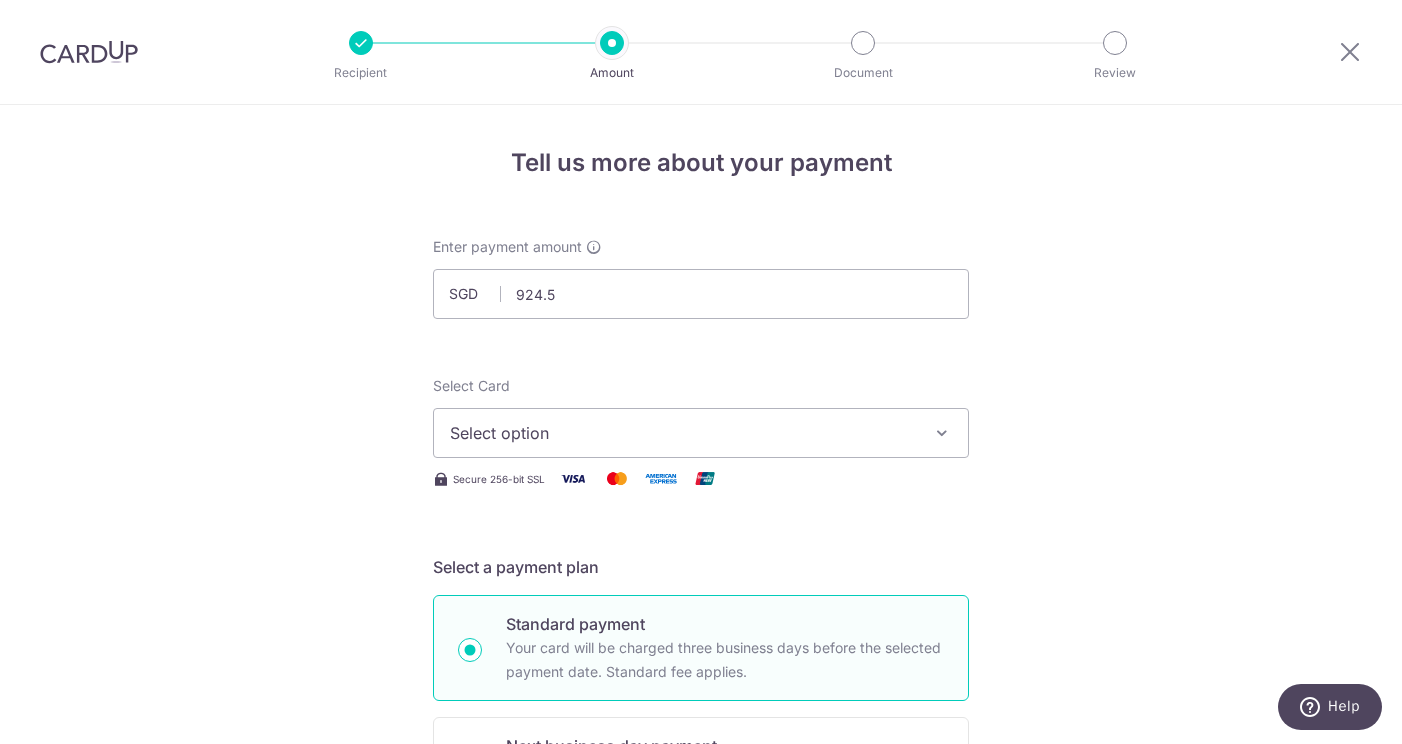 type on "924.50" 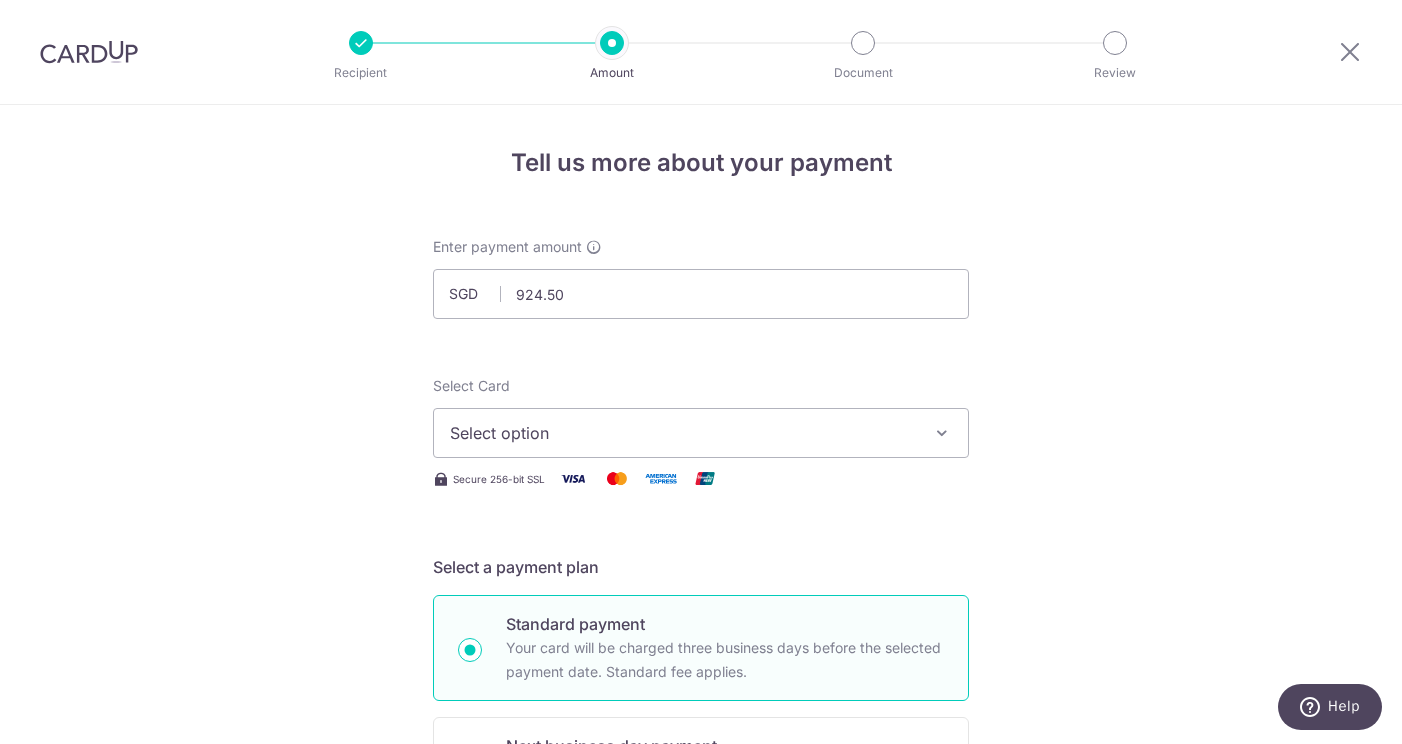 click on "Enter payment amount
SGD
924.50
924.50
Select Card
Select option
Add credit card
Your Cards
**** 5698
**** 9078
Secure 256-bit SSL
Text
New card details
Card
Secure 256-bit SSL" at bounding box center (701, 1028) 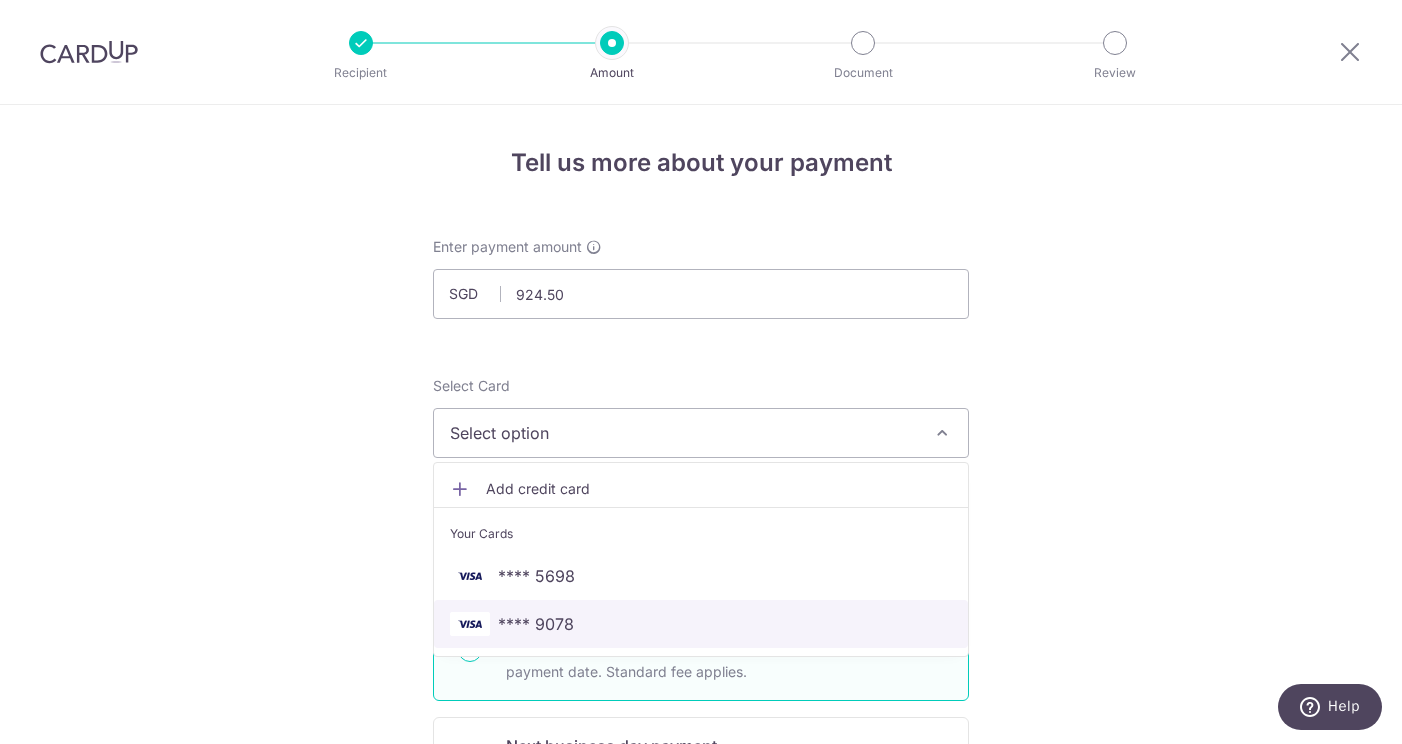 click on "**** 9078" at bounding box center [701, 624] 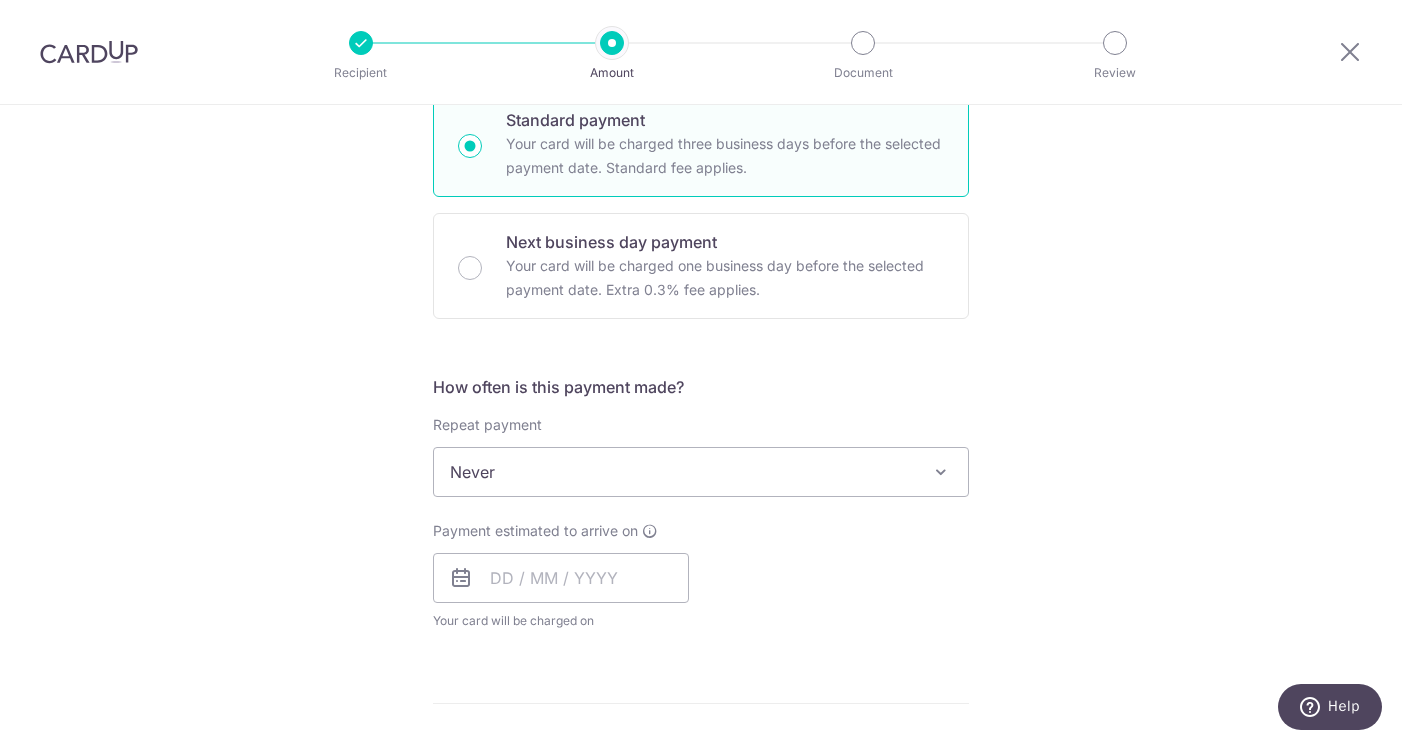 scroll, scrollTop: 565, scrollLeft: 0, axis: vertical 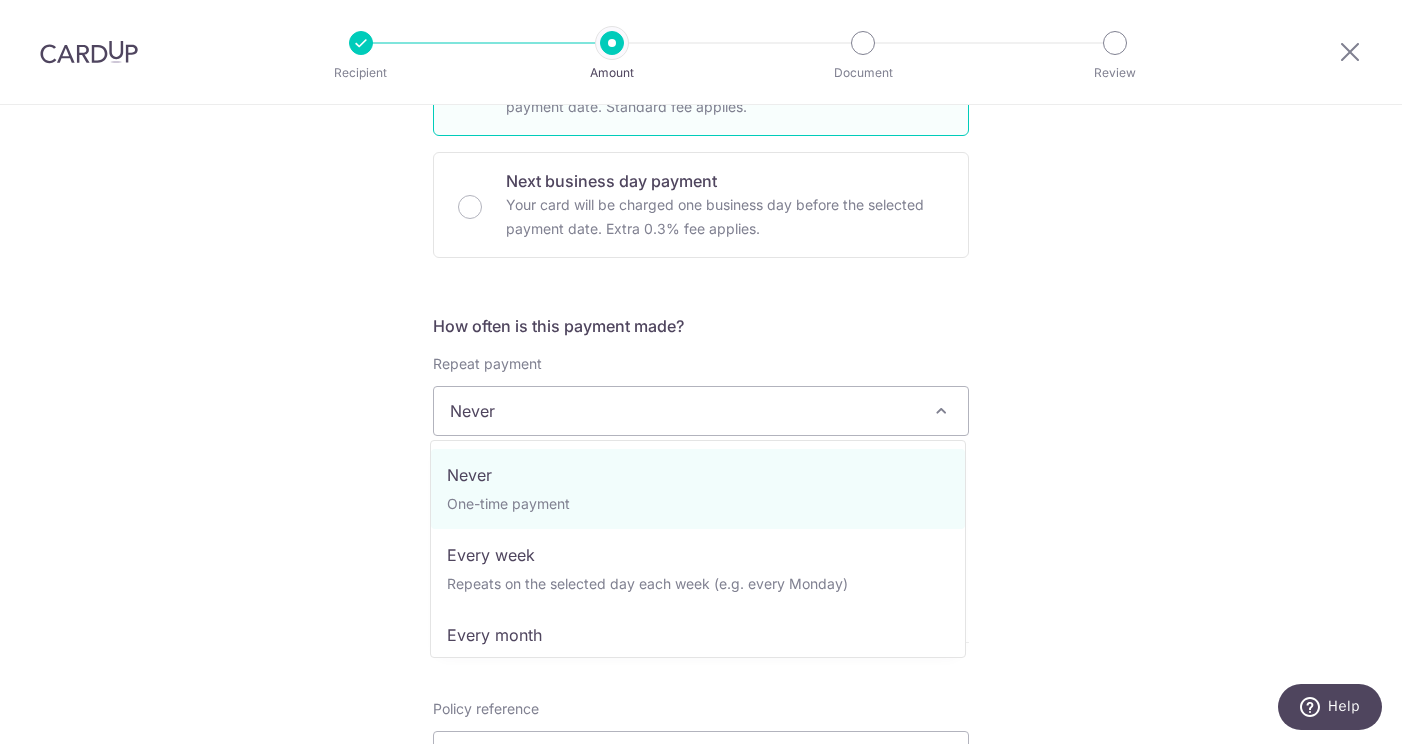 click on "Never" at bounding box center [701, 411] 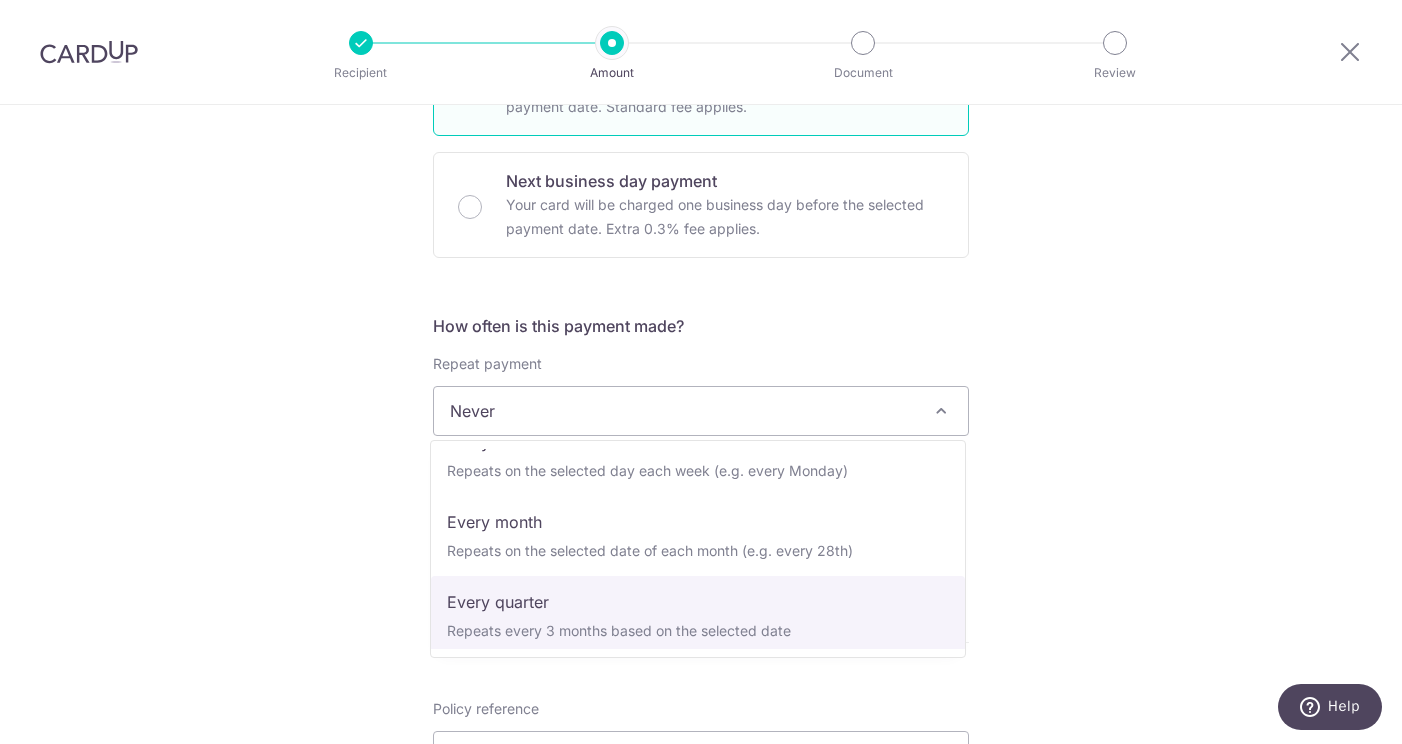 scroll, scrollTop: 112, scrollLeft: 0, axis: vertical 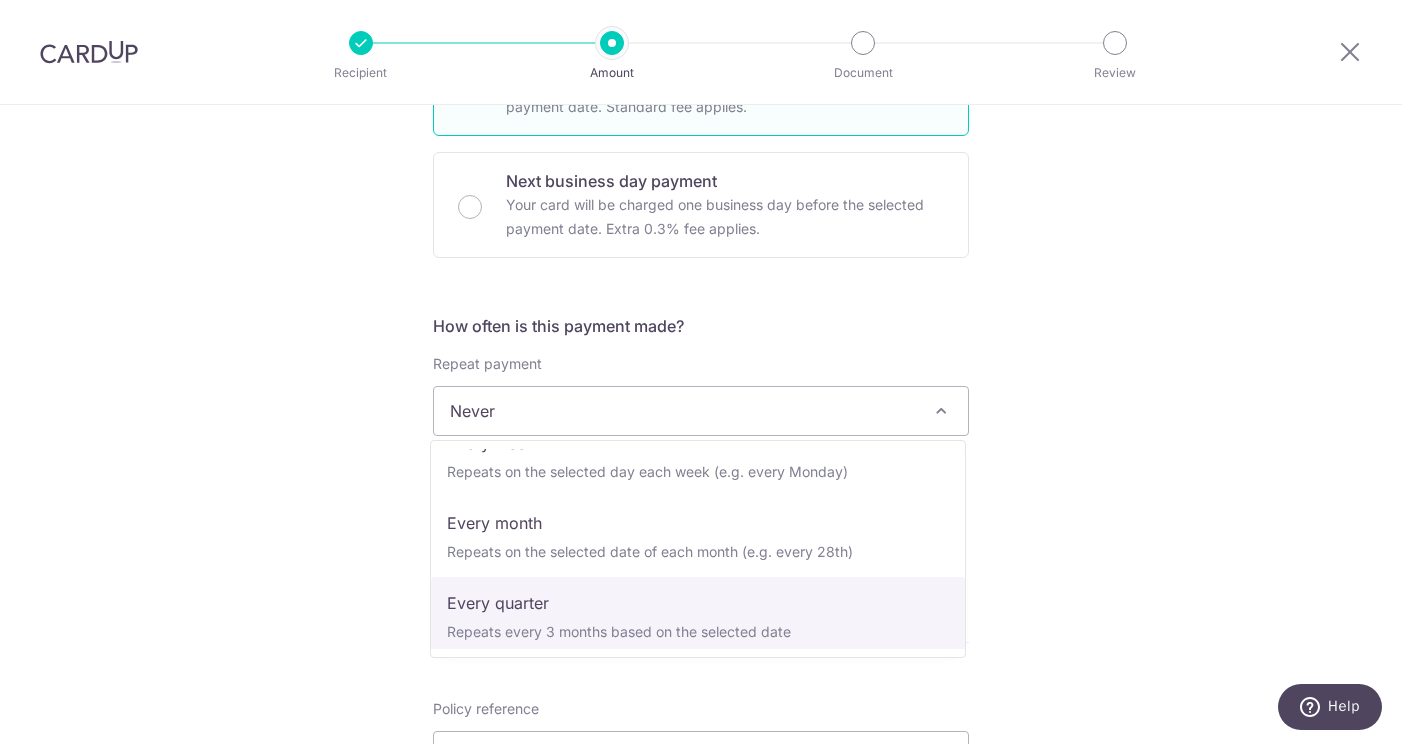 select on "4" 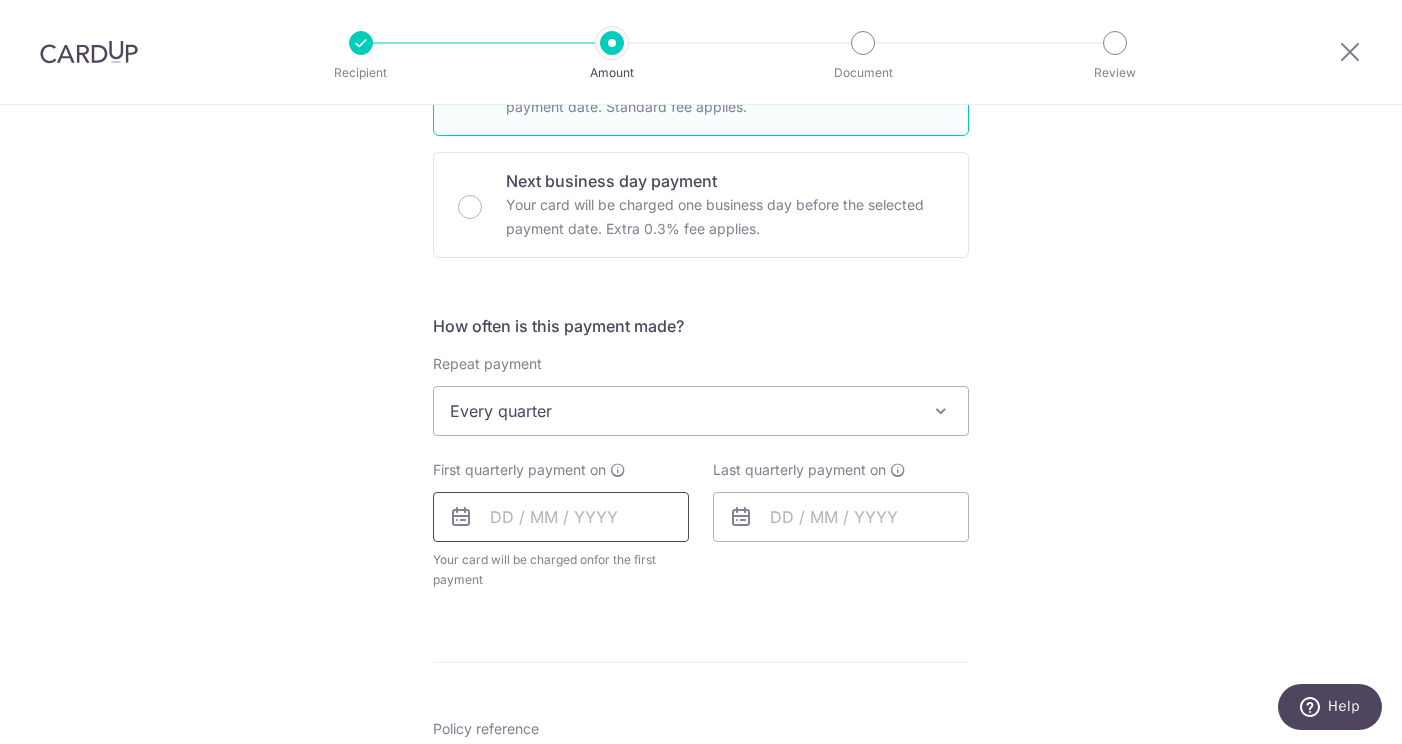 click at bounding box center [561, 517] 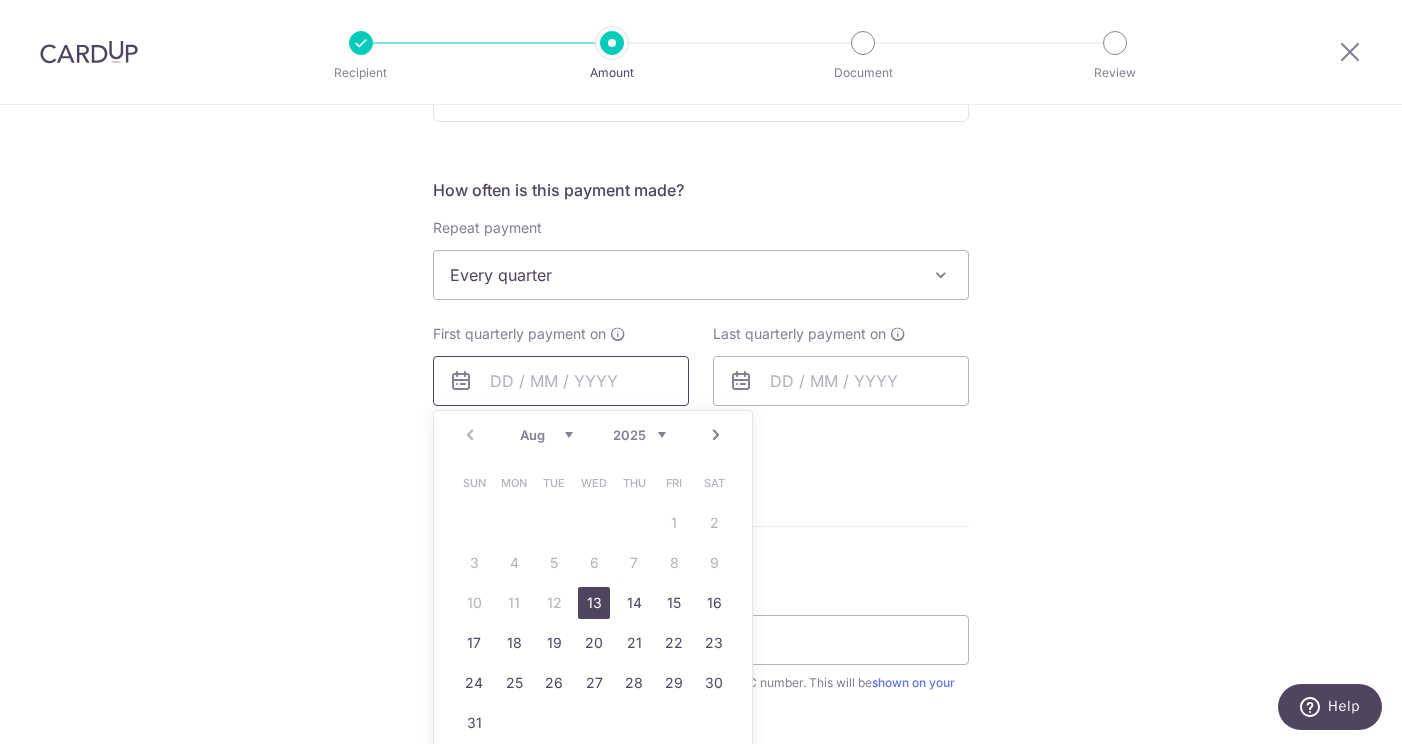 scroll, scrollTop: 707, scrollLeft: 0, axis: vertical 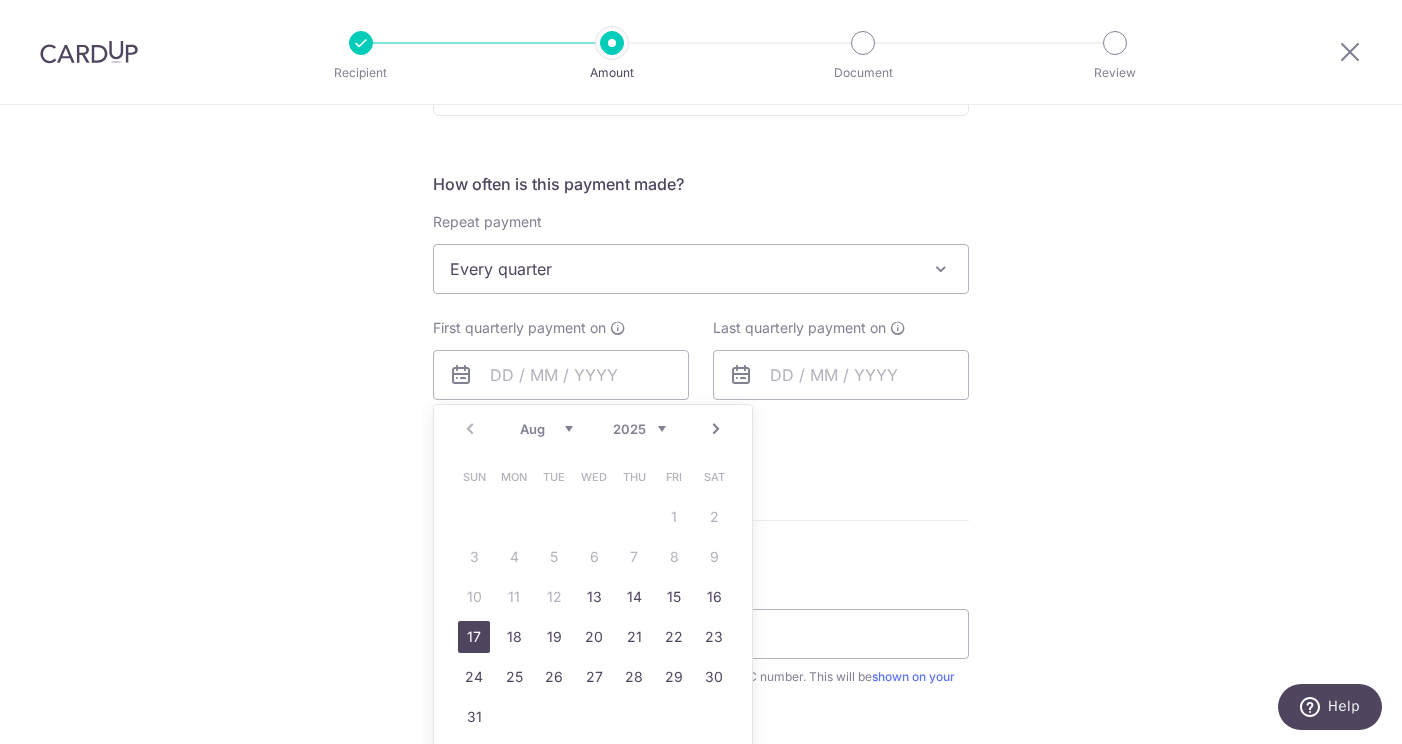 click on "17" at bounding box center [474, 637] 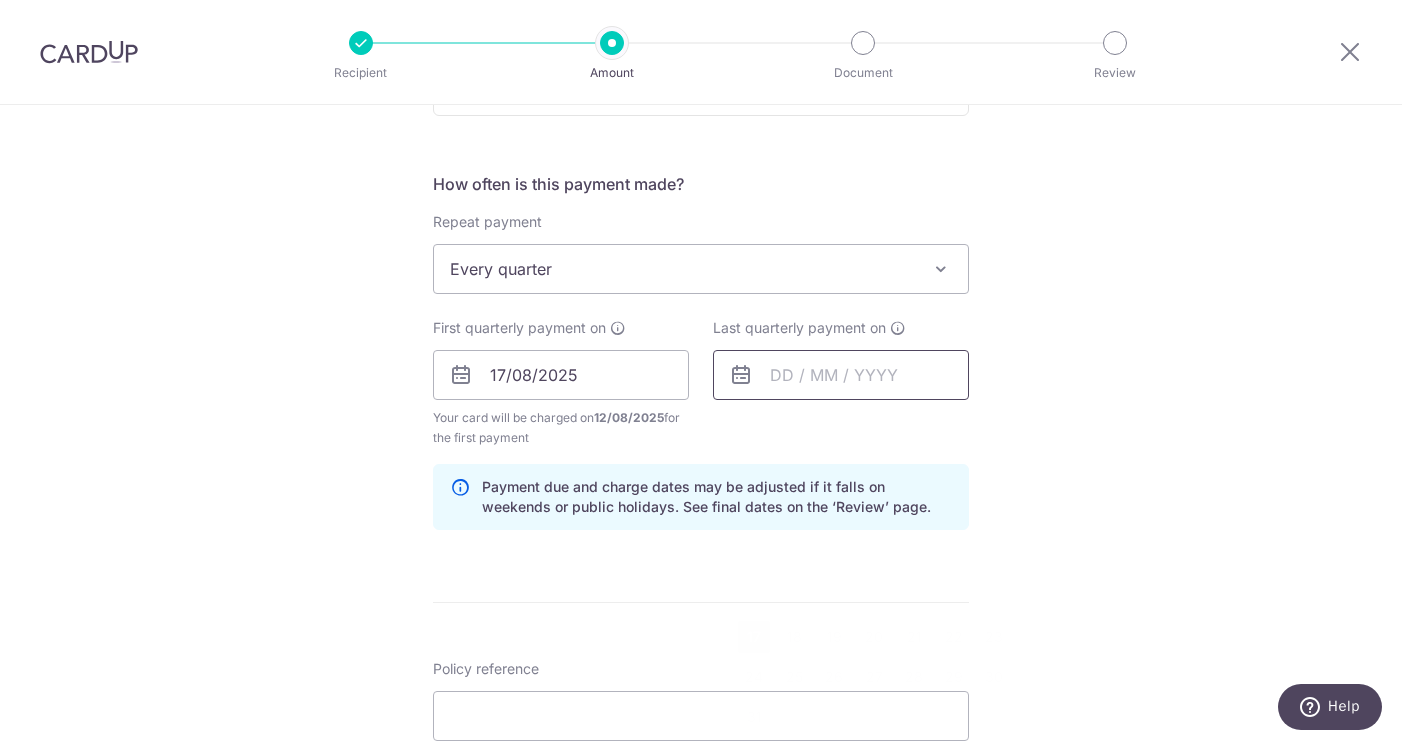 click at bounding box center (841, 375) 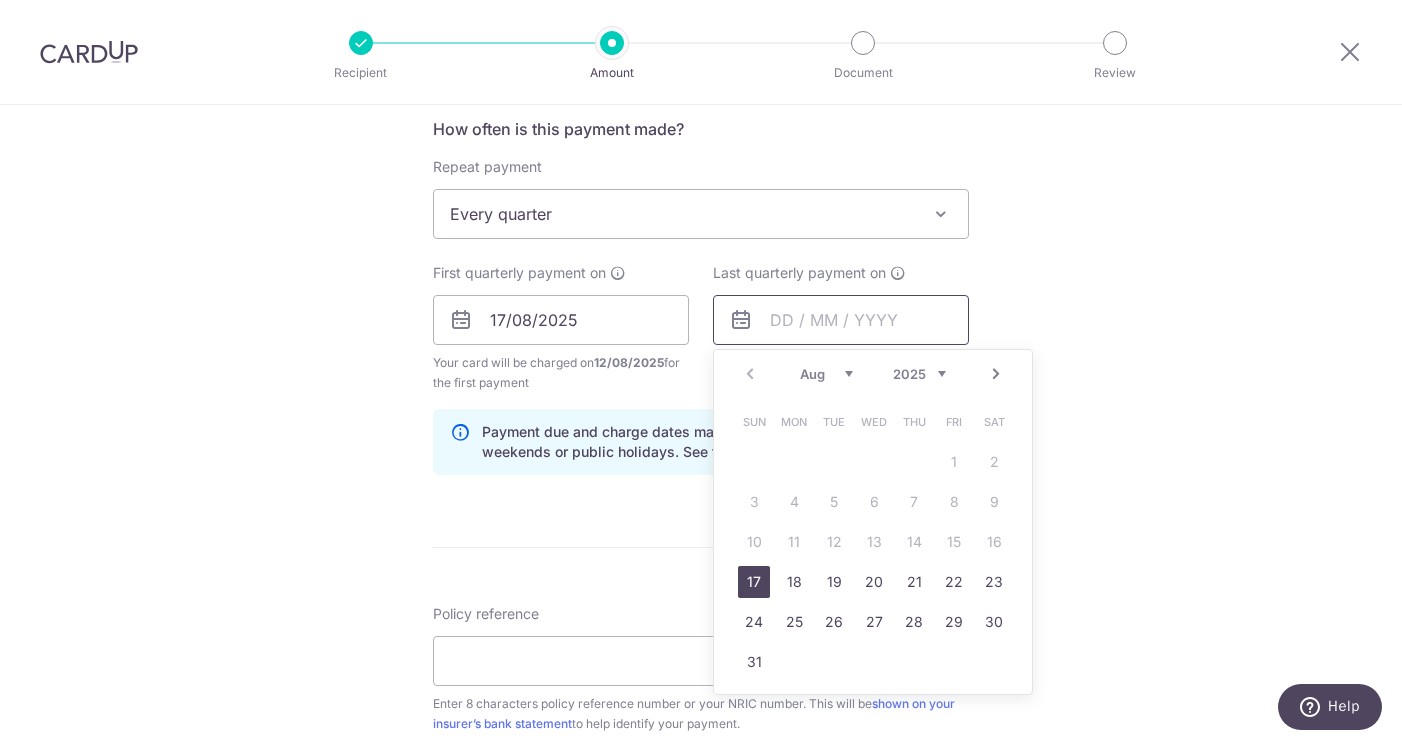 scroll, scrollTop: 759, scrollLeft: 0, axis: vertical 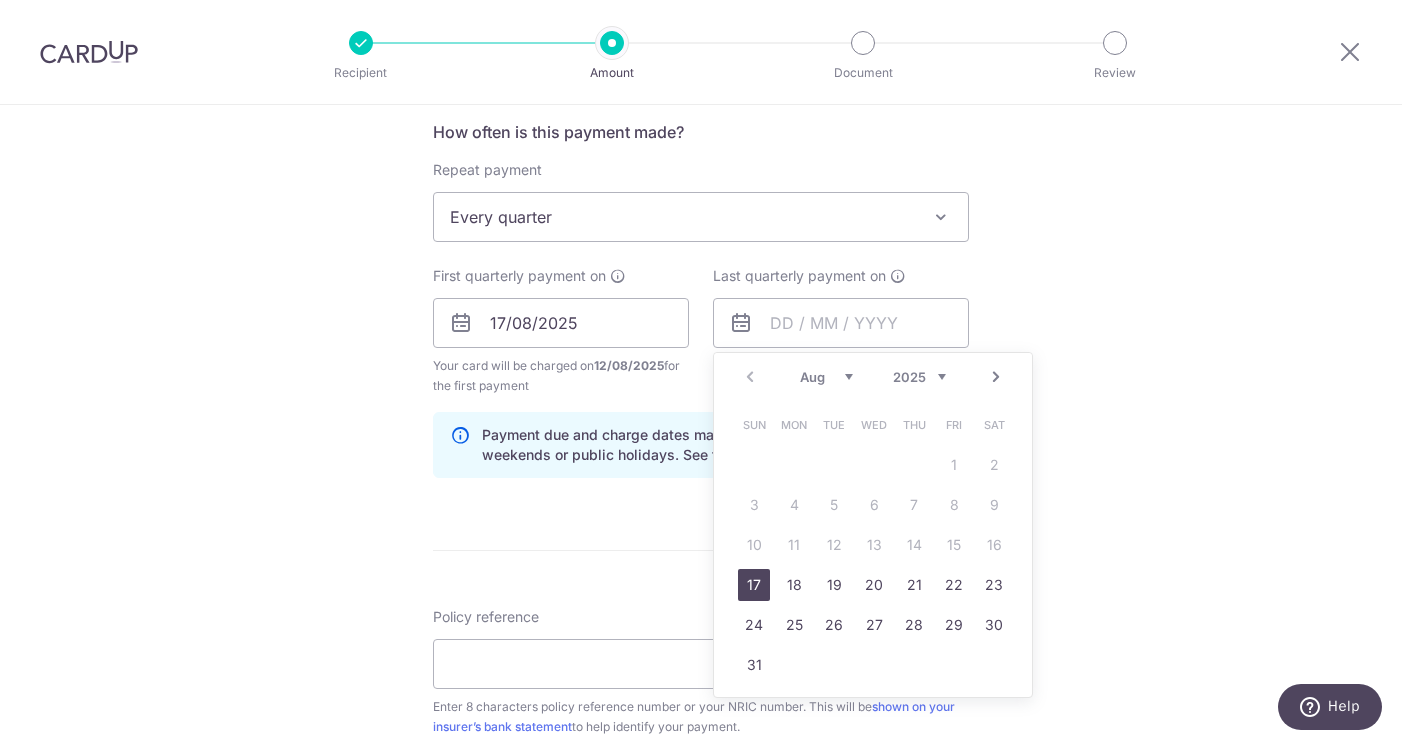 click on "Prev Next Aug Sep Oct Nov Dec 2025 2026 2027 2028 2029 2030 2031 2032 2033 2034 2035" at bounding box center [873, 377] 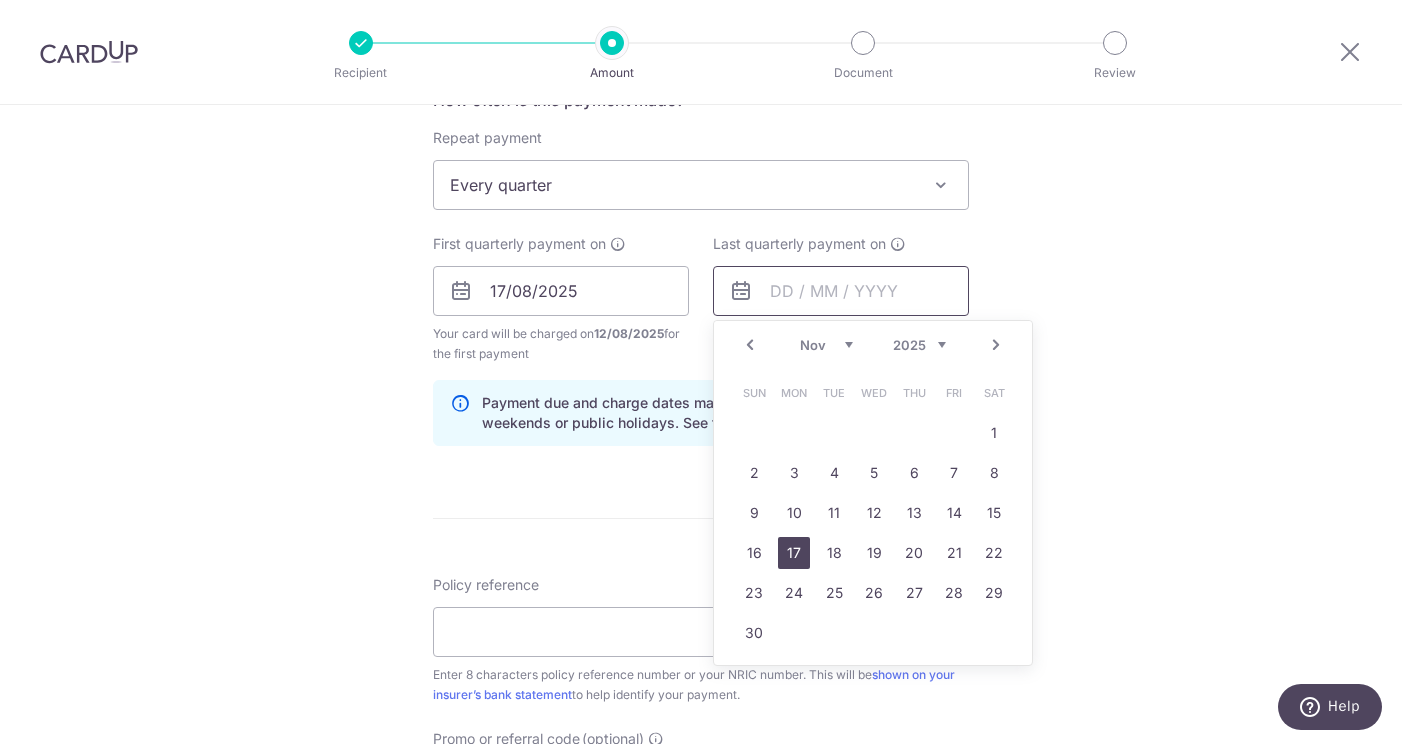 scroll, scrollTop: 790, scrollLeft: 0, axis: vertical 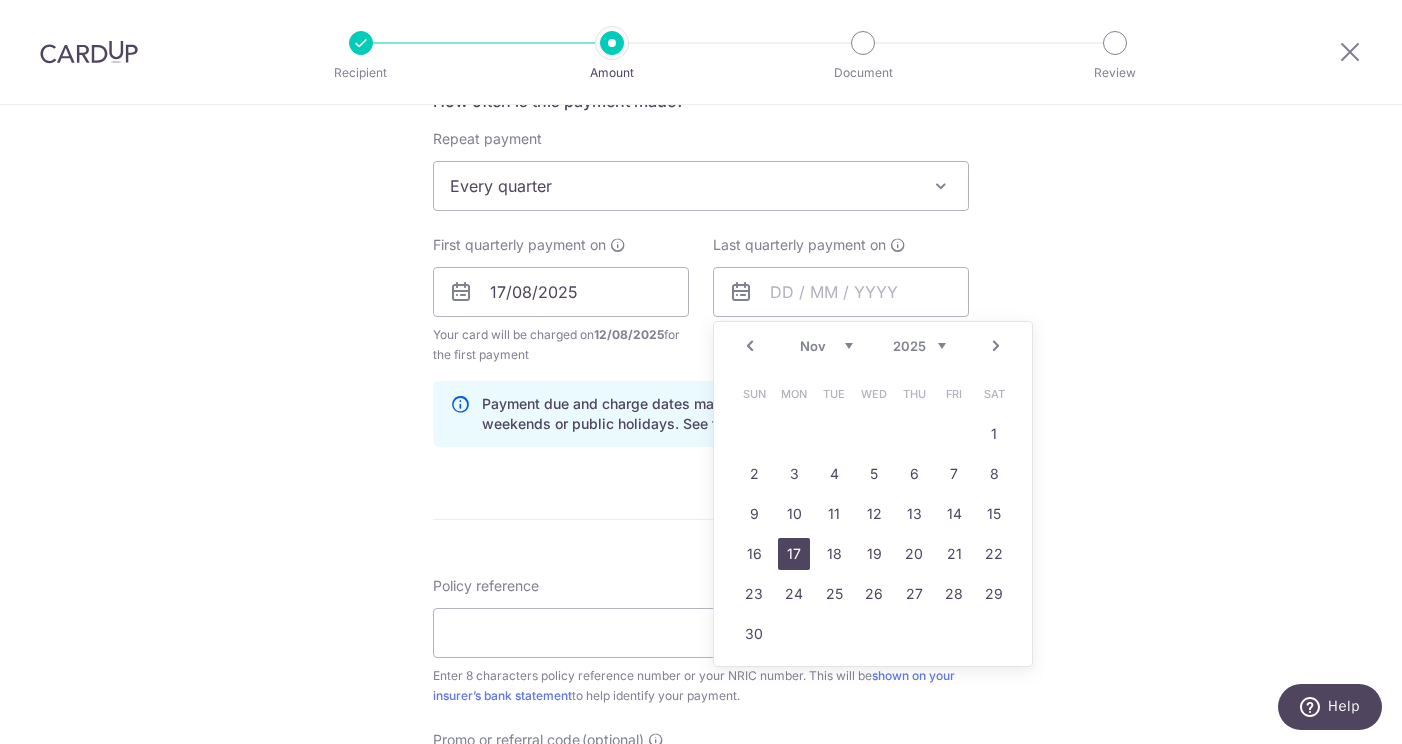 click on "17" at bounding box center [794, 554] 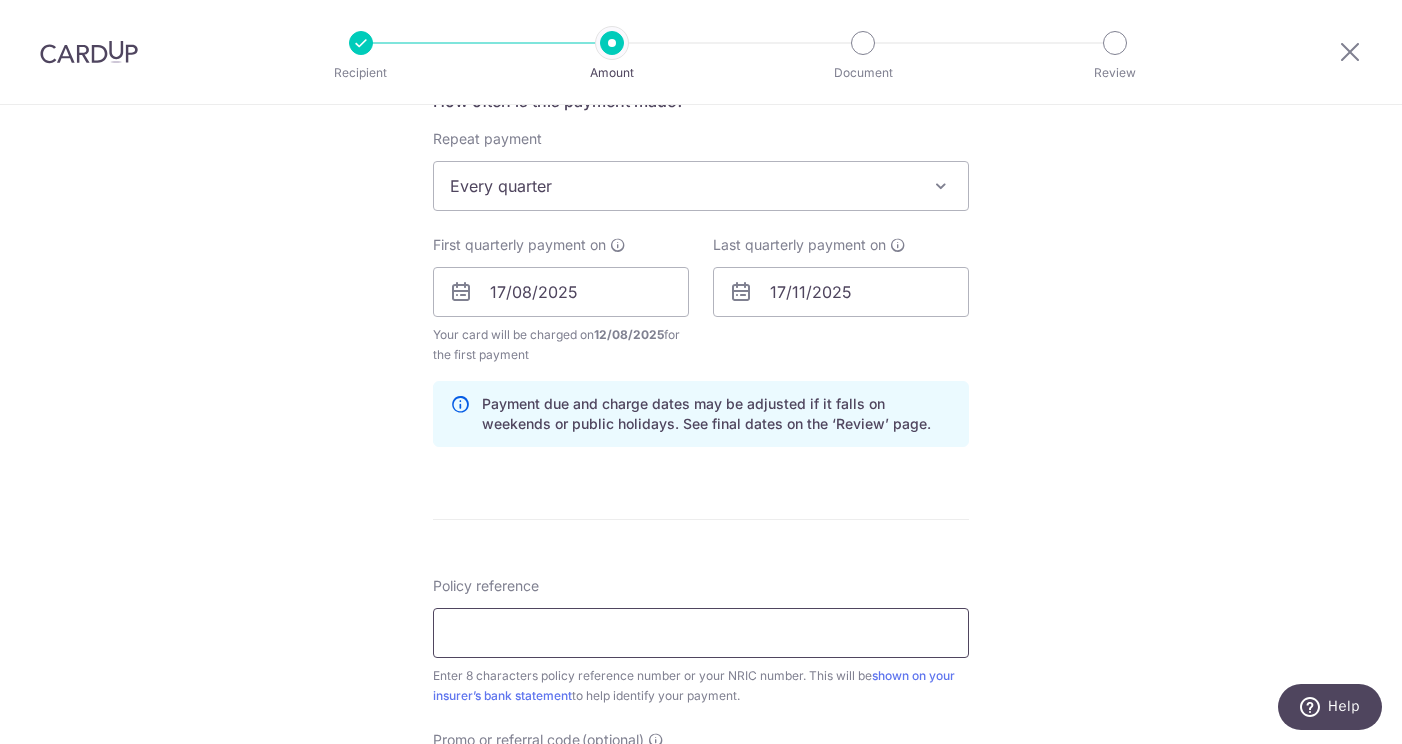 click on "Policy reference" at bounding box center [701, 633] 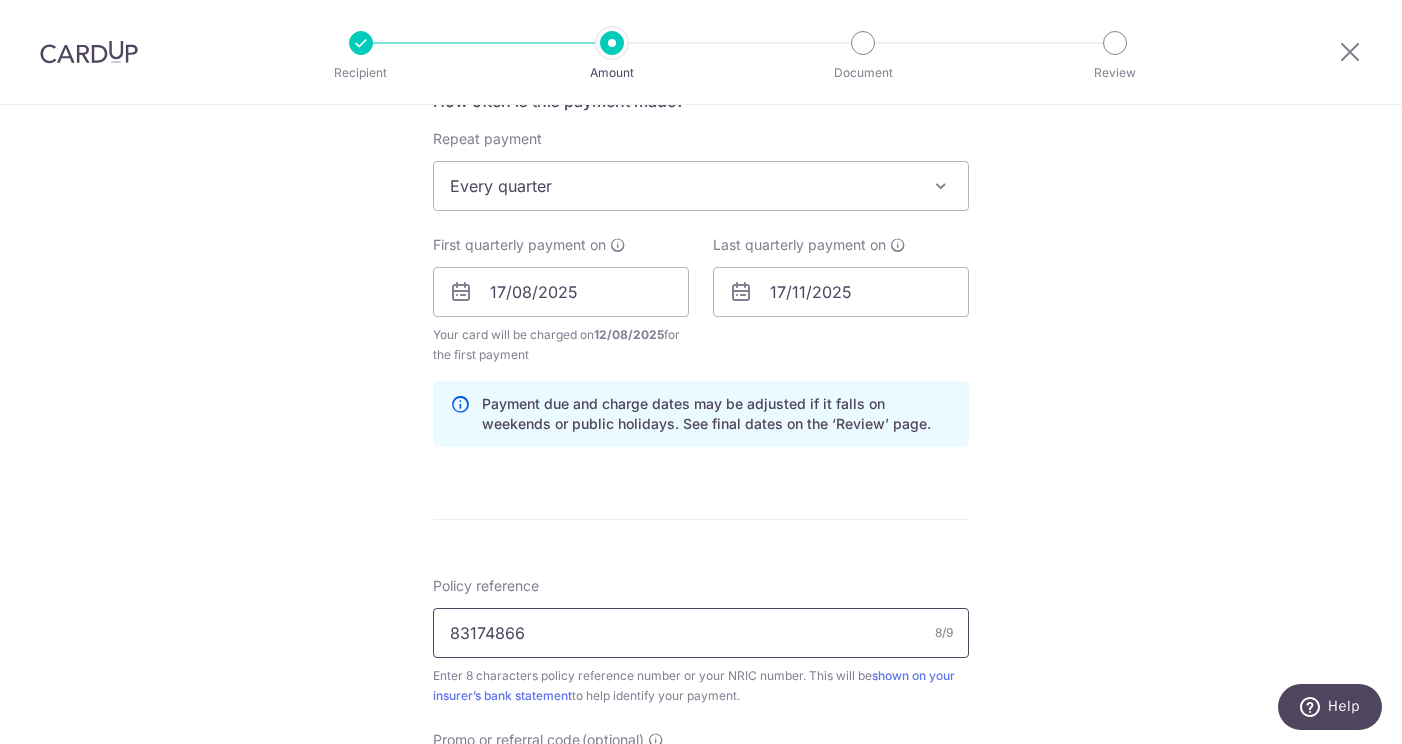 type on "83174866" 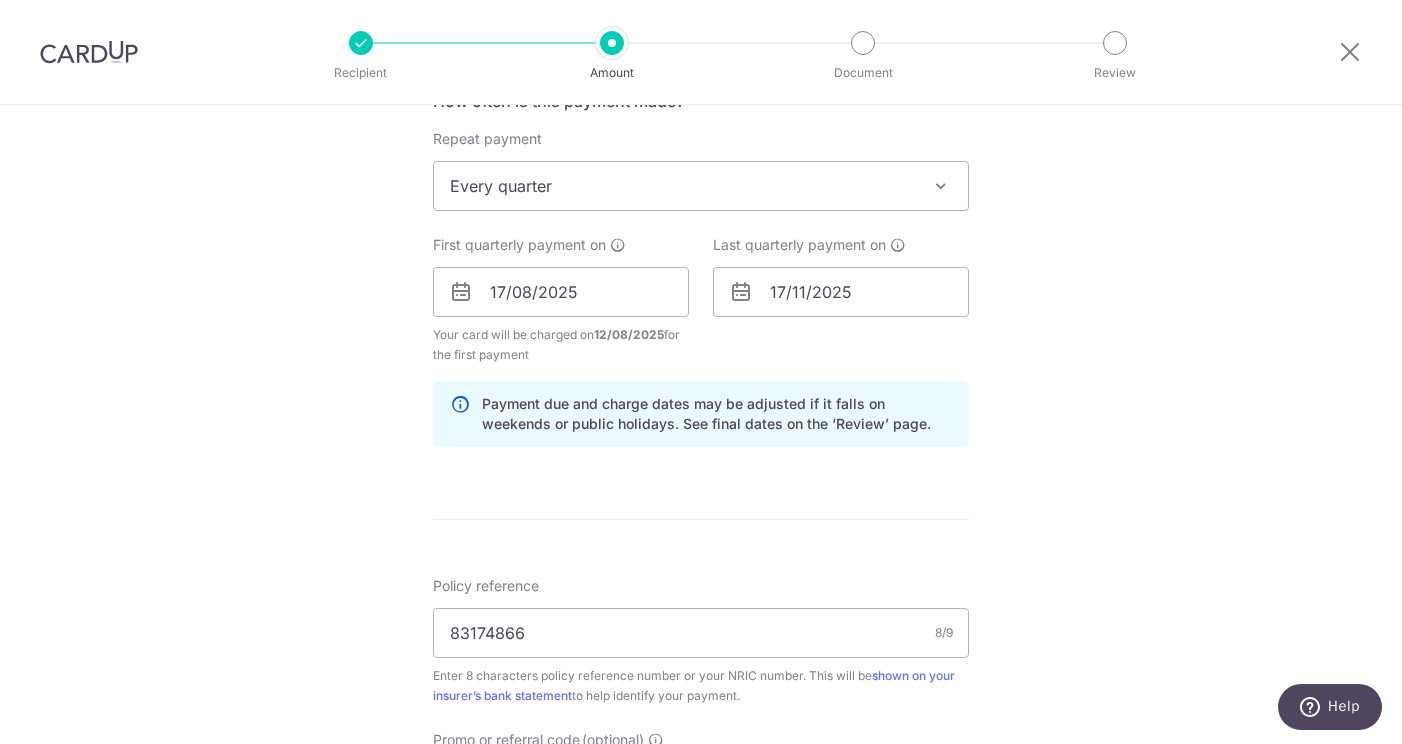 click on "Enter payment amount
SGD
924.50
924.50
Select Card
**** 9078
Add credit card
Your Cards
**** 5698
**** 9078
Secure 256-bit SSL
Text
New card details
Card
Secure 256-bit SSL" at bounding box center (701, 289) 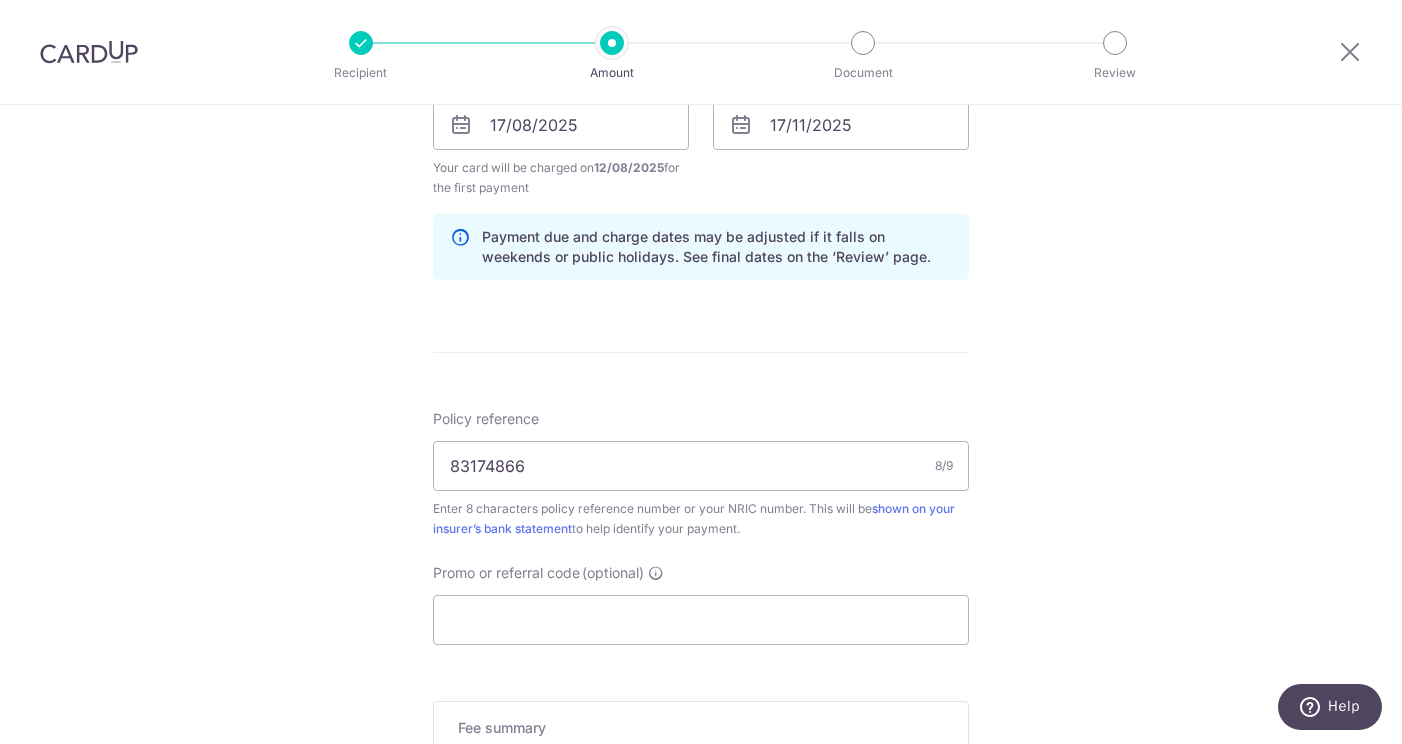 scroll, scrollTop: 1214, scrollLeft: 0, axis: vertical 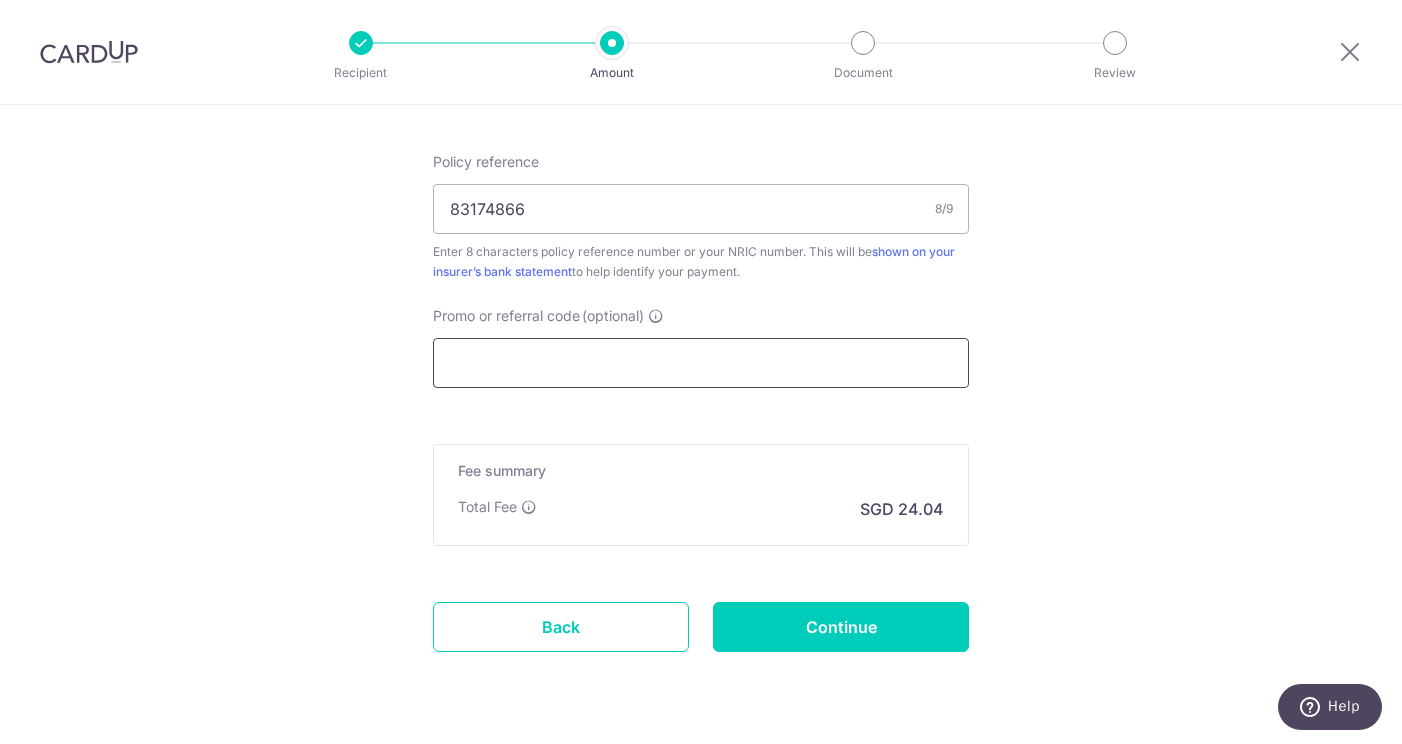 click on "Promo or referral code
(optional)" at bounding box center [701, 363] 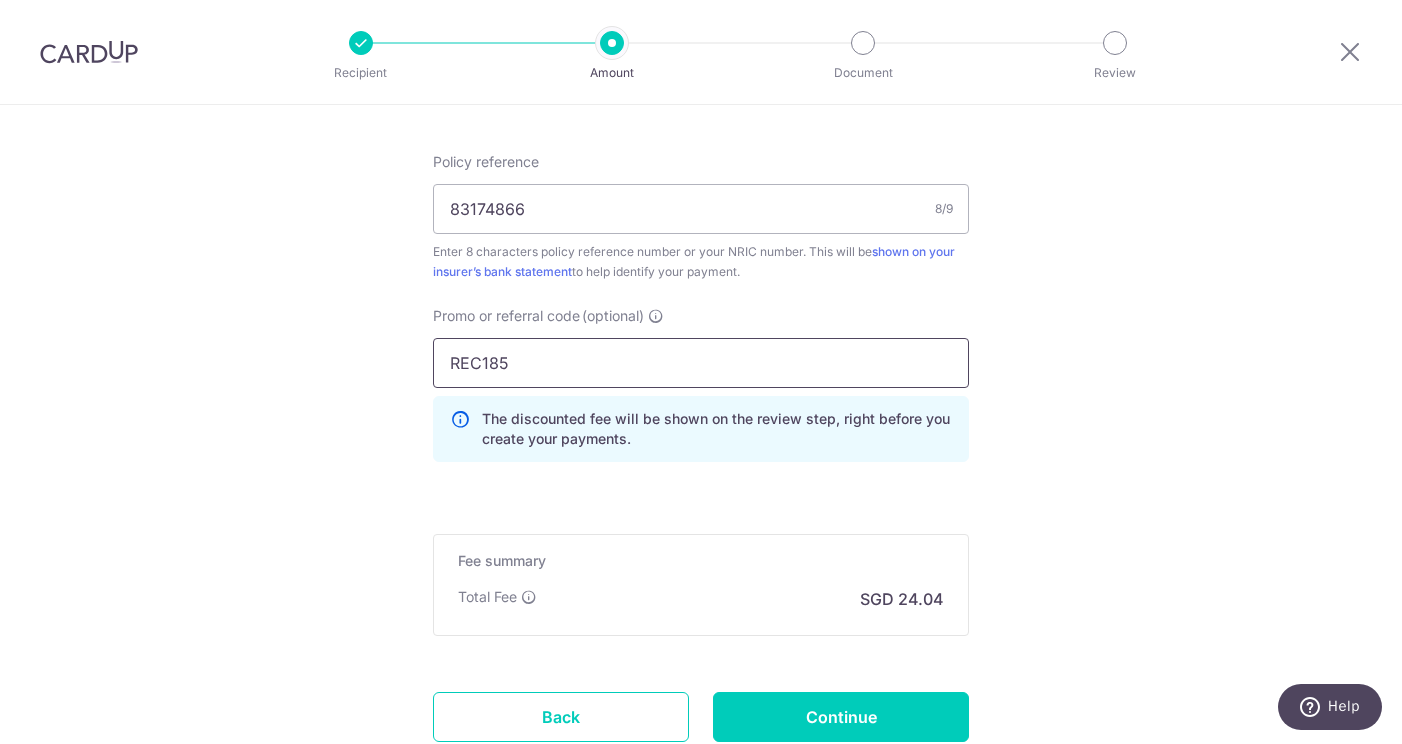 type on "REC185" 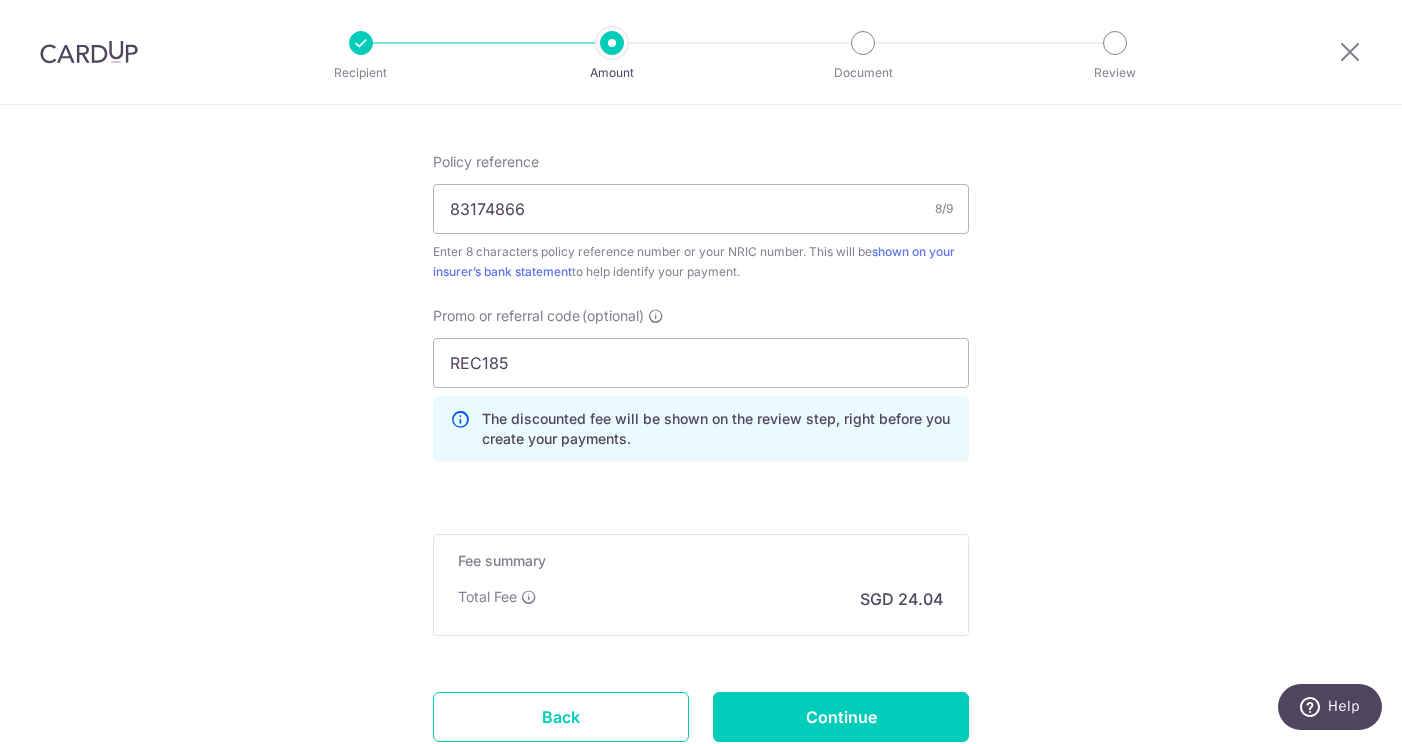 click on "Promo or referral code
(optional)
REC185
The discounted fee will be shown on the review step, right before you create your payments.
Add" at bounding box center [701, 392] 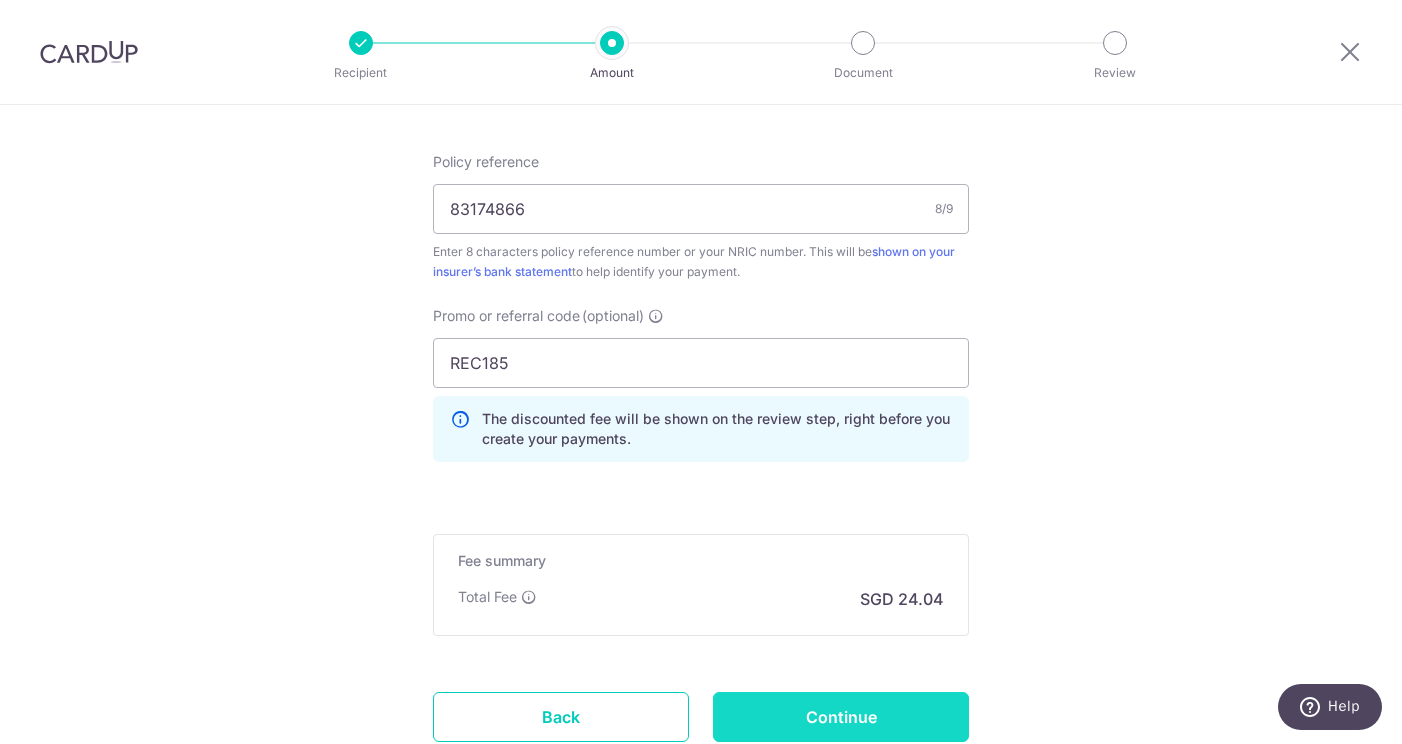 click on "Continue" at bounding box center [841, 717] 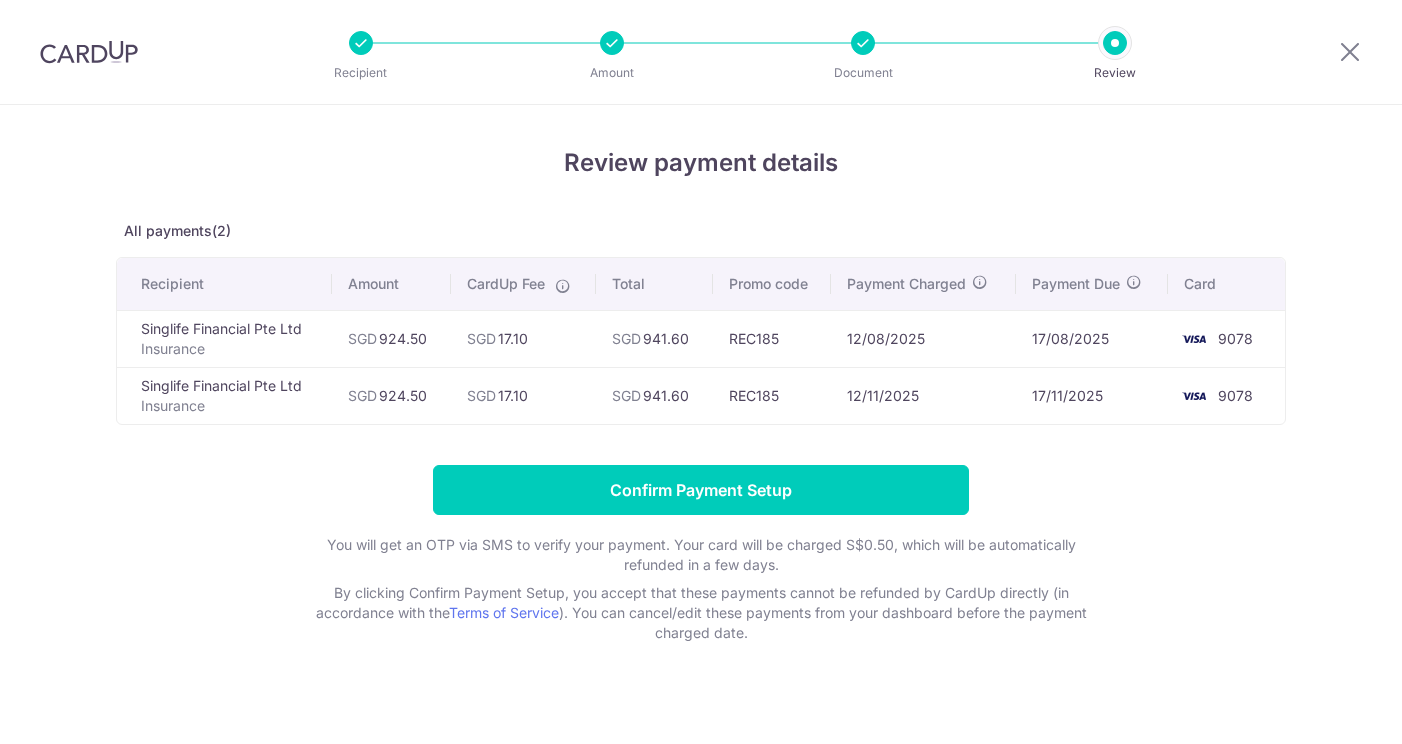 scroll, scrollTop: 0, scrollLeft: 0, axis: both 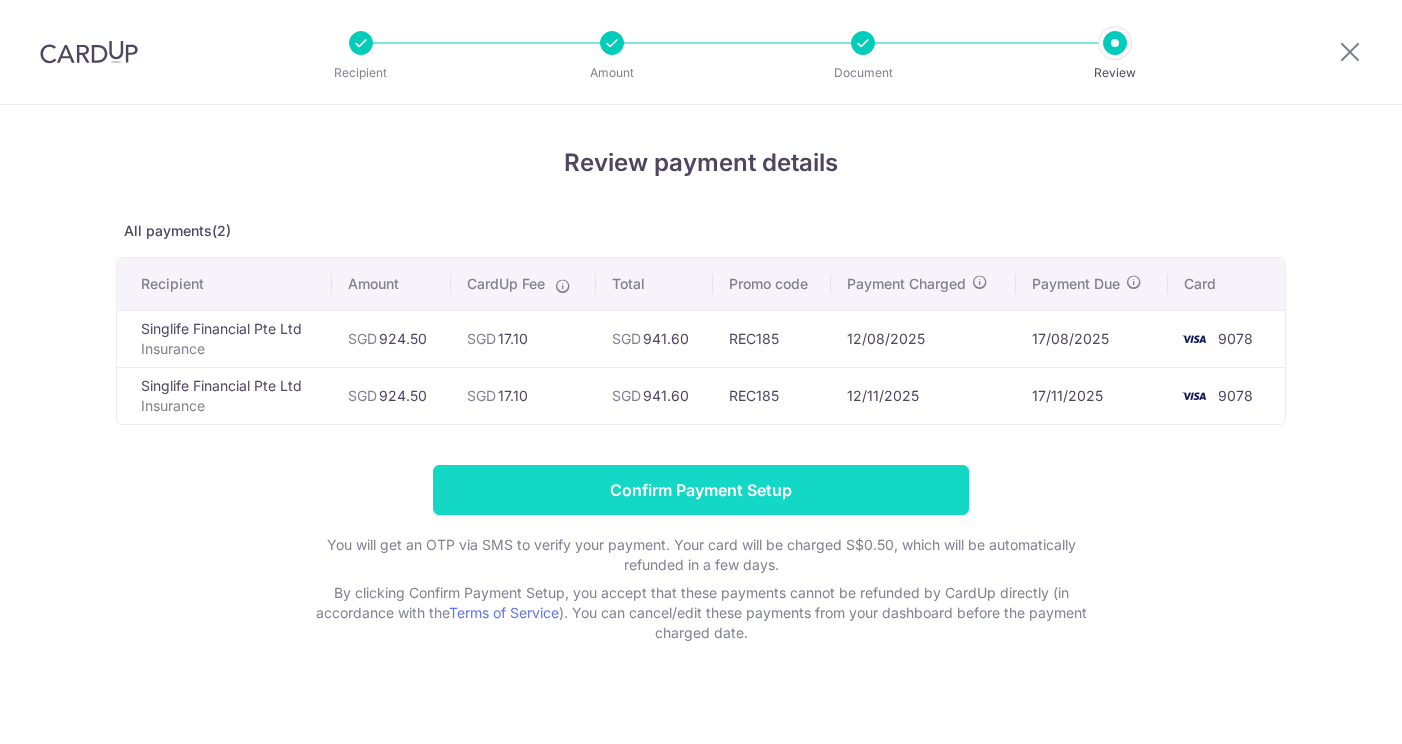 click on "Confirm Payment Setup" at bounding box center (701, 490) 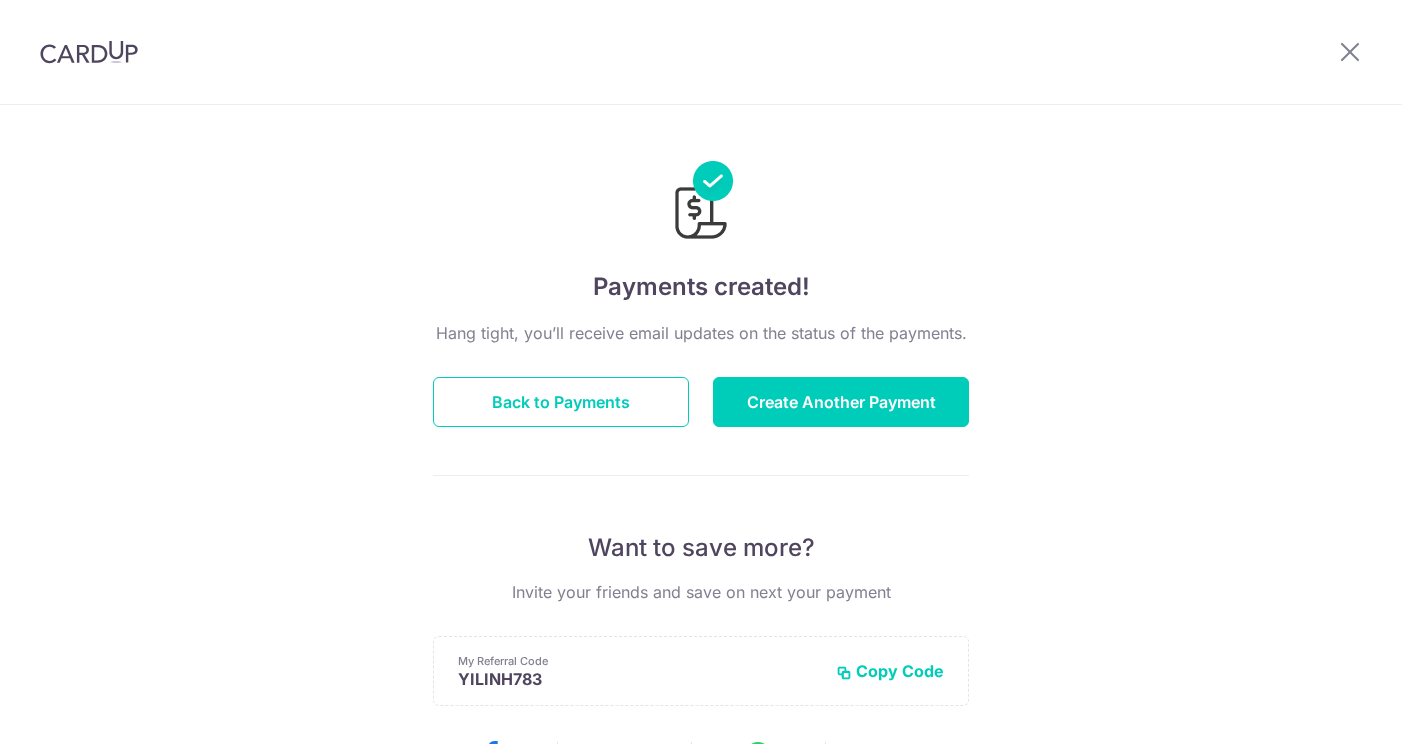 scroll, scrollTop: 0, scrollLeft: 0, axis: both 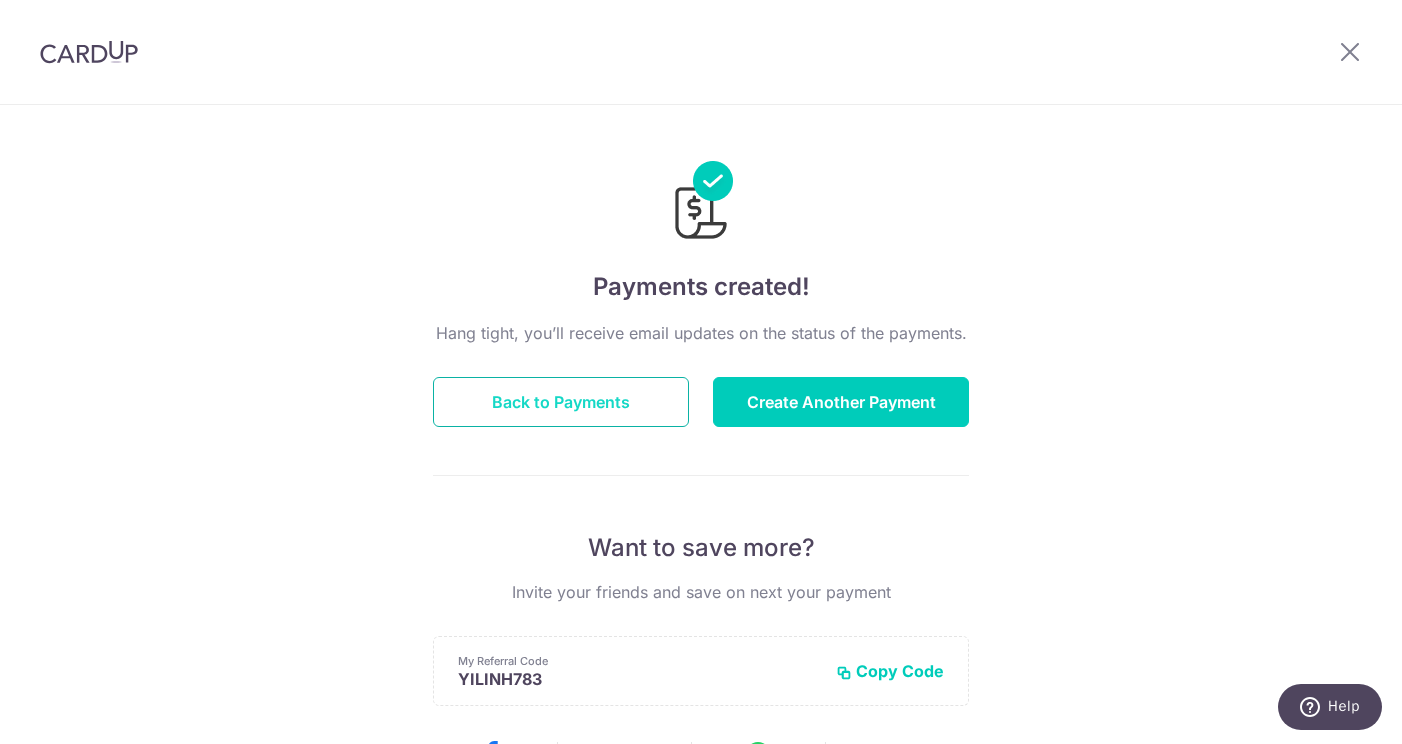 click on "Back to Payments" at bounding box center [561, 402] 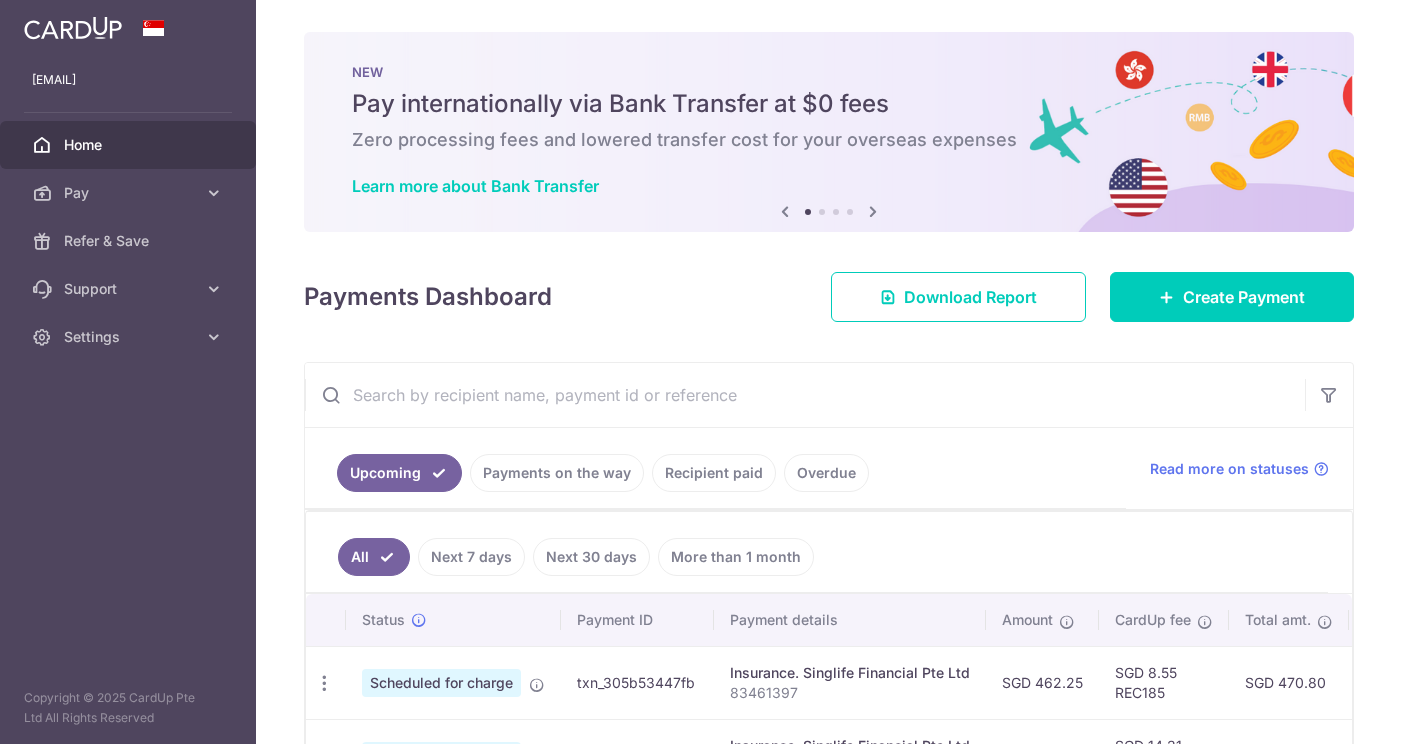 scroll, scrollTop: 0, scrollLeft: 0, axis: both 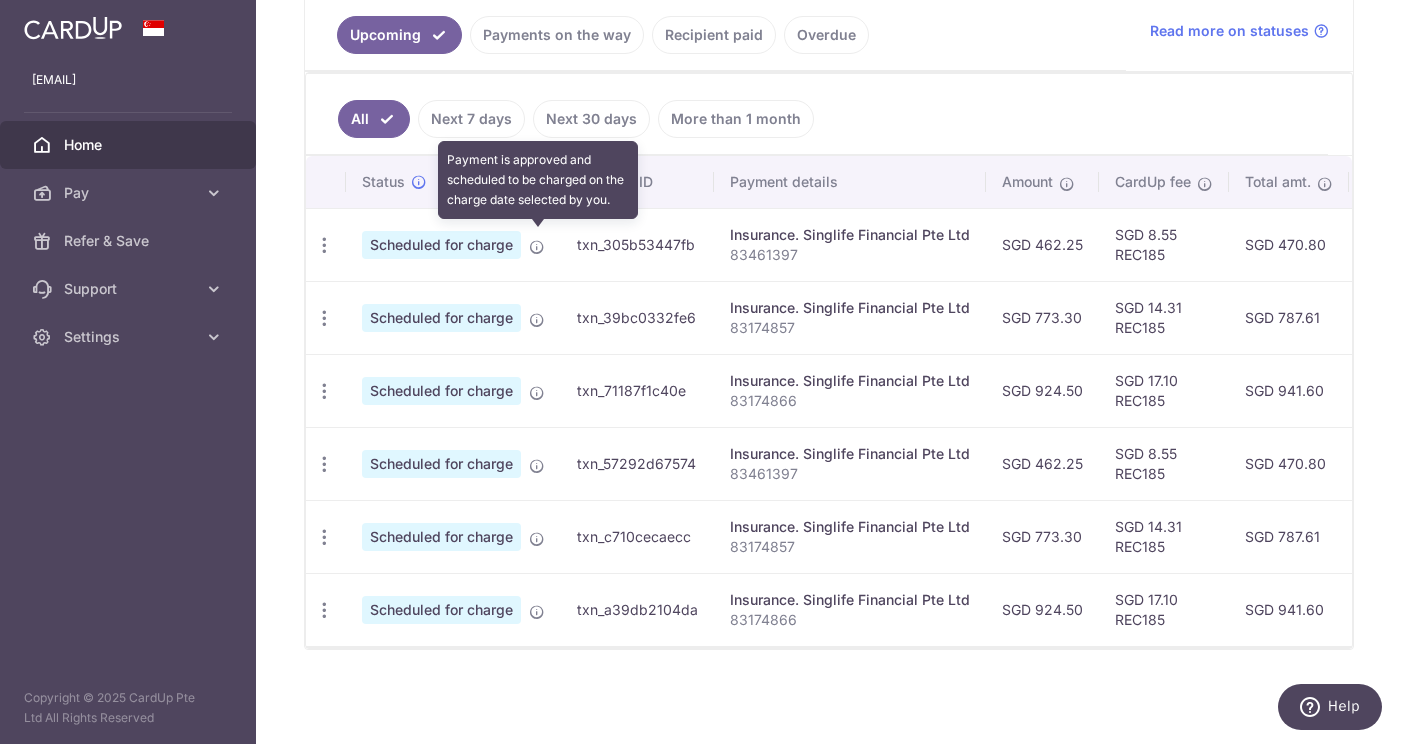 click at bounding box center [537, 247] 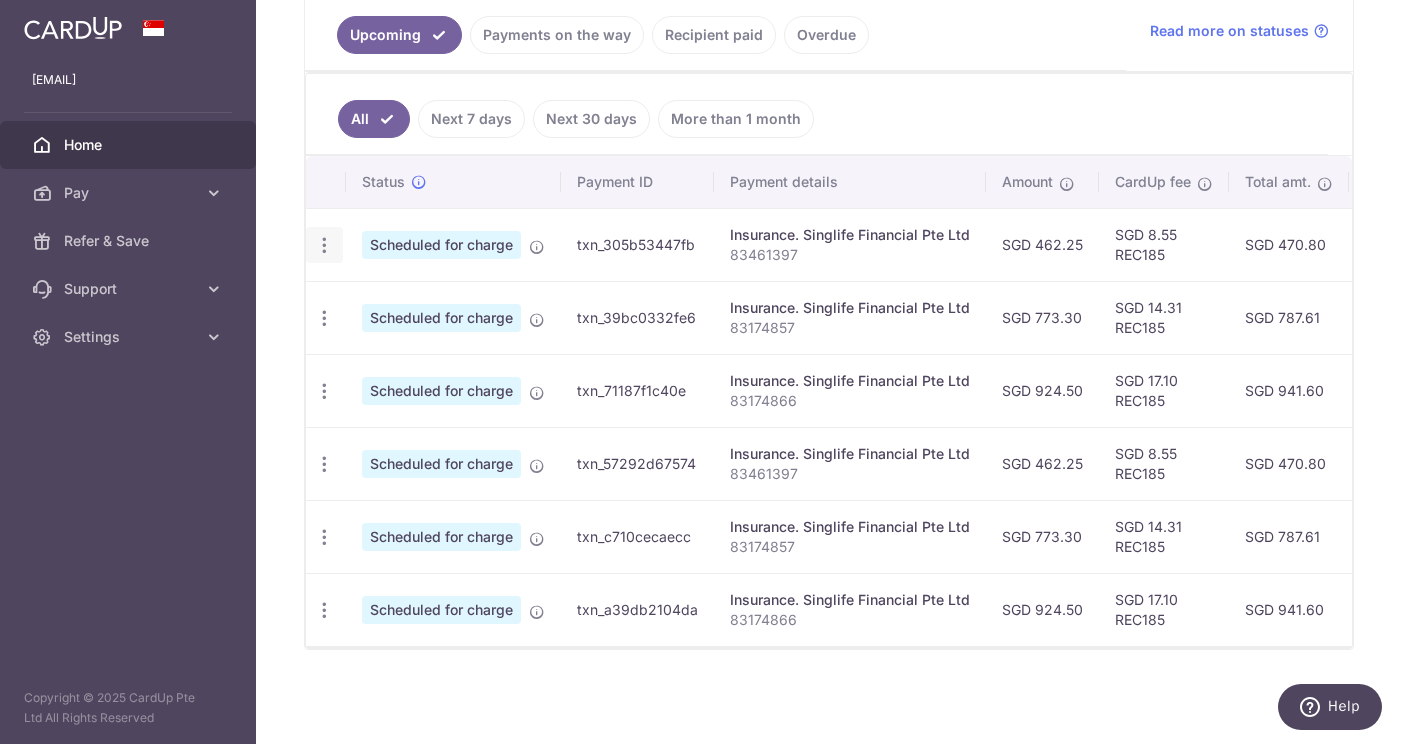 click at bounding box center [324, 245] 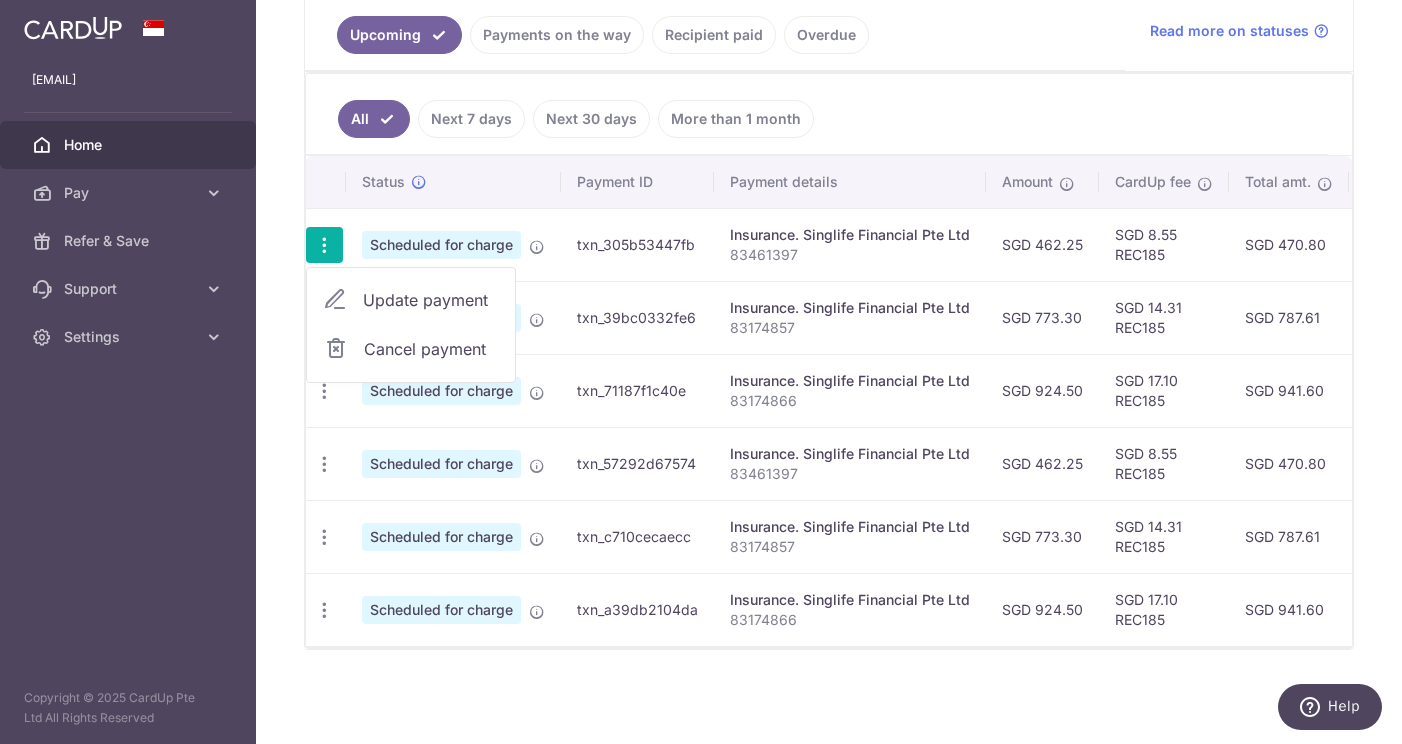 click on "Update payment" at bounding box center (431, 300) 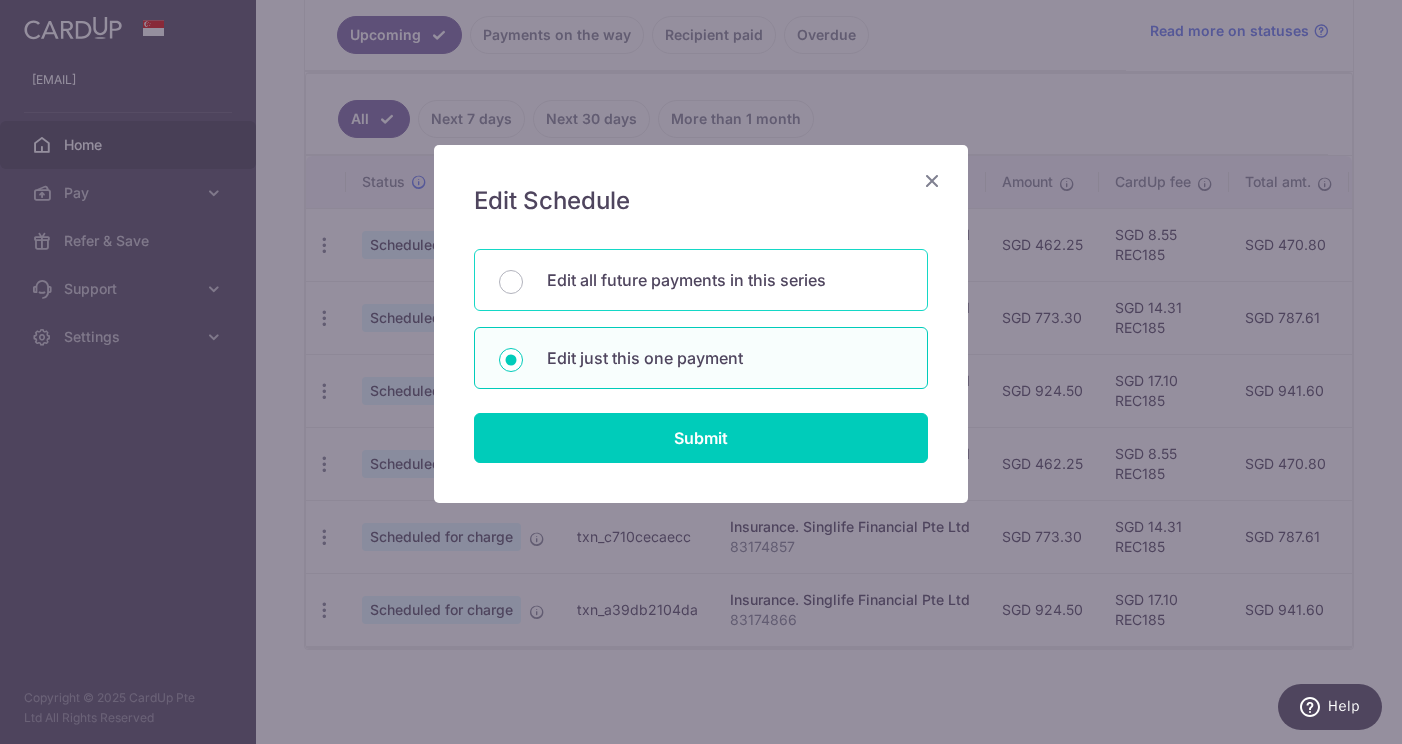 click on "Edit all future payments in this series" at bounding box center [725, 280] 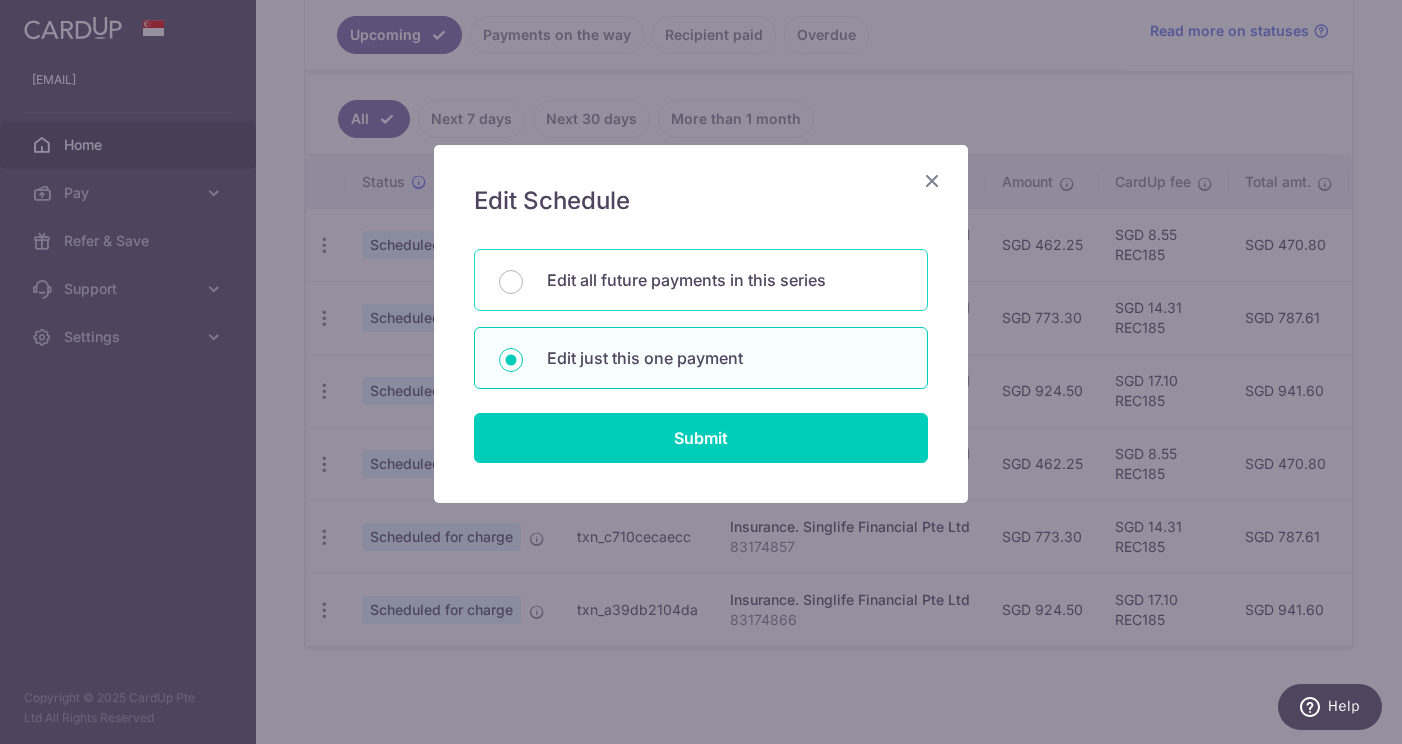 radio on "true" 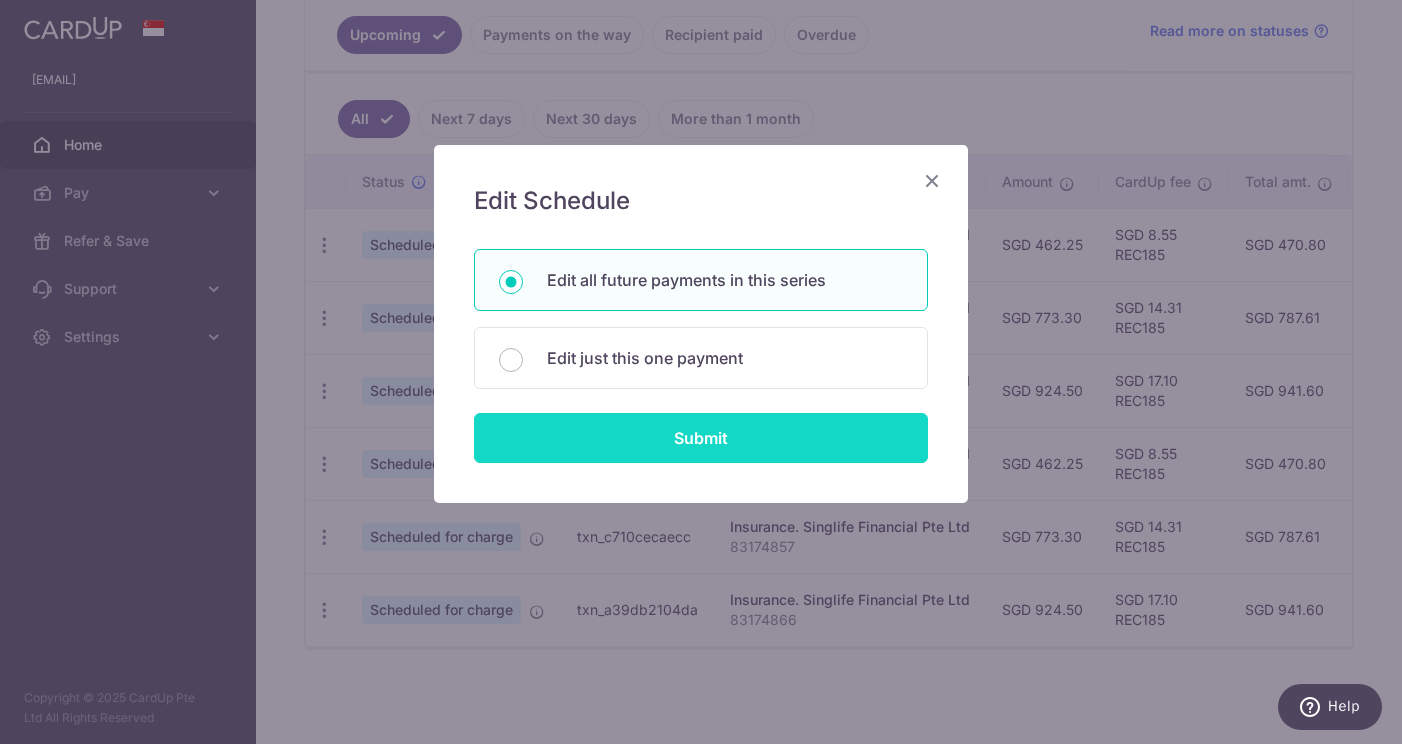 click on "Submit" at bounding box center (701, 438) 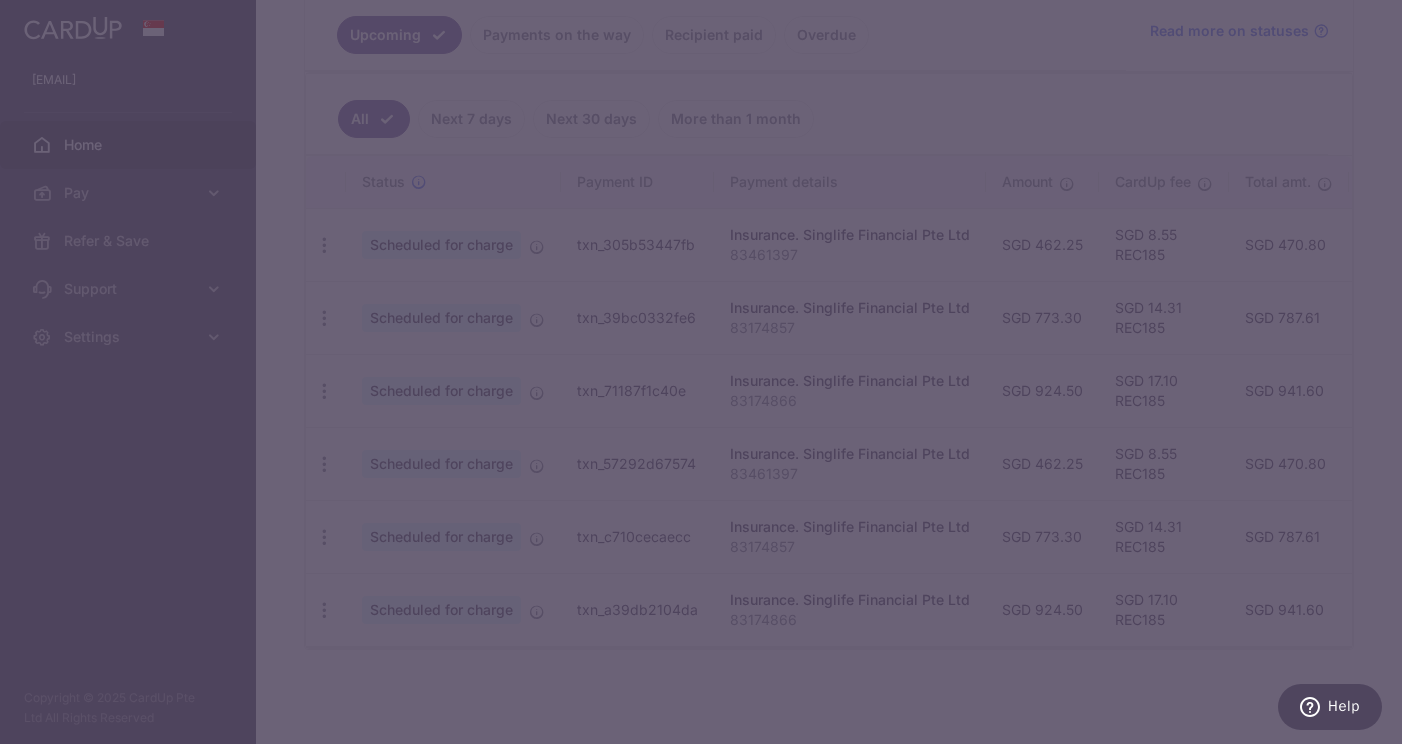 type on "462.25" 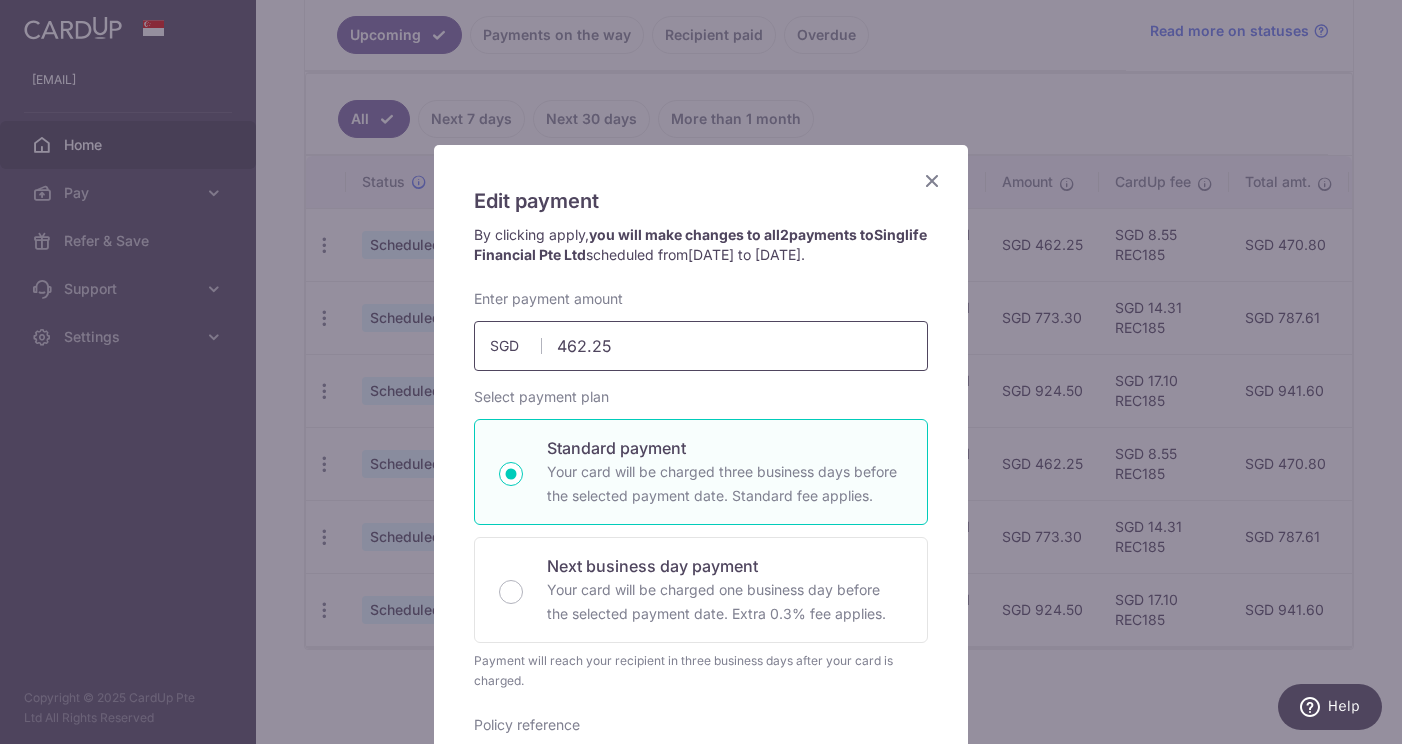 click on "462.25" at bounding box center [701, 346] 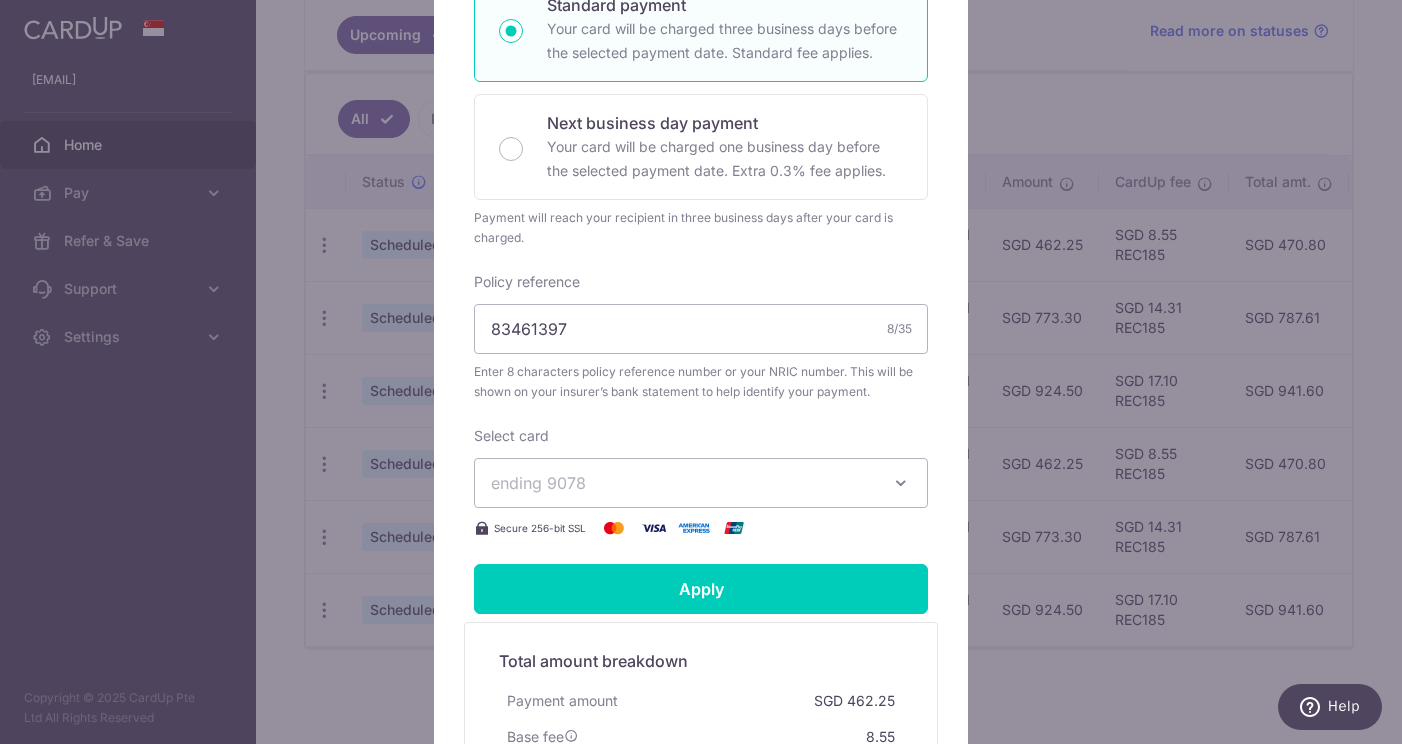 scroll, scrollTop: 592, scrollLeft: 0, axis: vertical 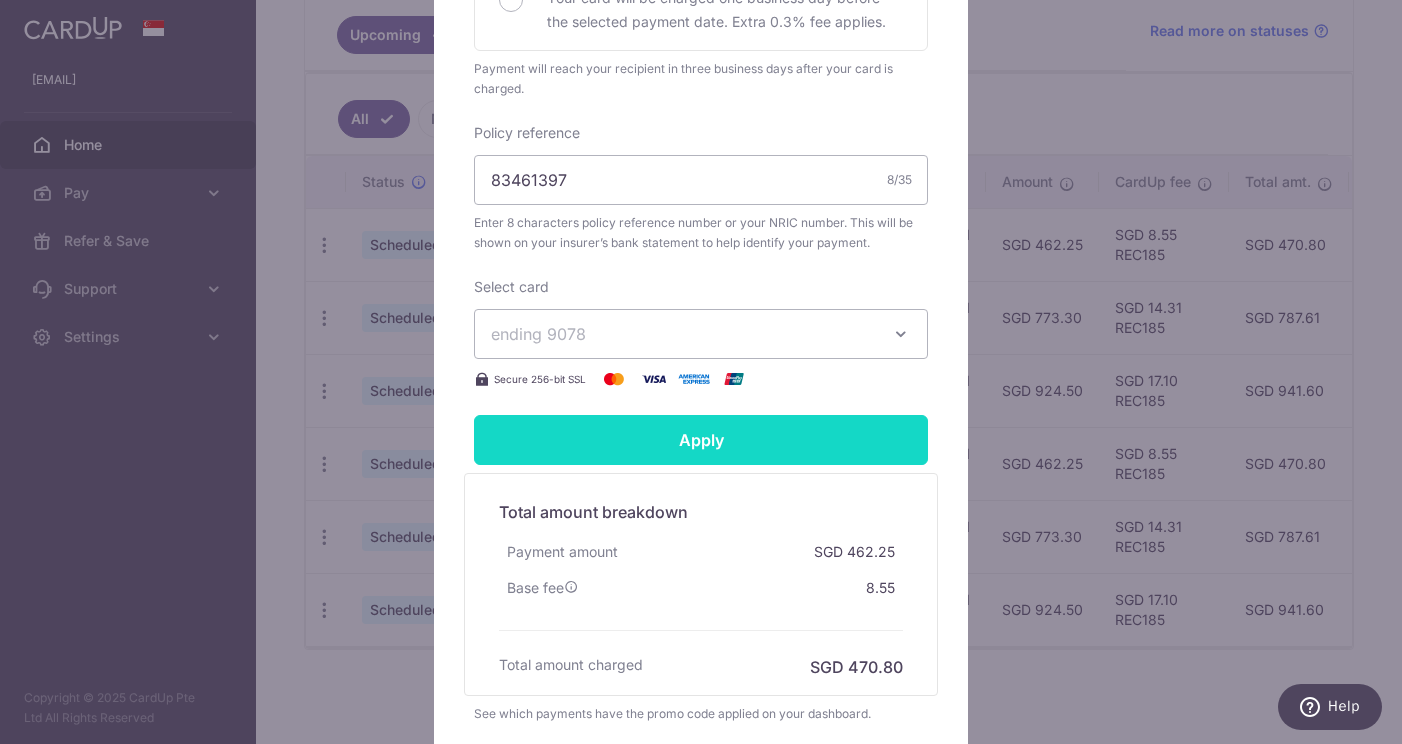 type on "924.50" 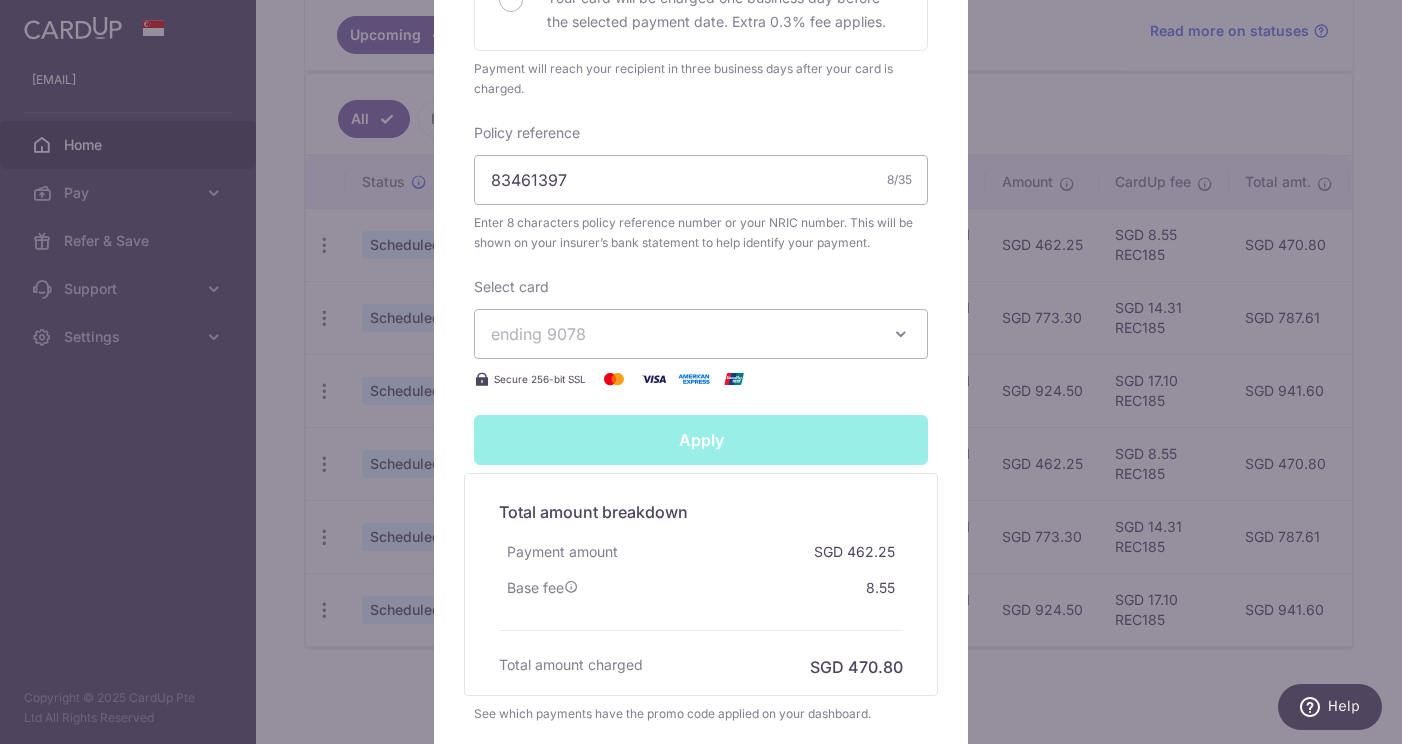 type on "Successfully Applied" 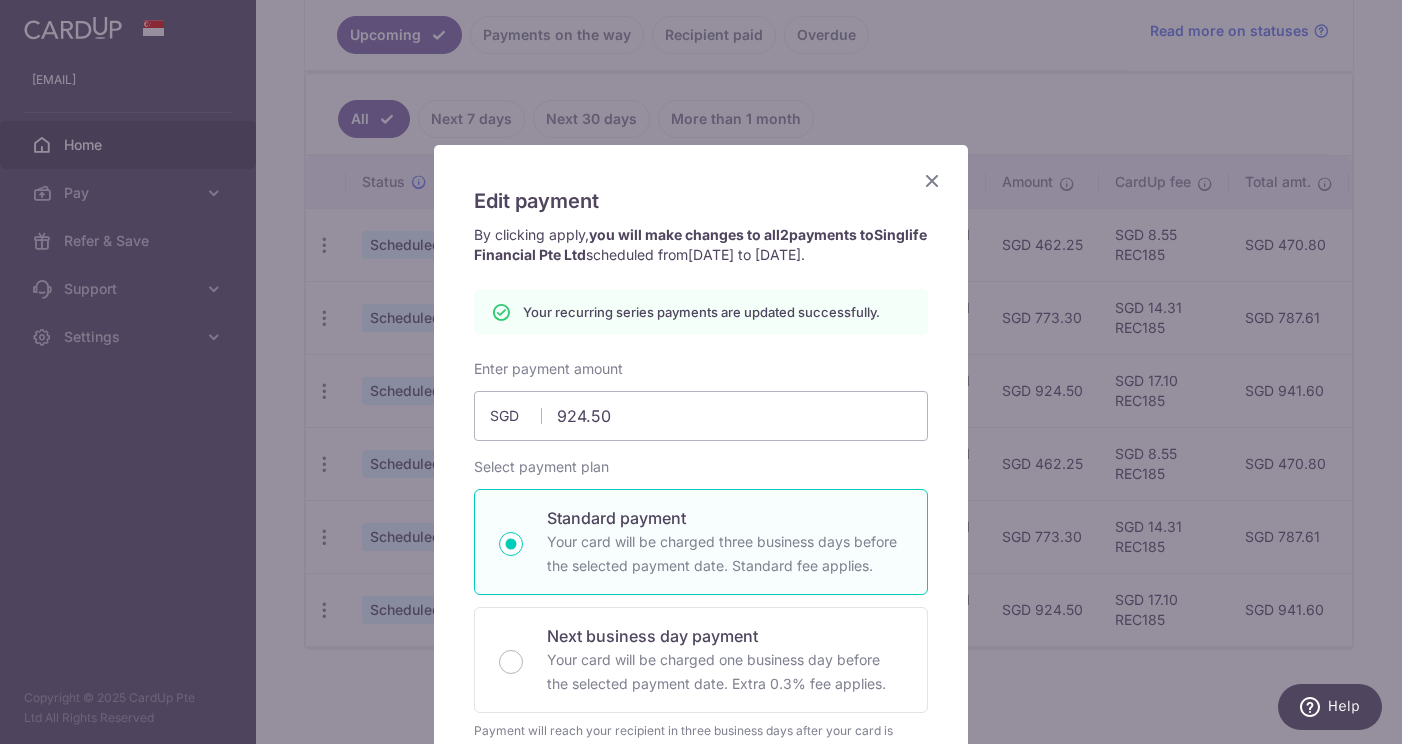 scroll, scrollTop: 0, scrollLeft: 0, axis: both 